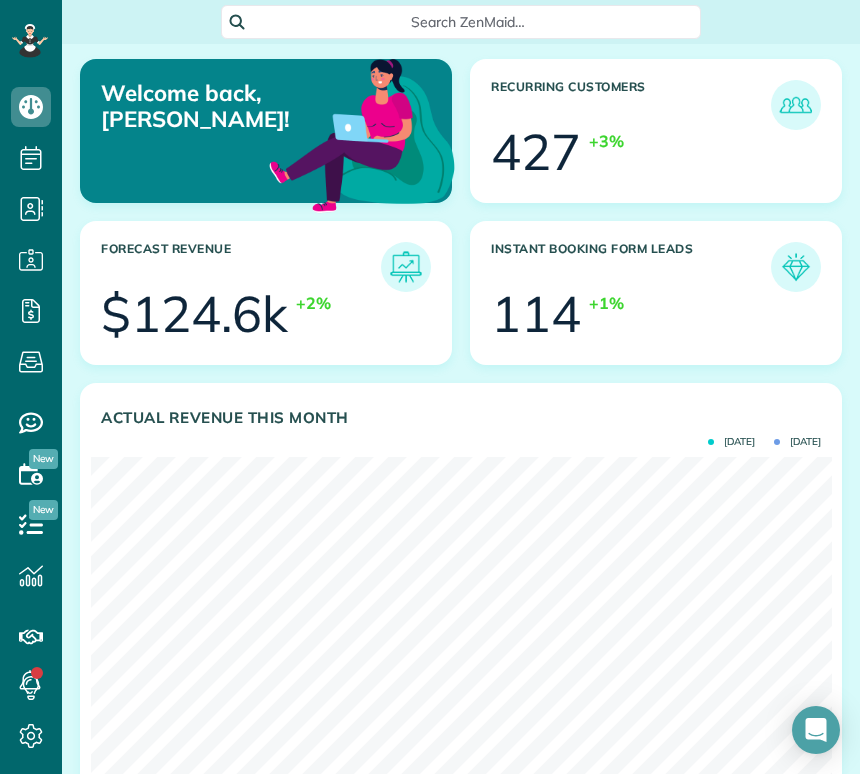 scroll, scrollTop: 0, scrollLeft: 0, axis: both 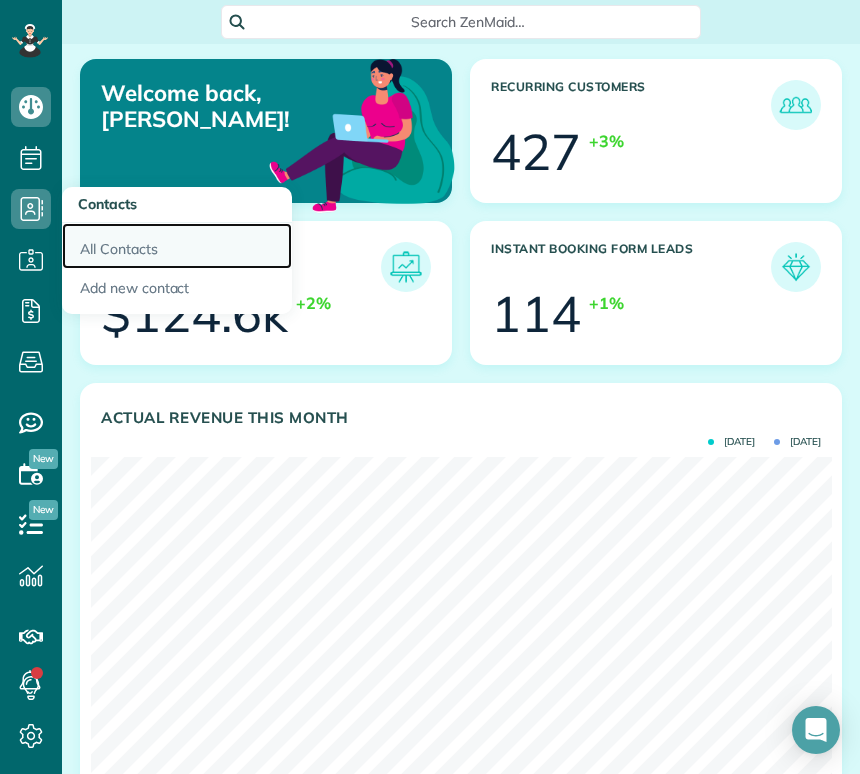 click on "All Contacts" at bounding box center (177, 246) 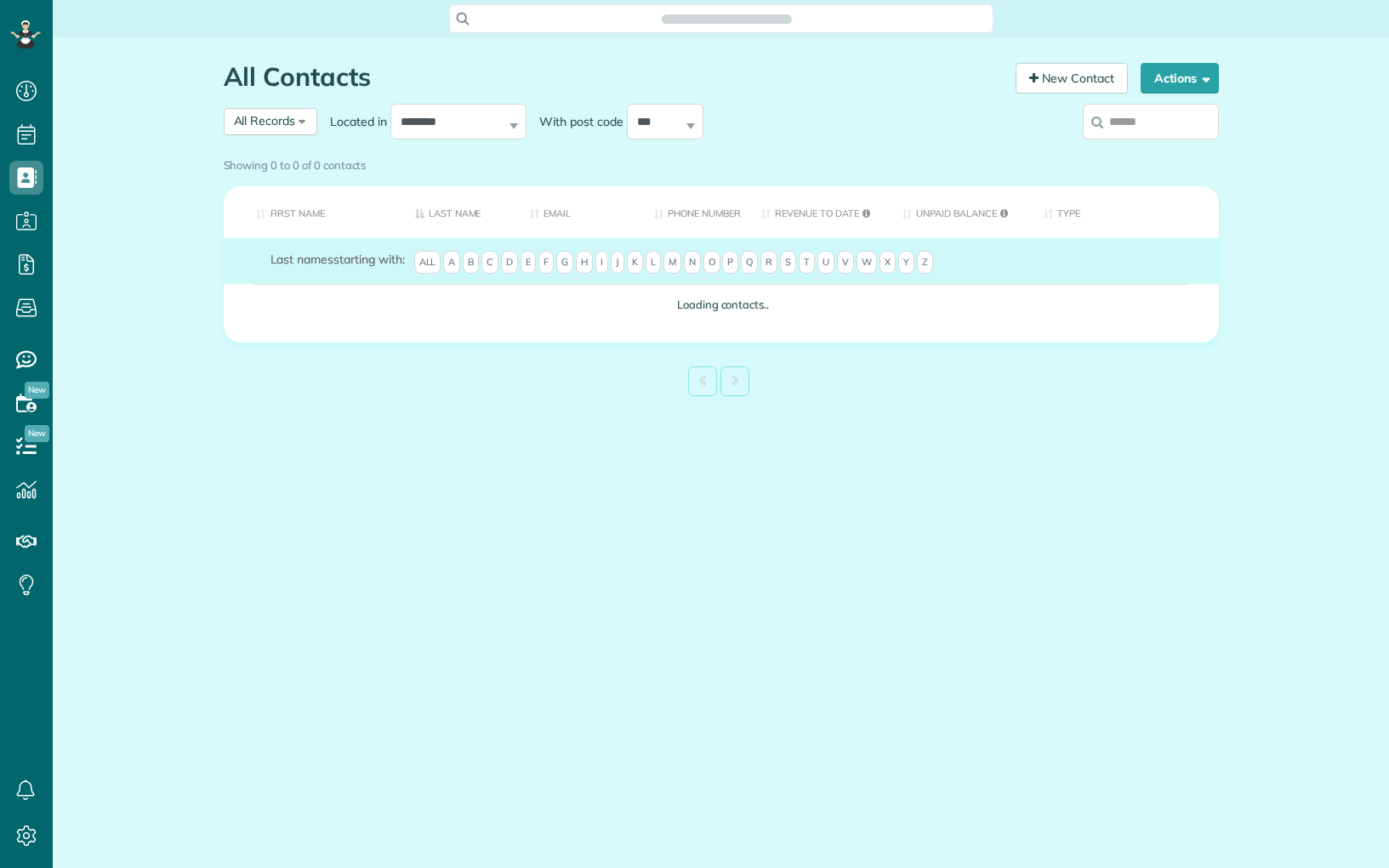scroll, scrollTop: 0, scrollLeft: 0, axis: both 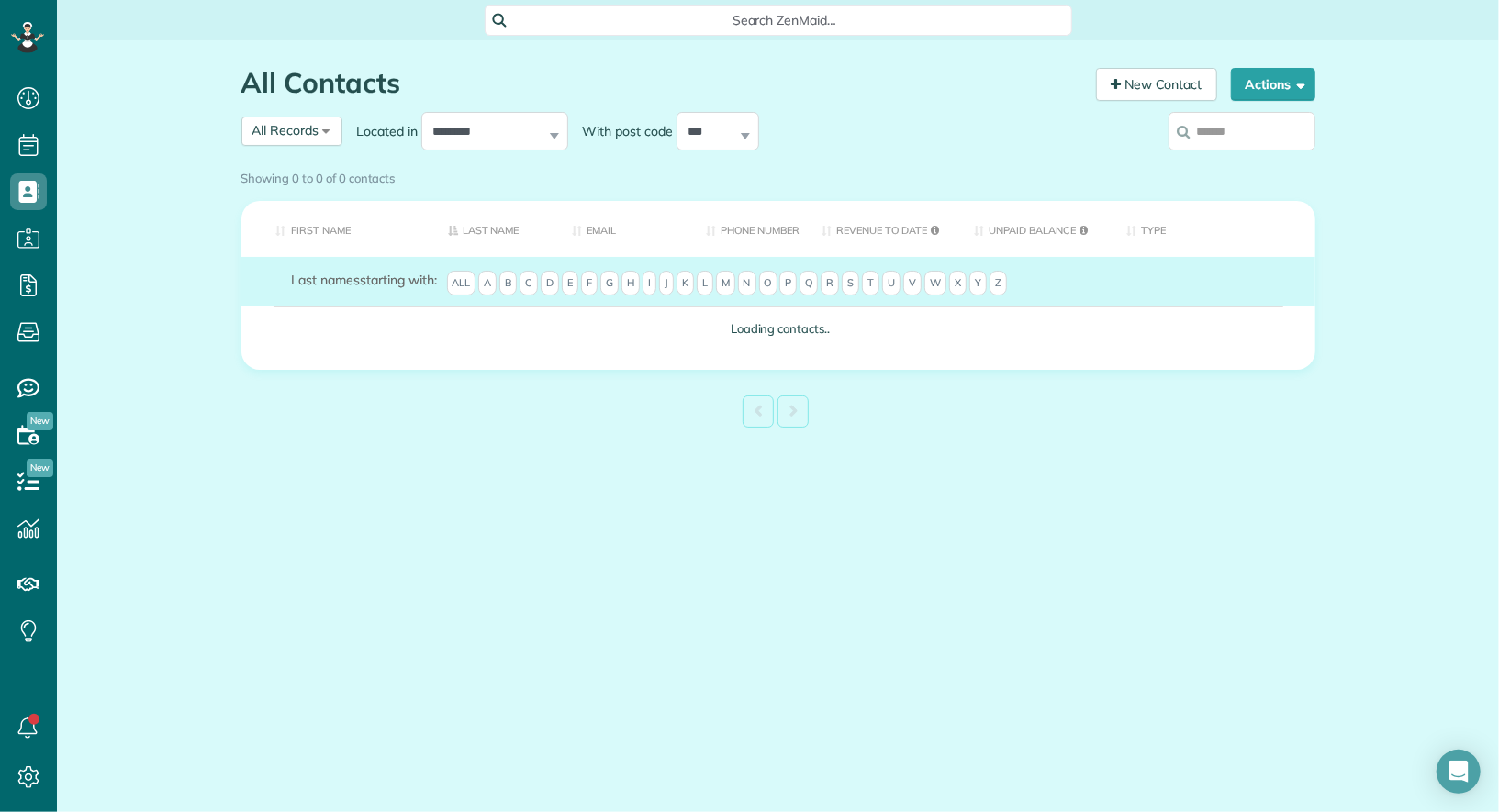 click at bounding box center (1242, 131) 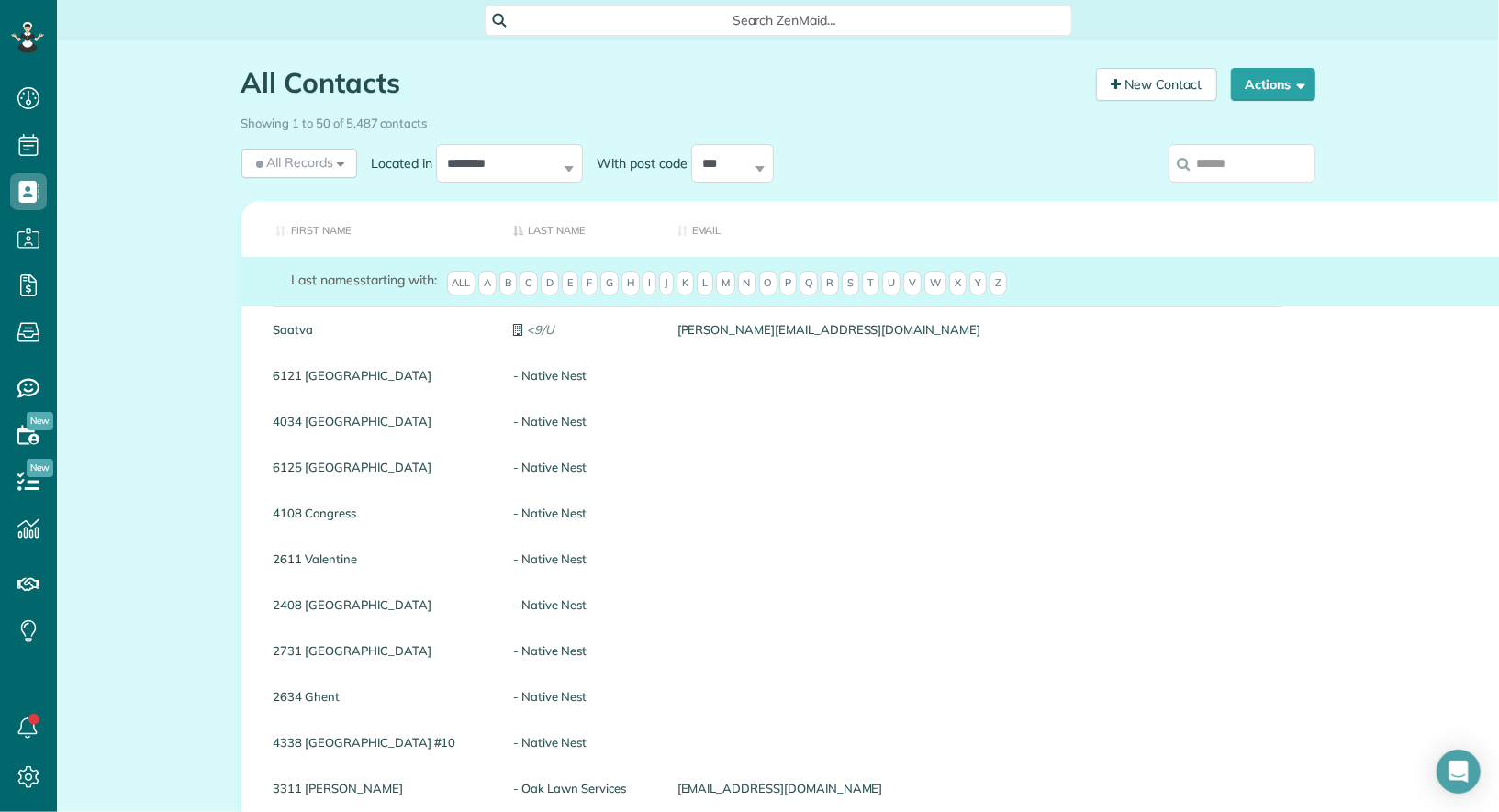 click at bounding box center [1242, 163] 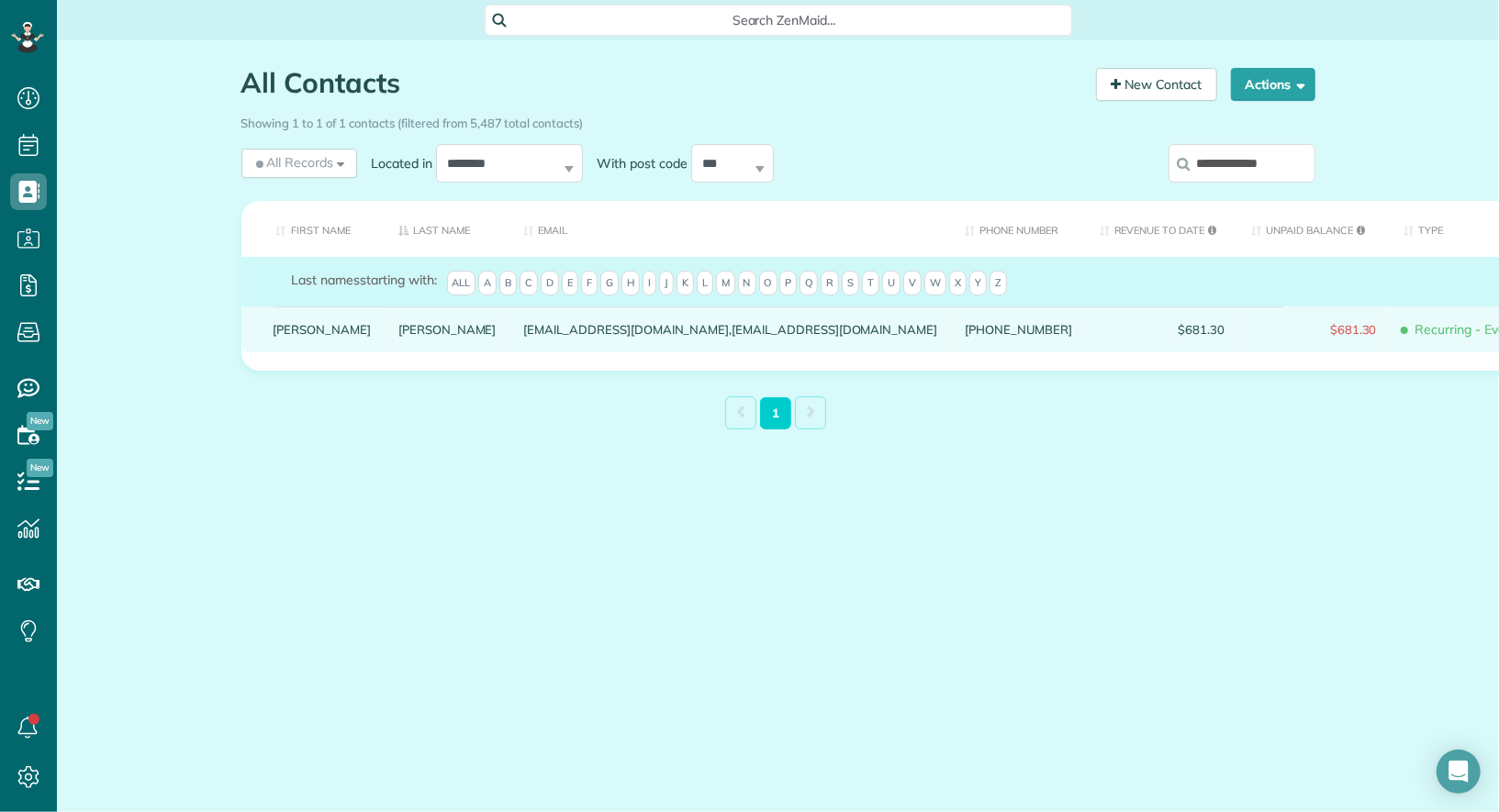 type on "**********" 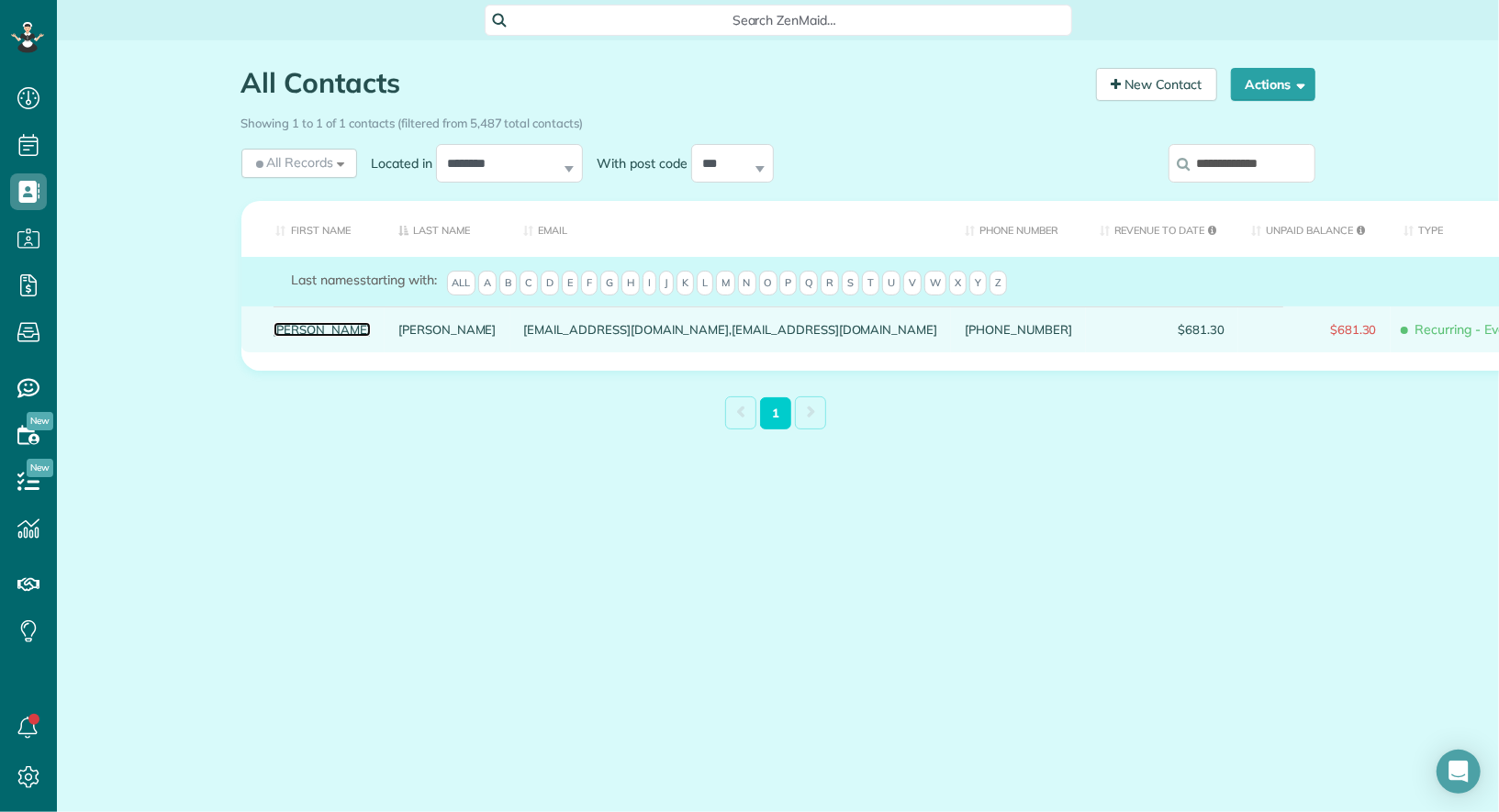 click on "Brianna" at bounding box center (322, 329) 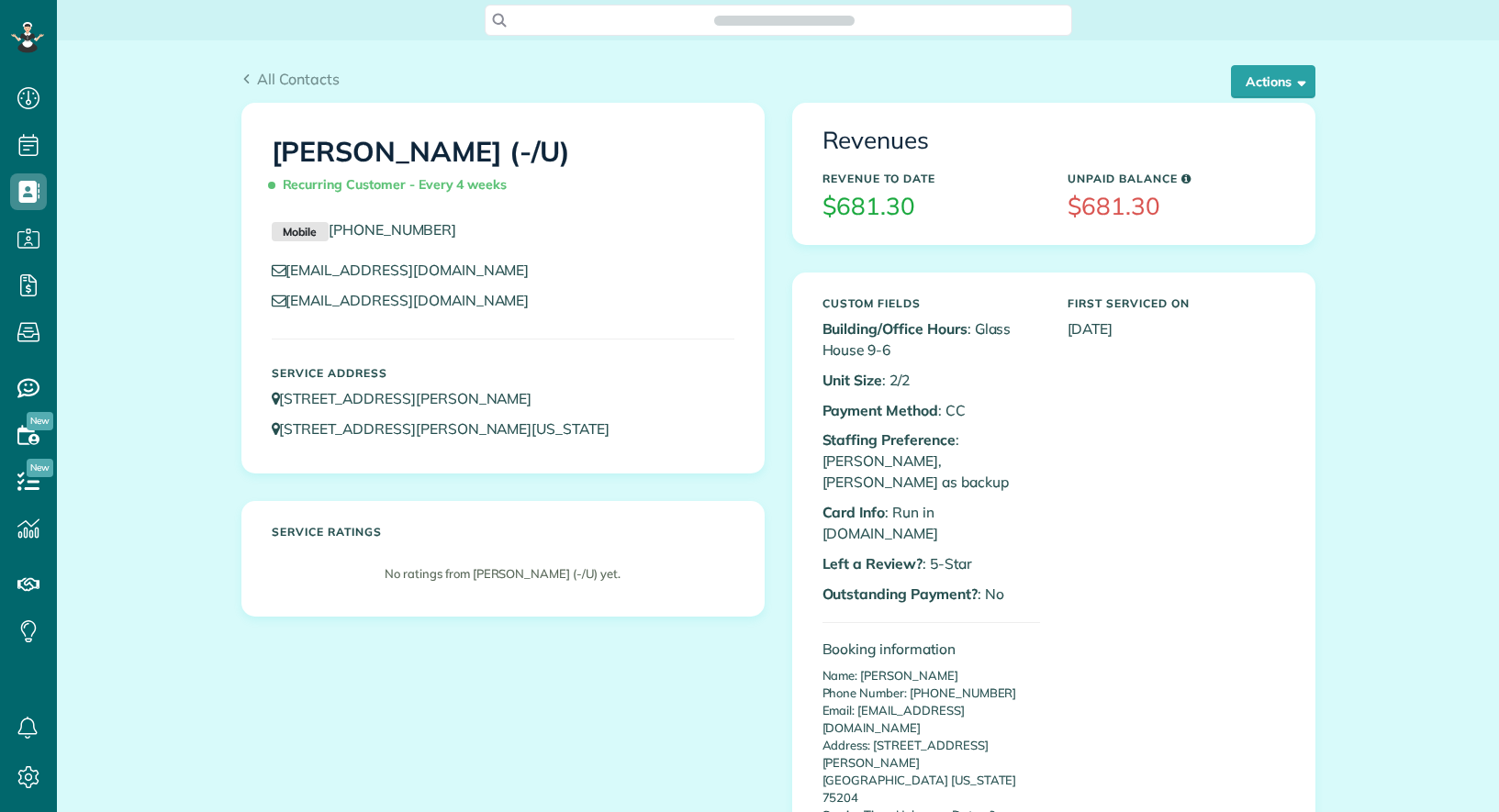scroll, scrollTop: 0, scrollLeft: 0, axis: both 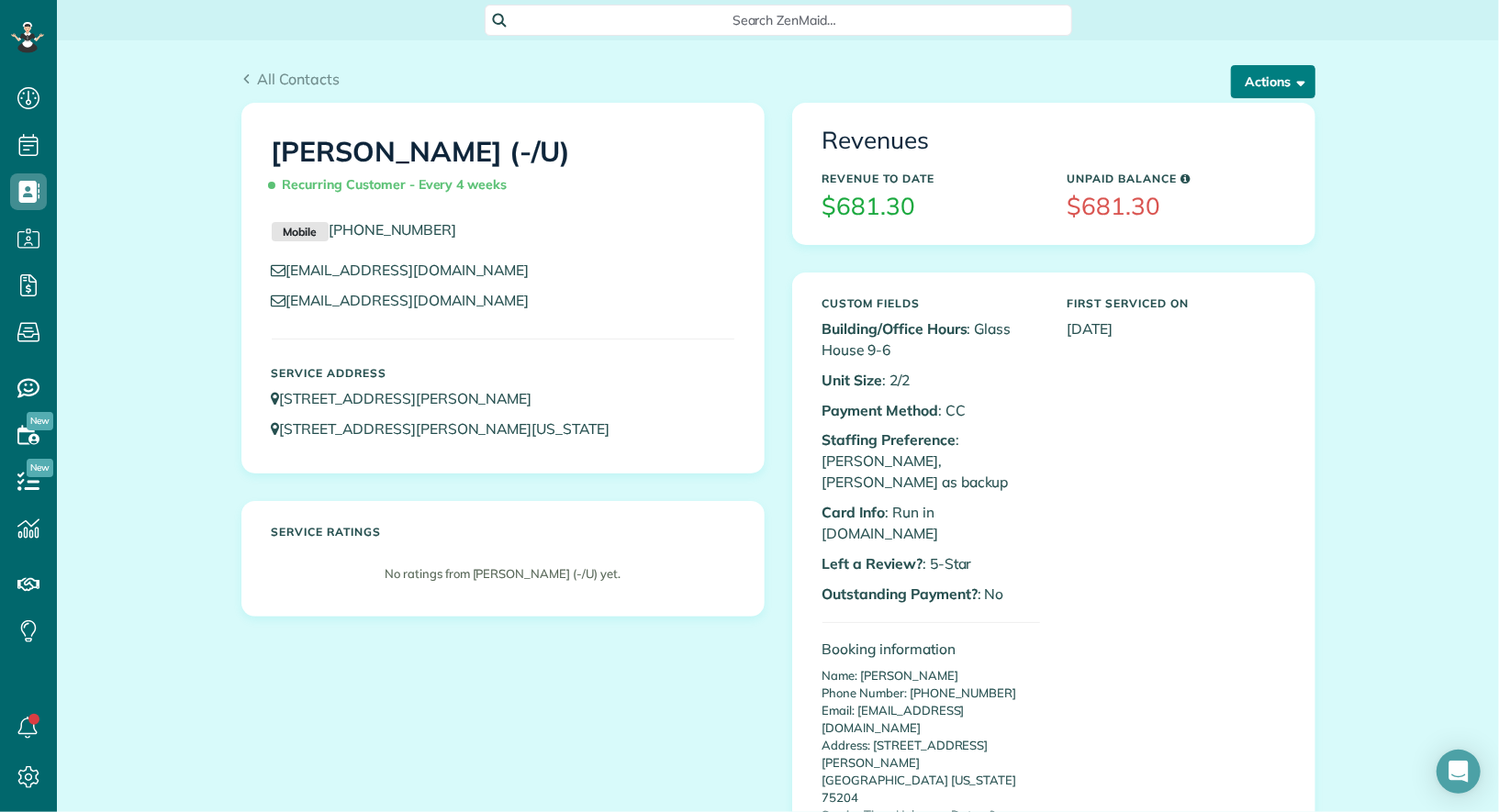 click on "Actions" at bounding box center (1273, 82) 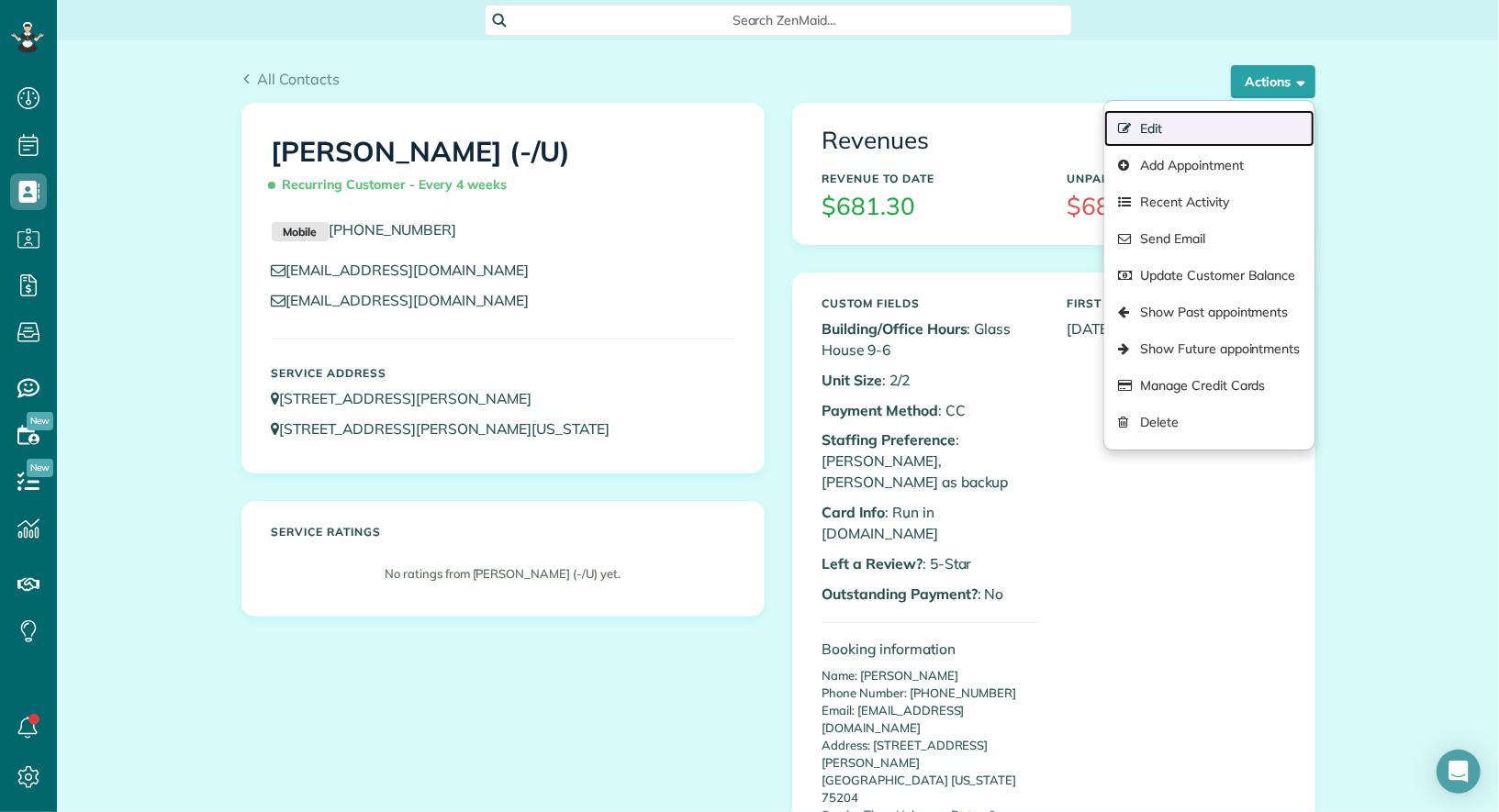 click on "Edit" at bounding box center [1209, 128] 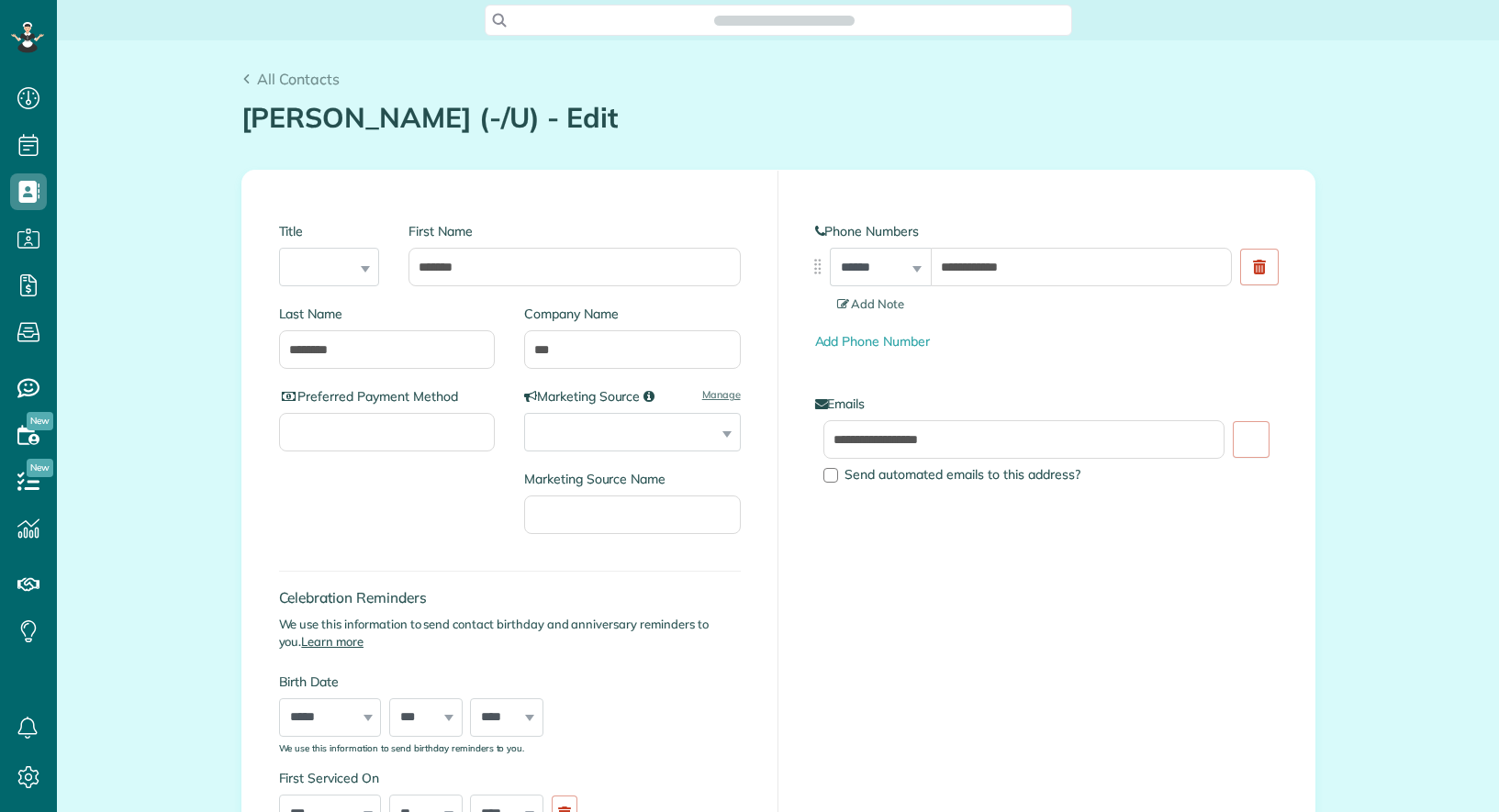 scroll, scrollTop: 0, scrollLeft: 0, axis: both 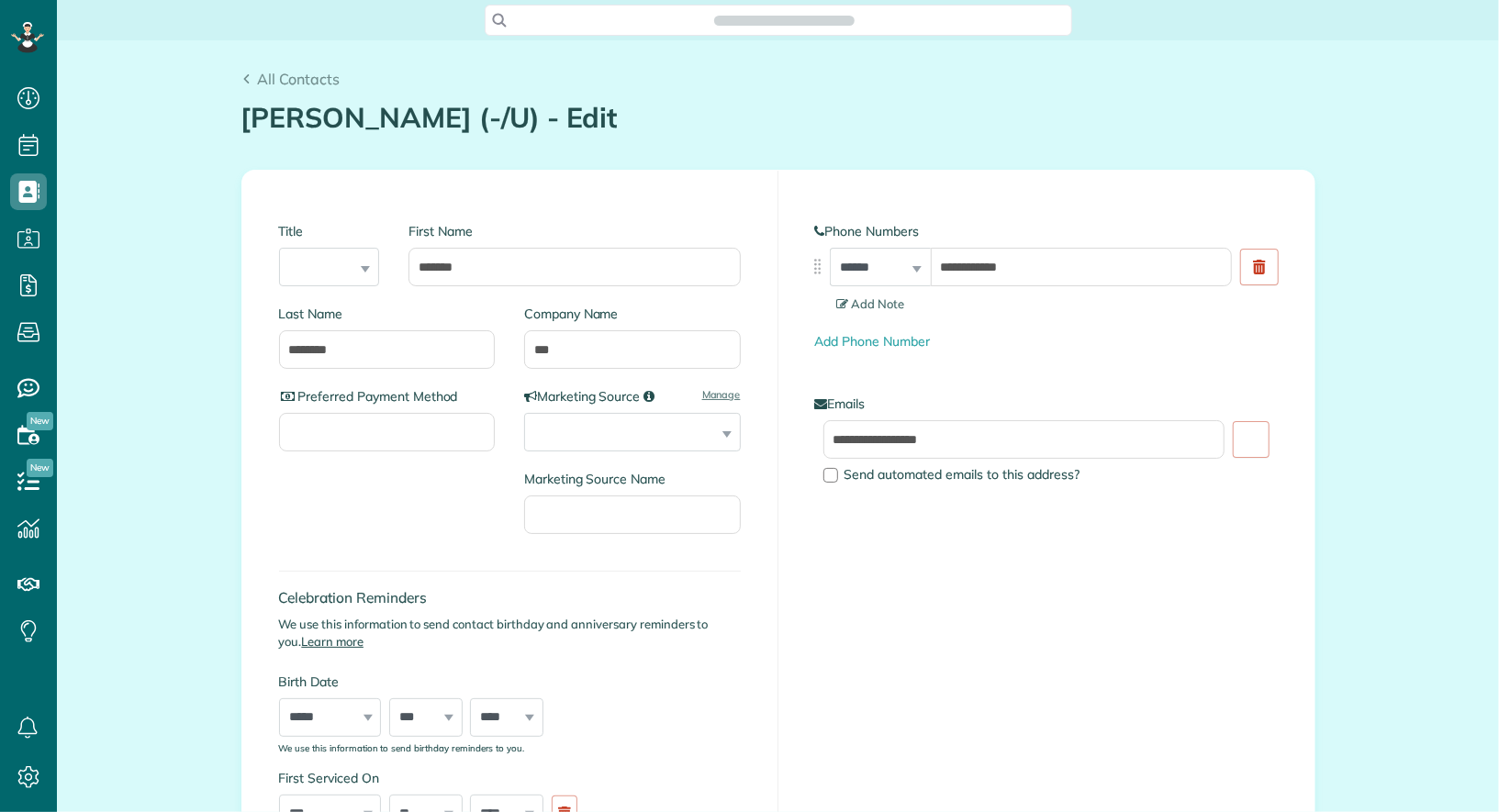 type on "**********" 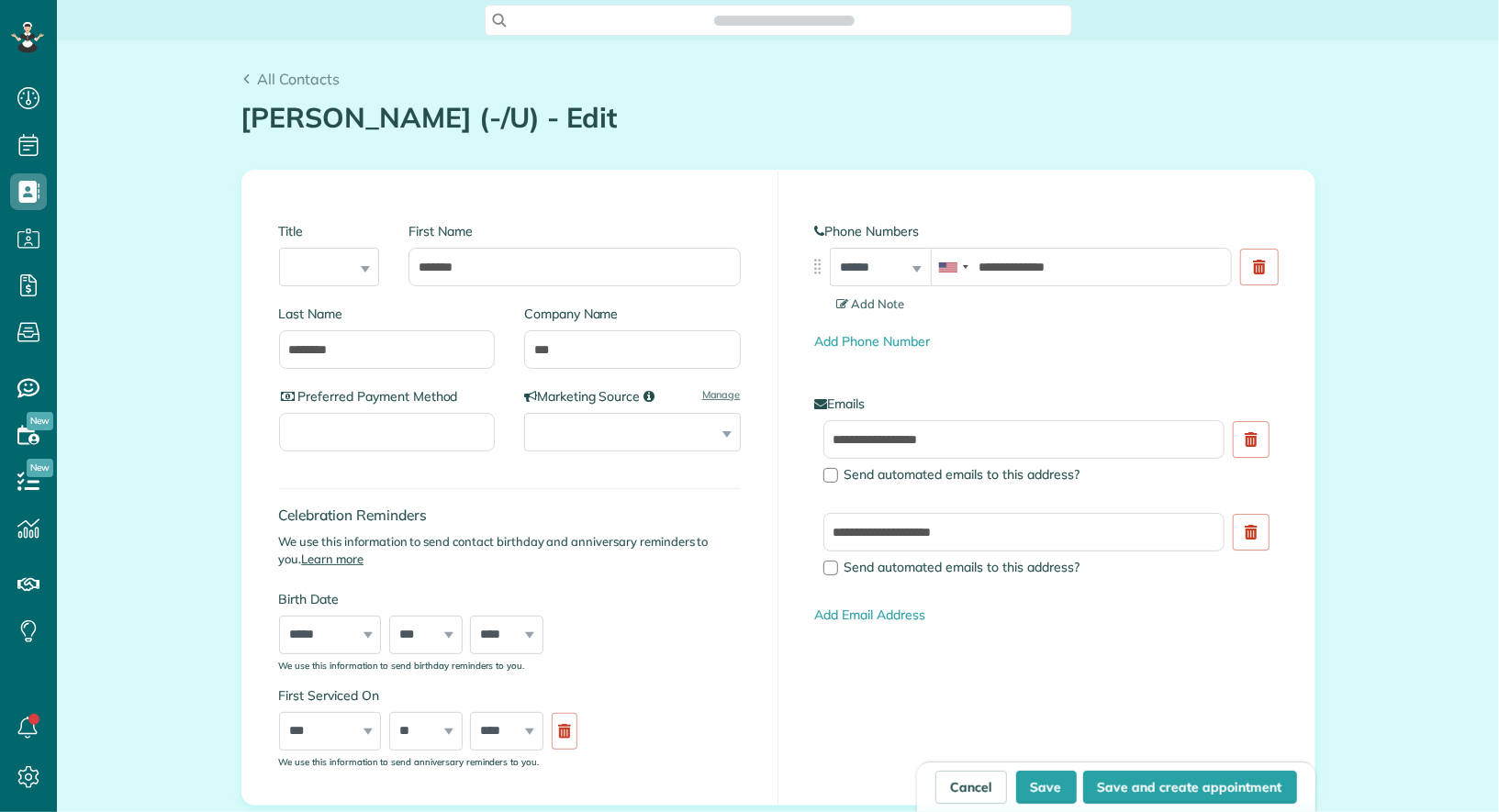 scroll, scrollTop: 812, scrollLeft: 56, axis: both 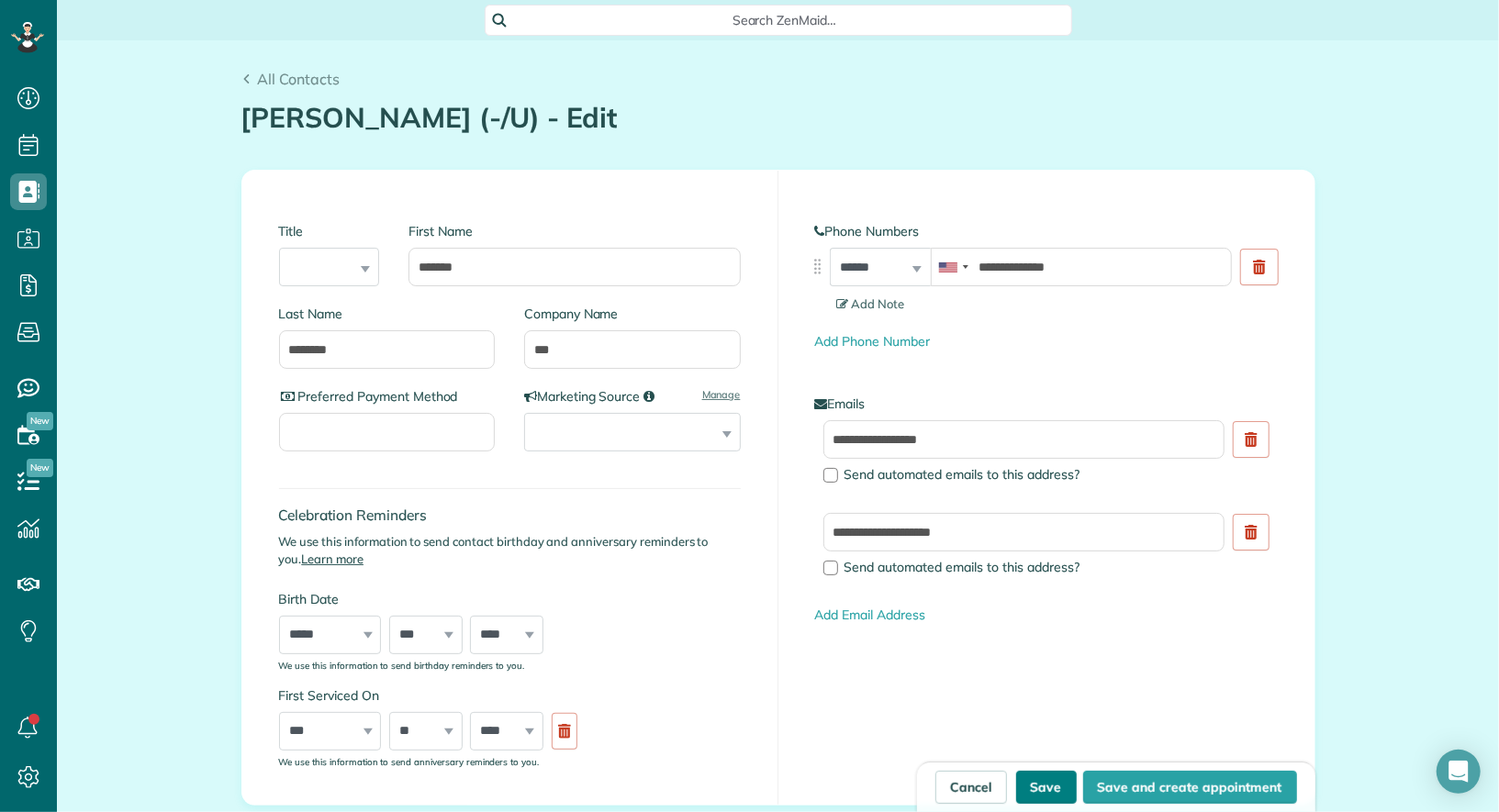 click on "Save" at bounding box center [1046, 787] 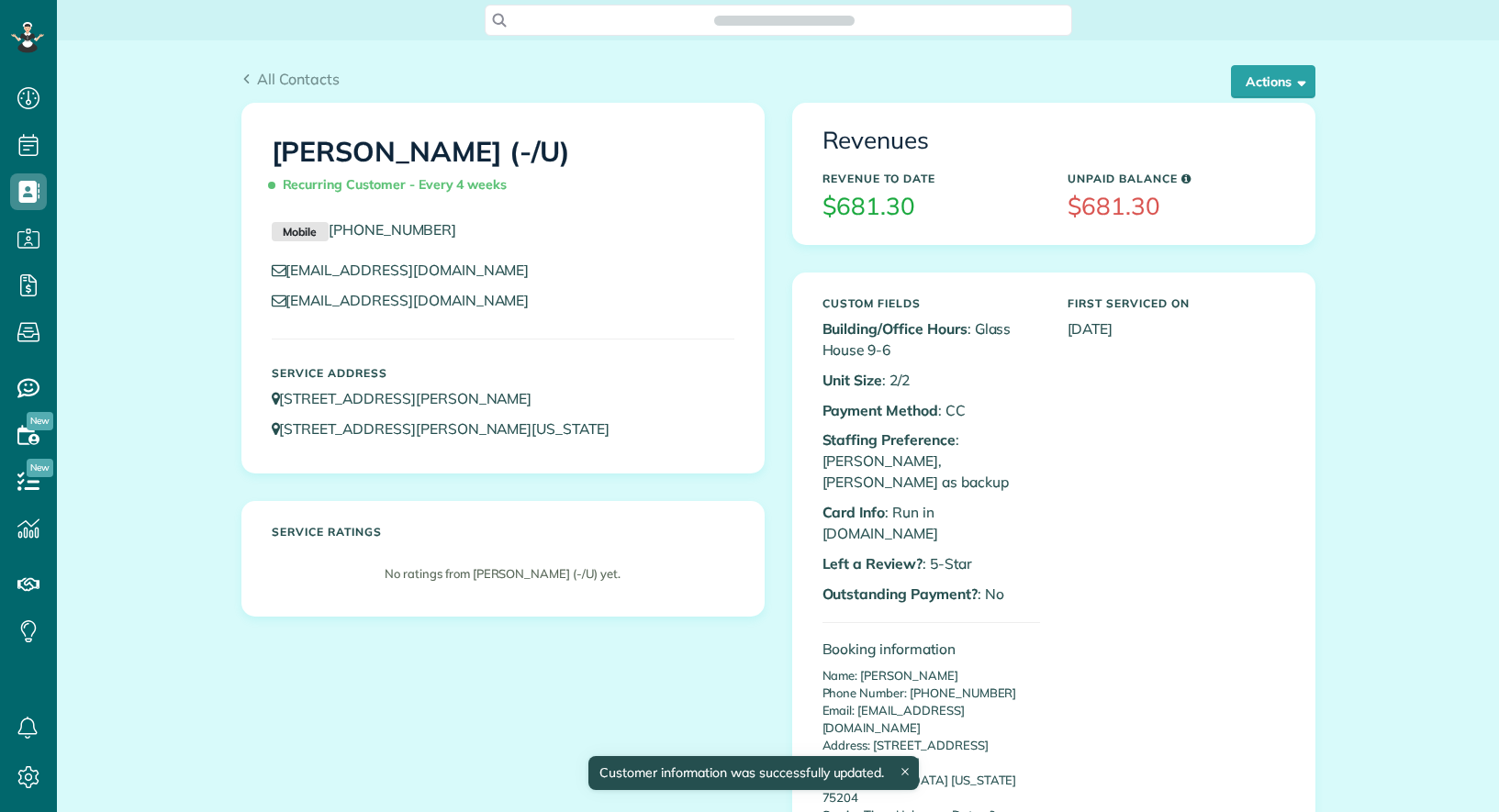 scroll, scrollTop: 0, scrollLeft: 0, axis: both 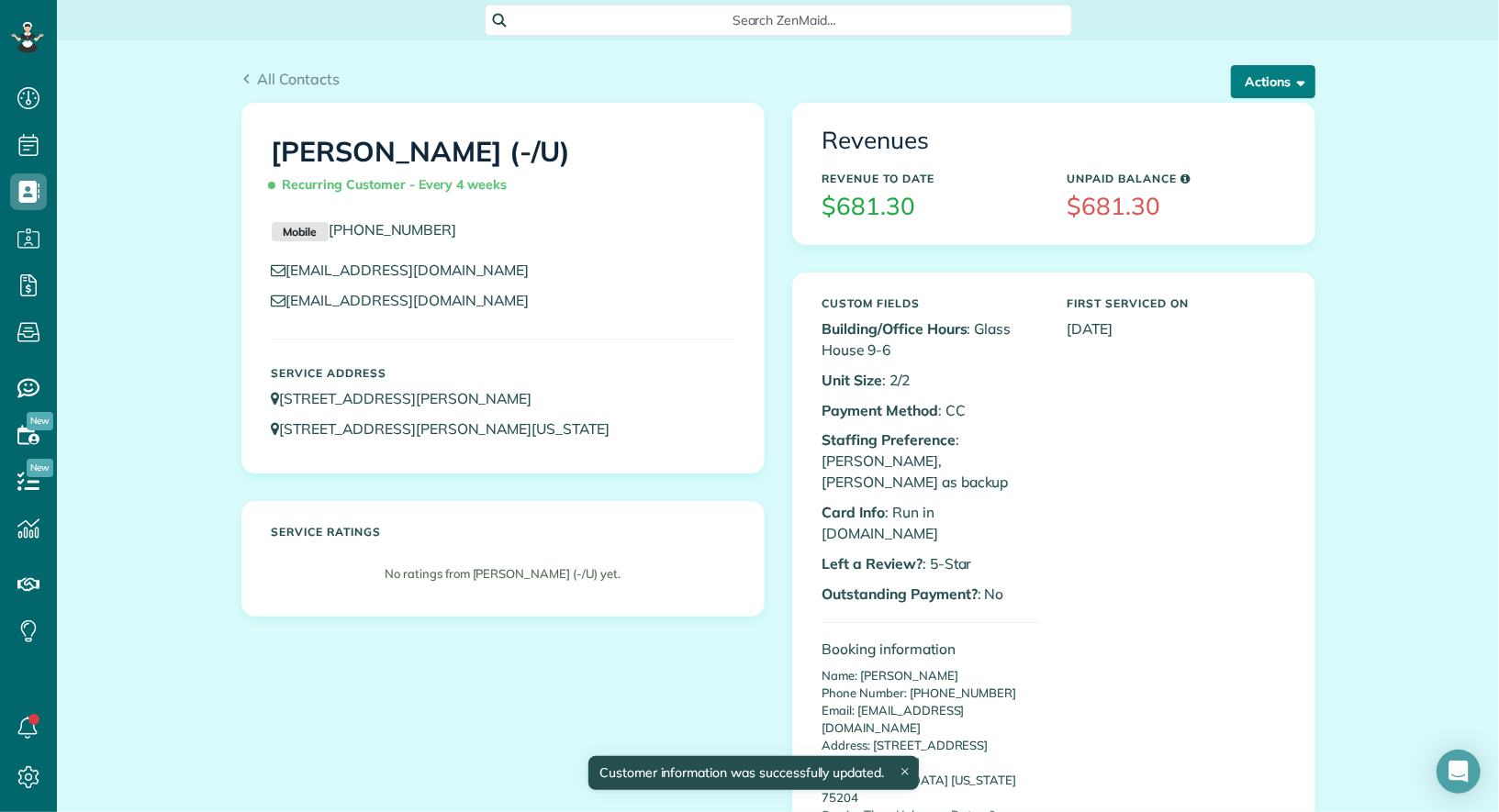 click on "Actions" at bounding box center (1273, 82) 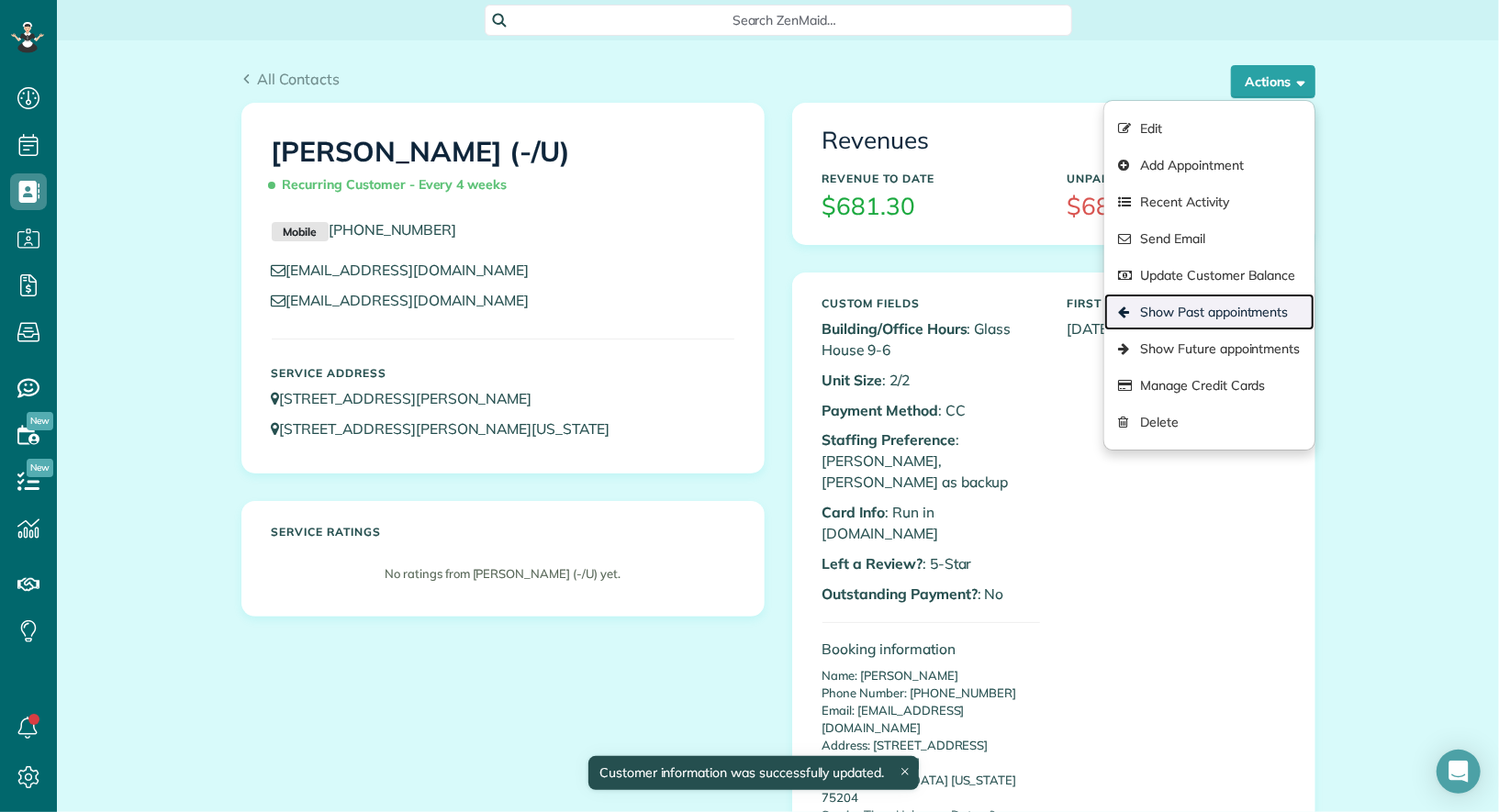 click on "Show Past appointments" at bounding box center [1209, 312] 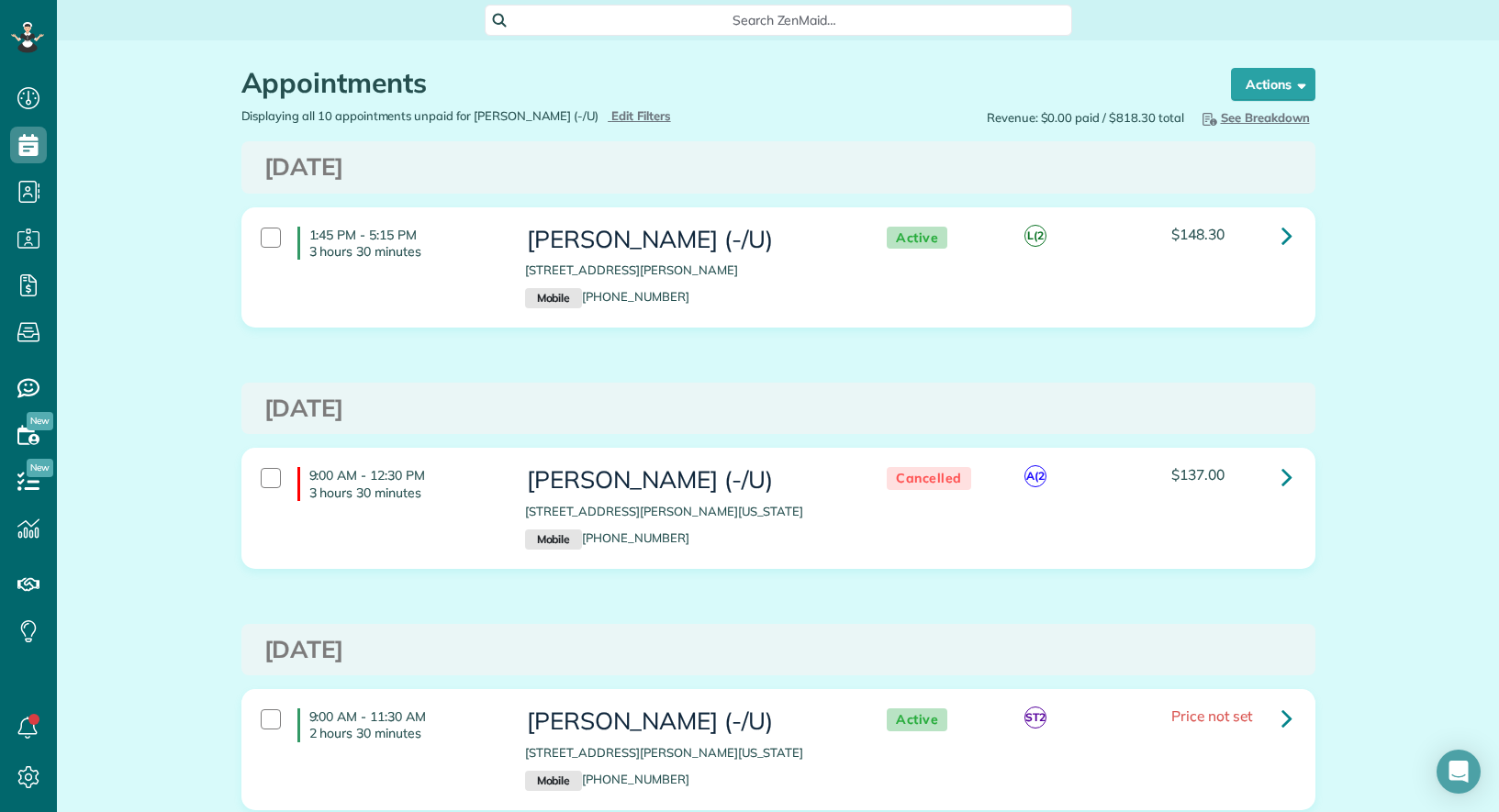 scroll, scrollTop: 0, scrollLeft: 0, axis: both 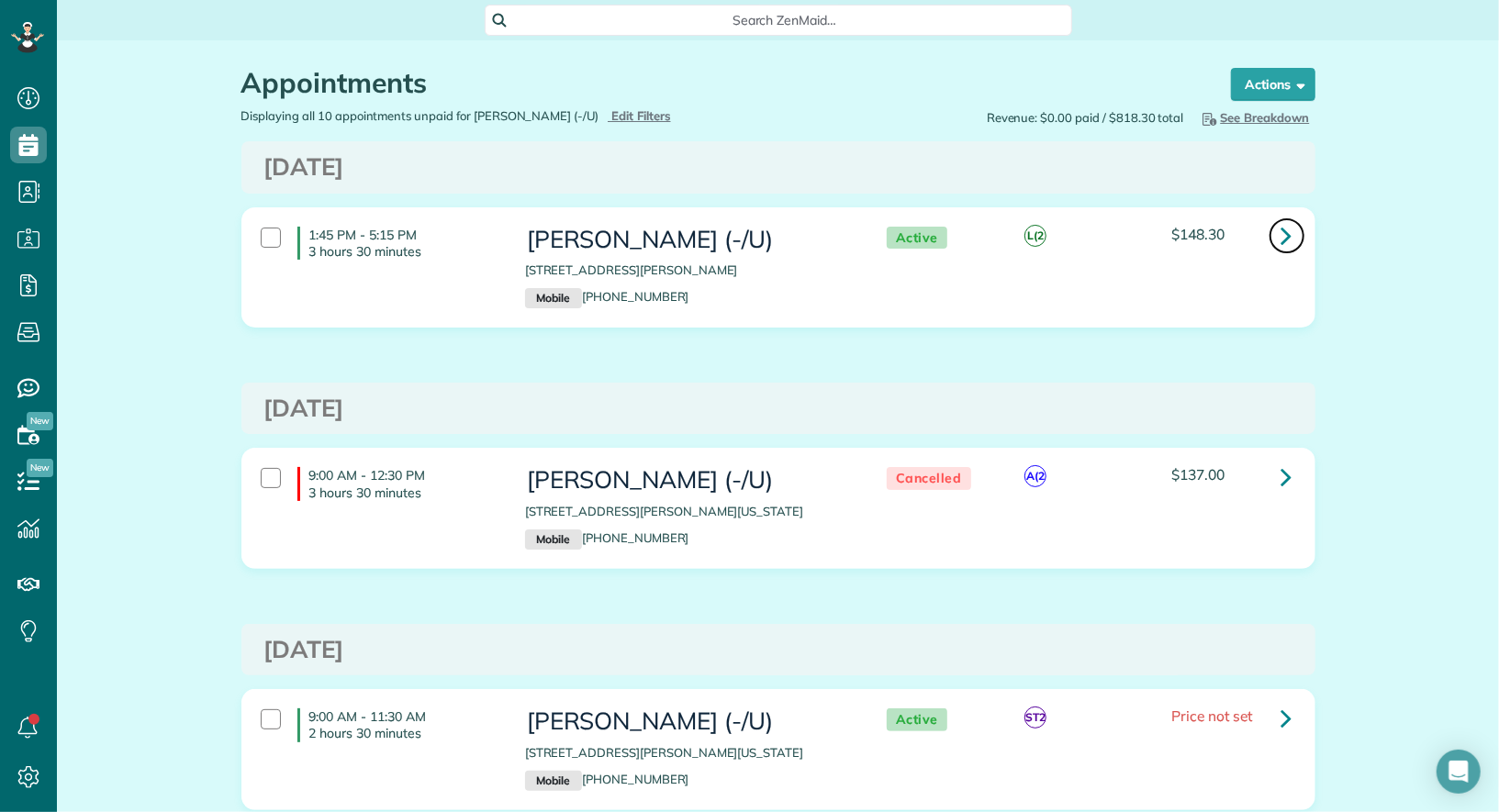 click at bounding box center [1287, 236] 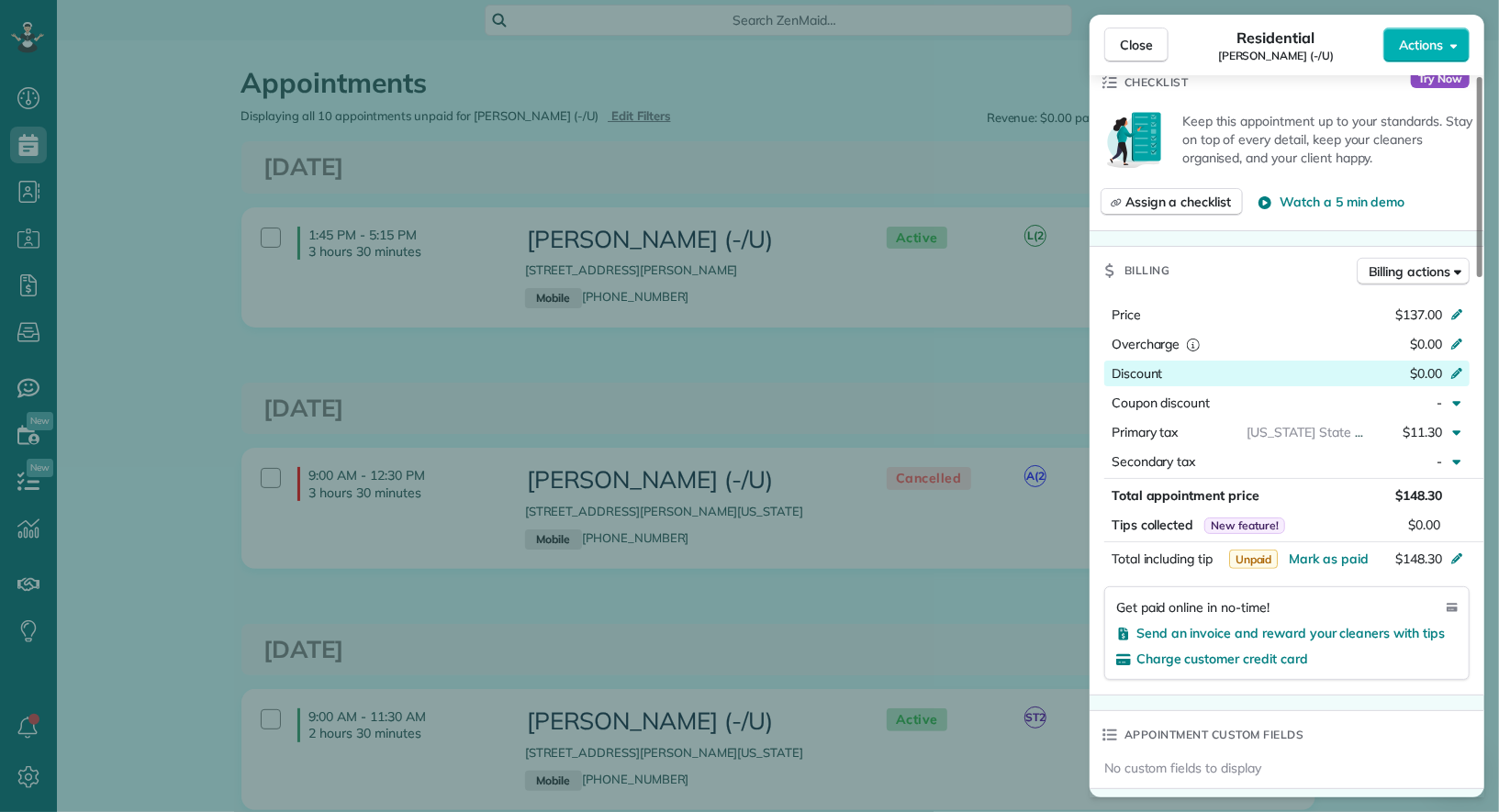 scroll, scrollTop: 764, scrollLeft: 0, axis: vertical 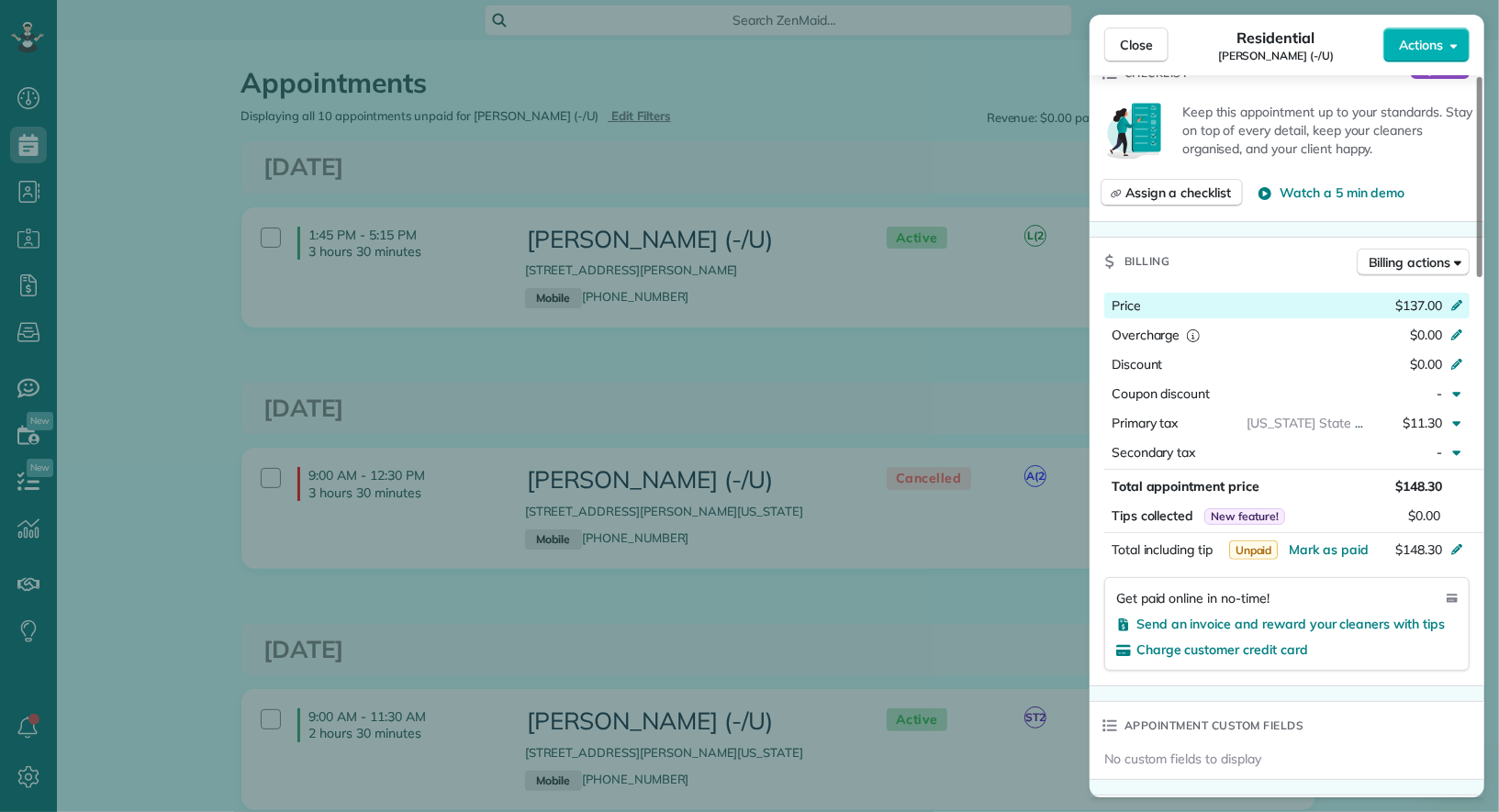 click on "$137.00" at bounding box center [1418, 306] 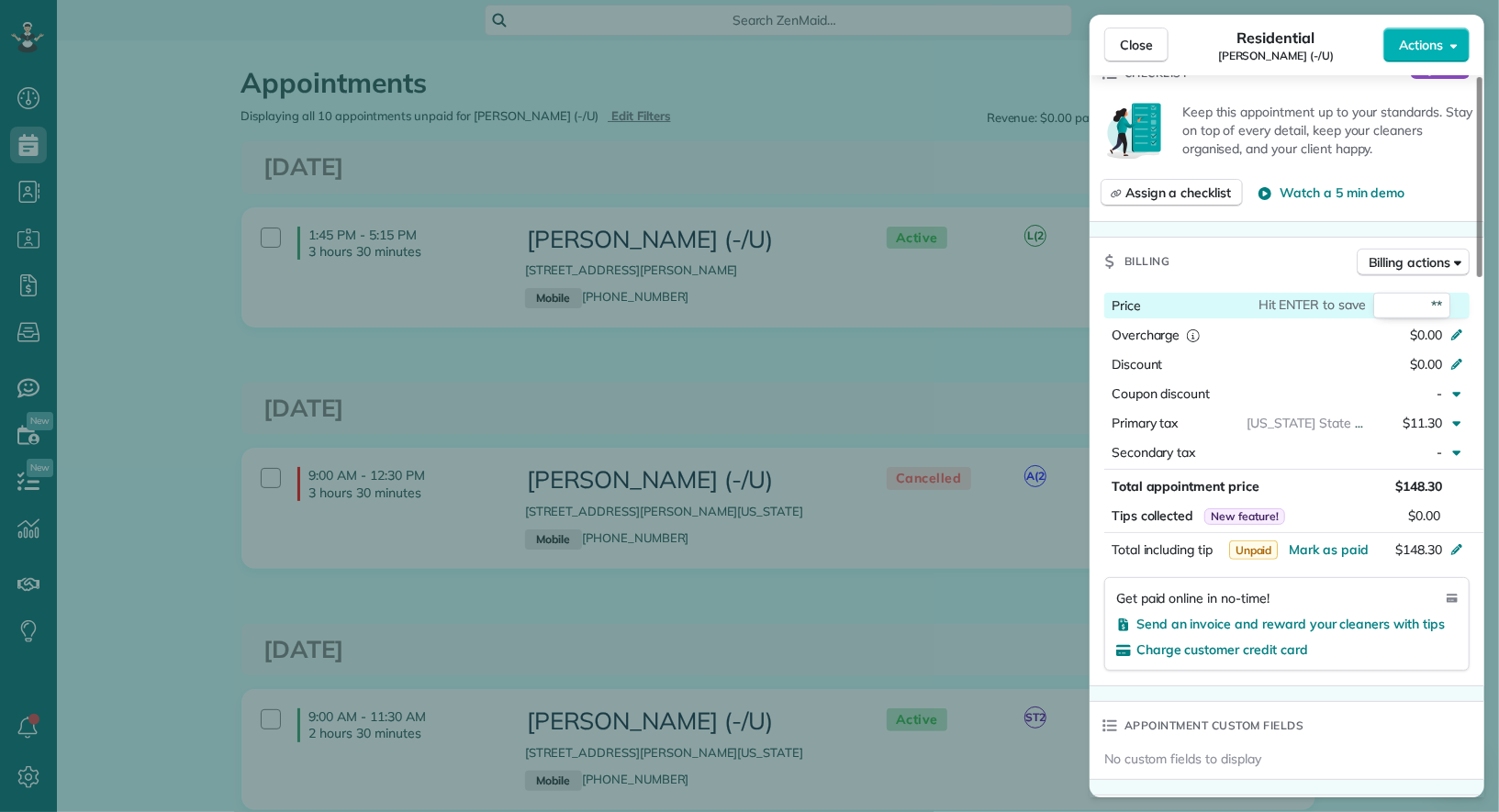 type on "***" 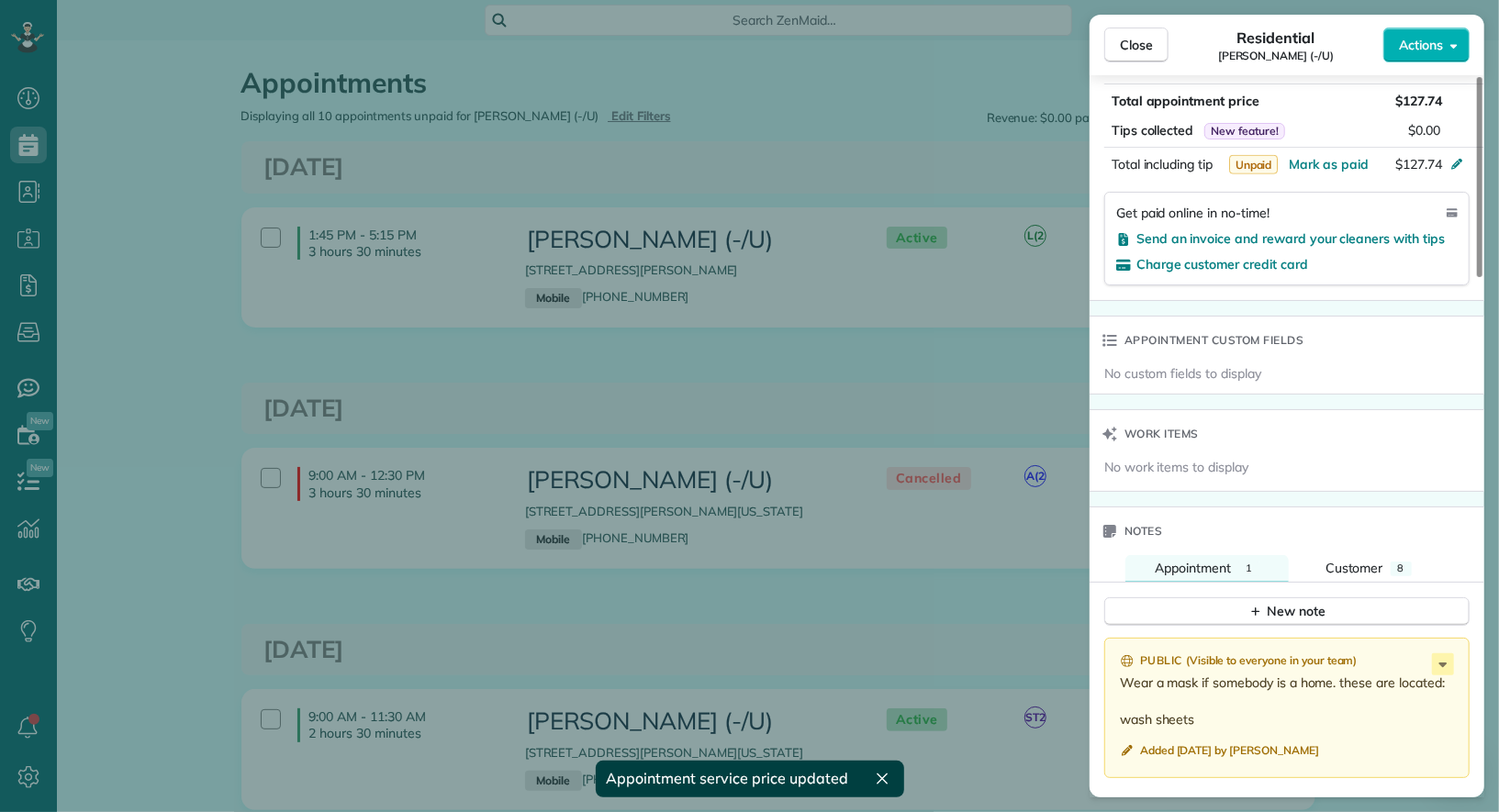 scroll, scrollTop: 1345, scrollLeft: 0, axis: vertical 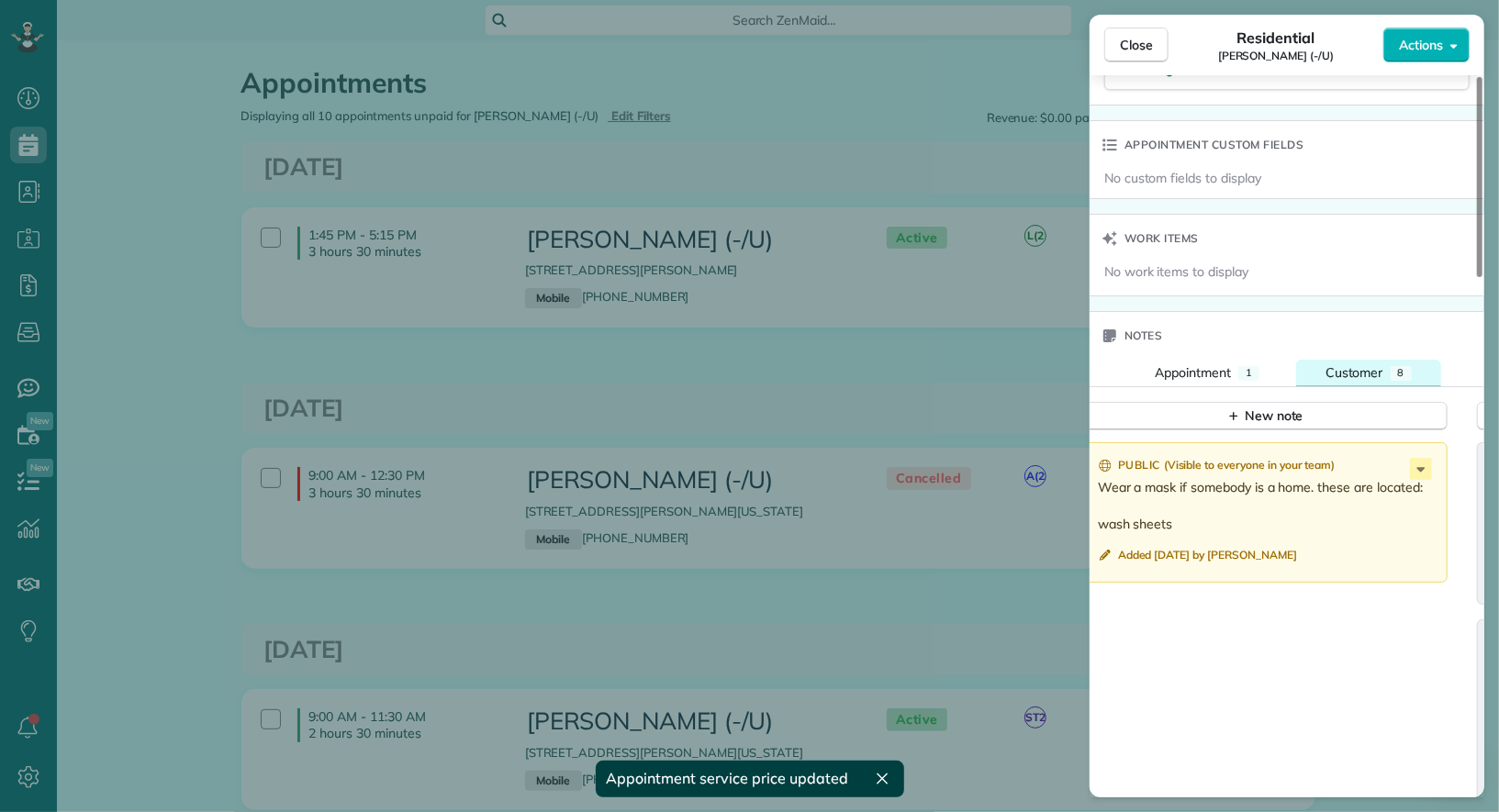 click on "Customer" at bounding box center [1354, 373] 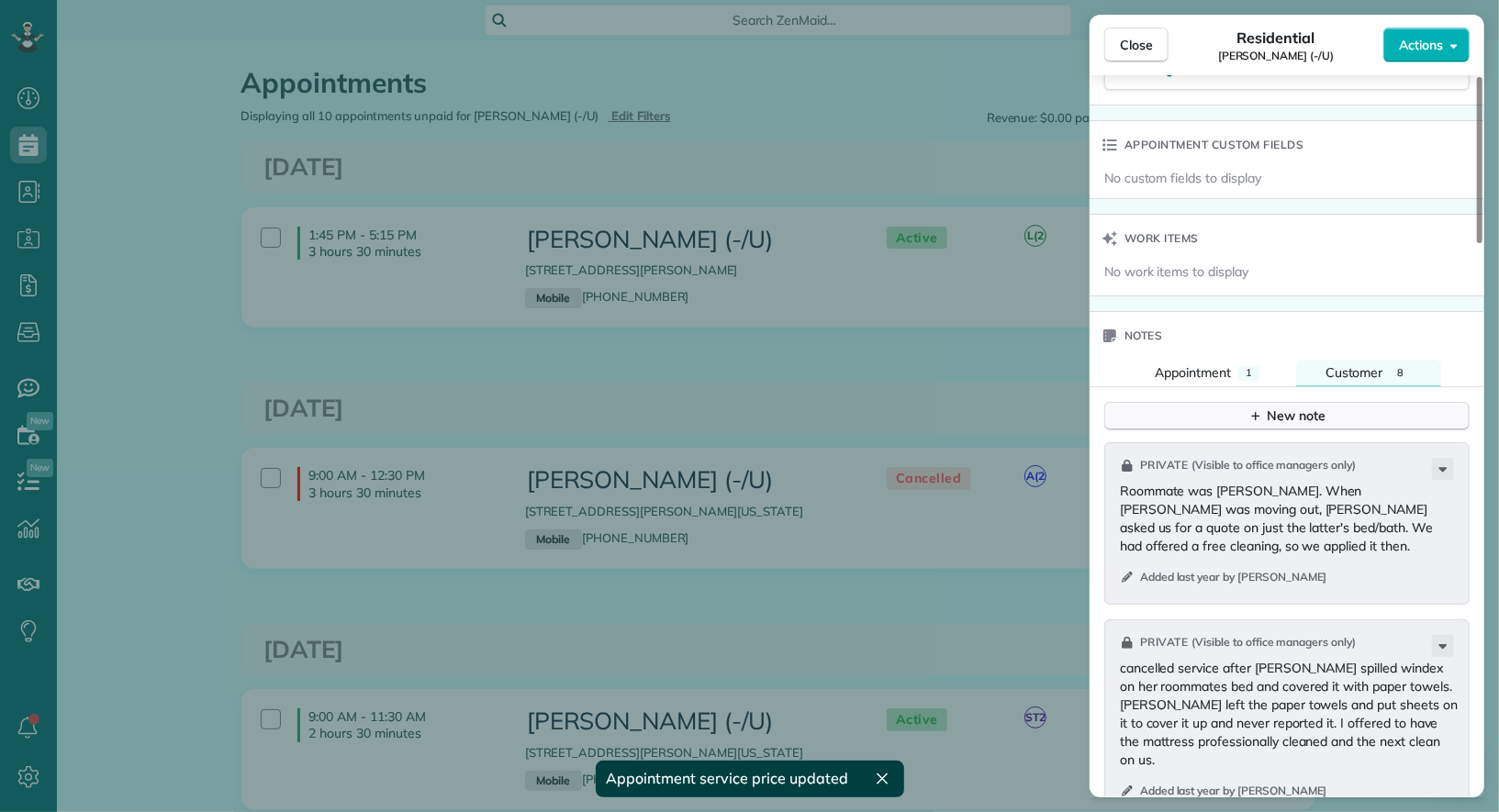 click on "New note" at bounding box center (1287, 416) 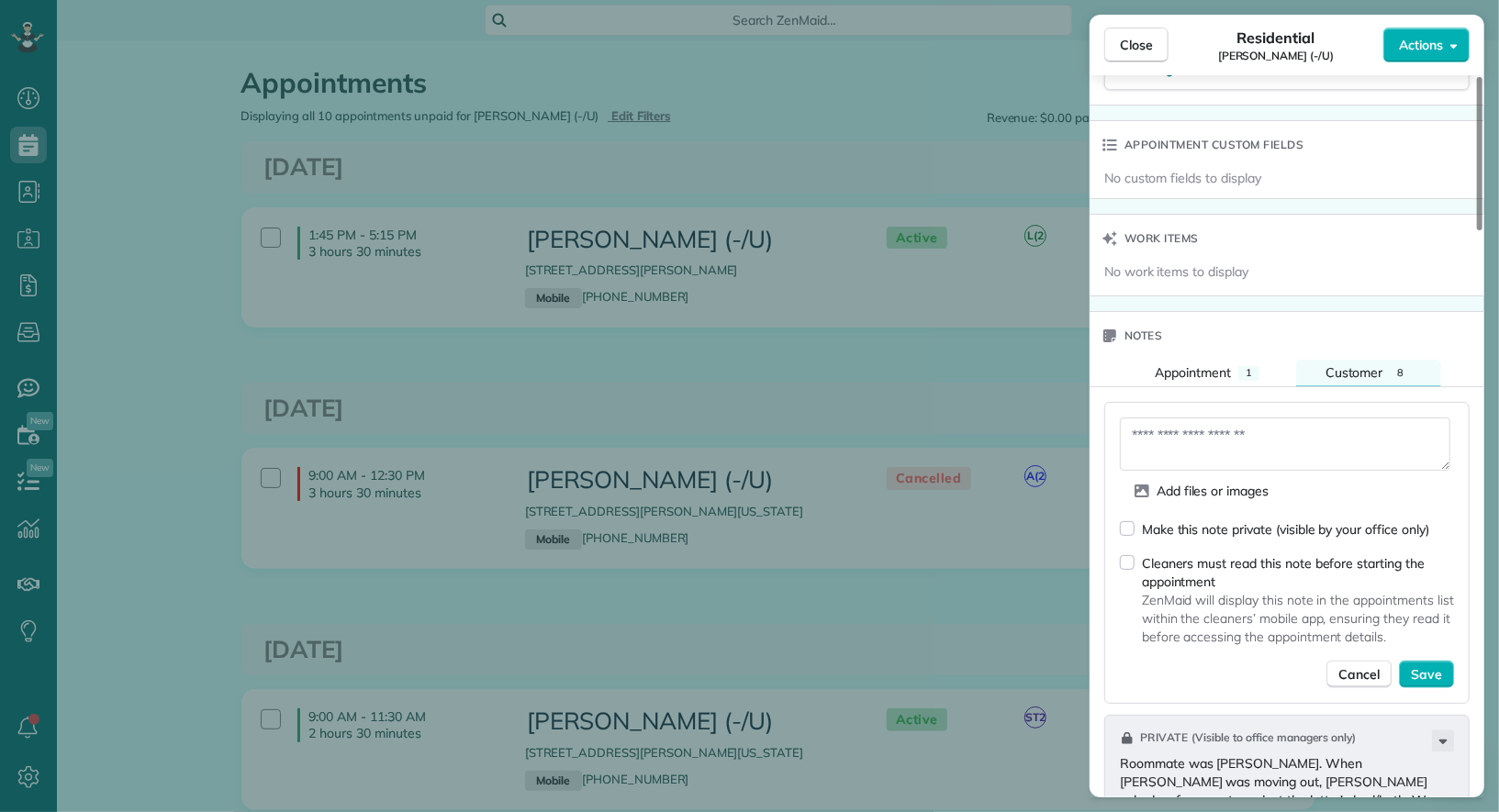 click on "Make this note private (visible by your office only)" at bounding box center (1285, 529) 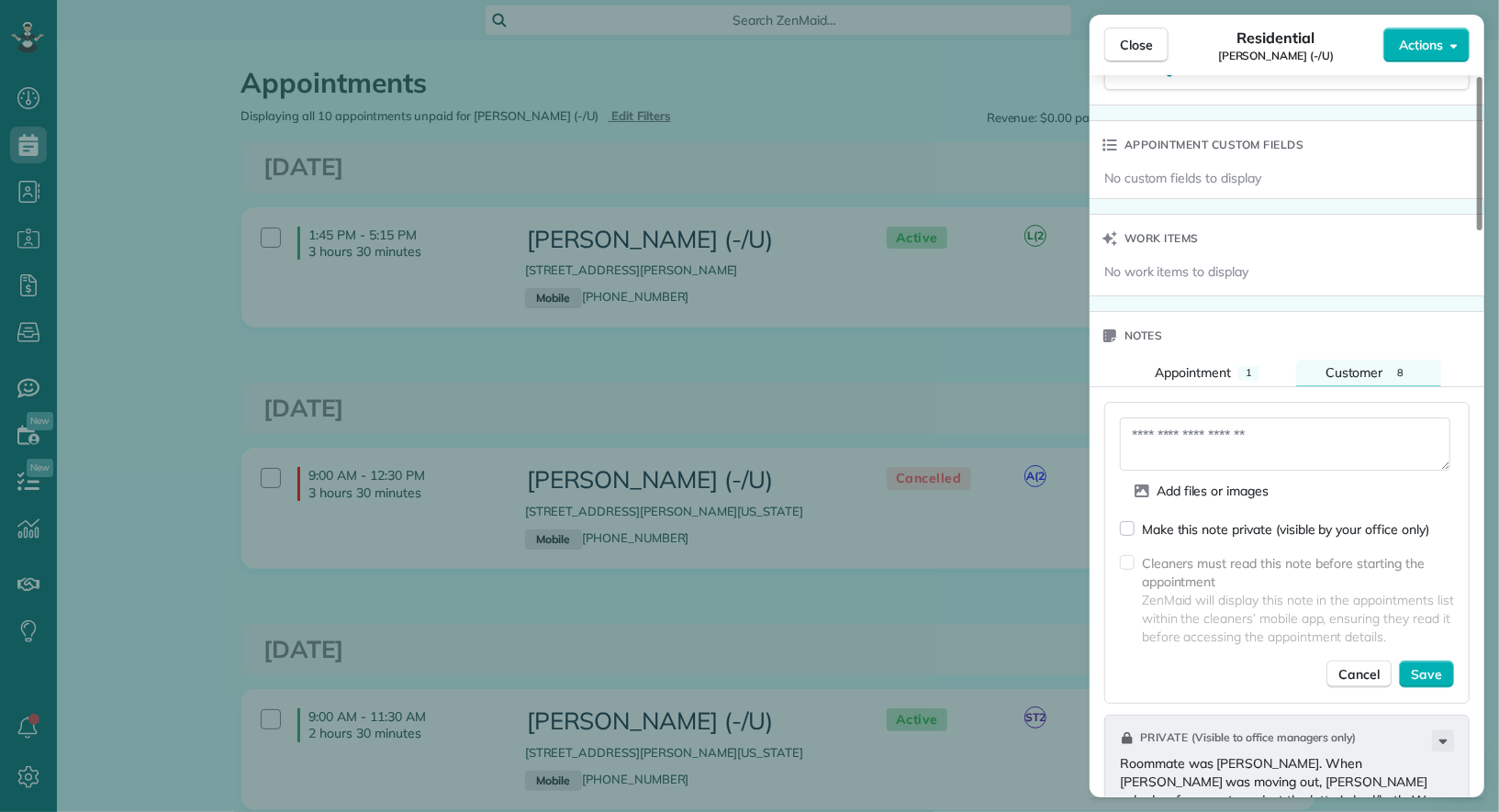 click at bounding box center [1285, 444] 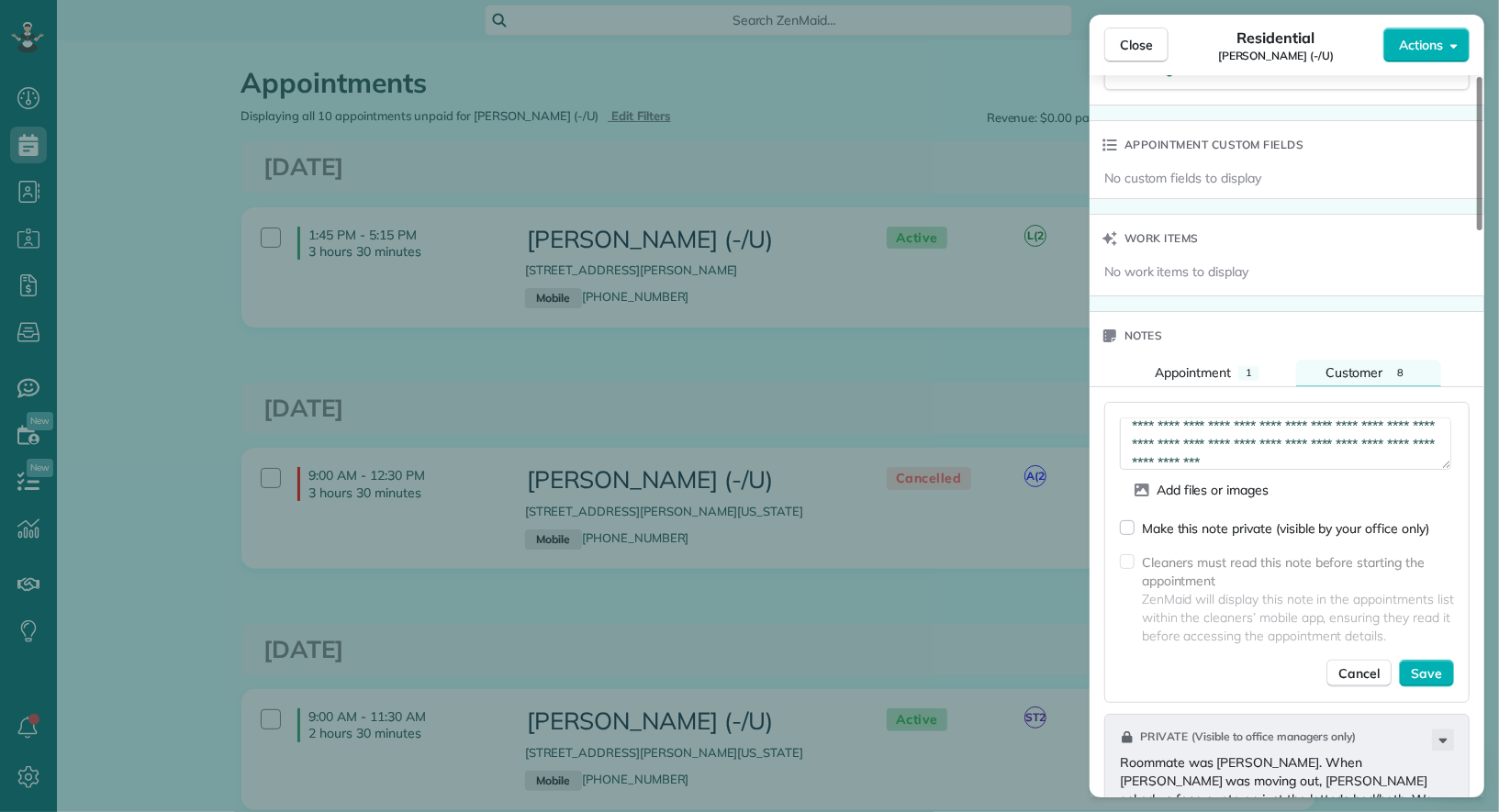 scroll, scrollTop: 64, scrollLeft: 0, axis: vertical 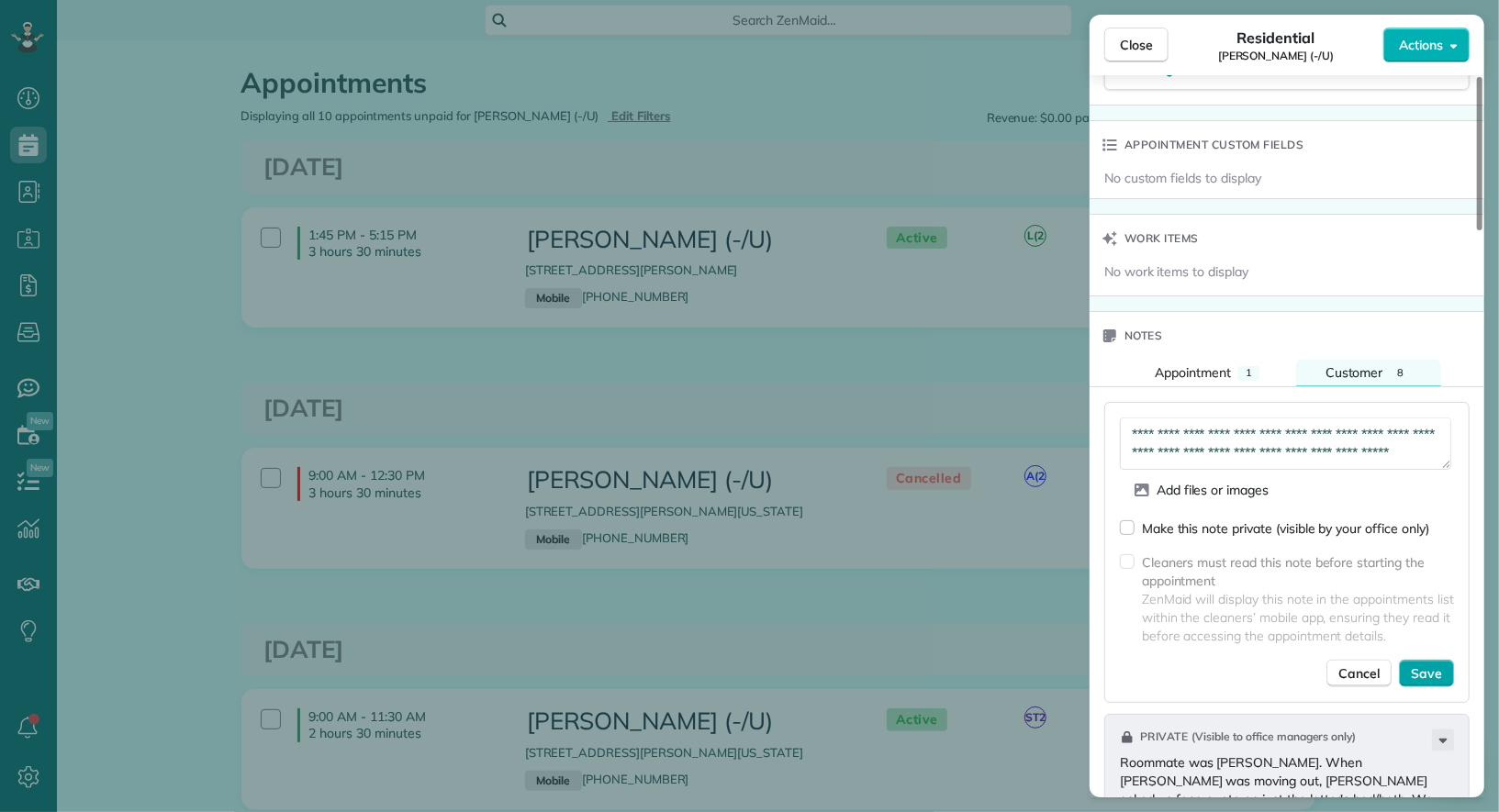type on "**********" 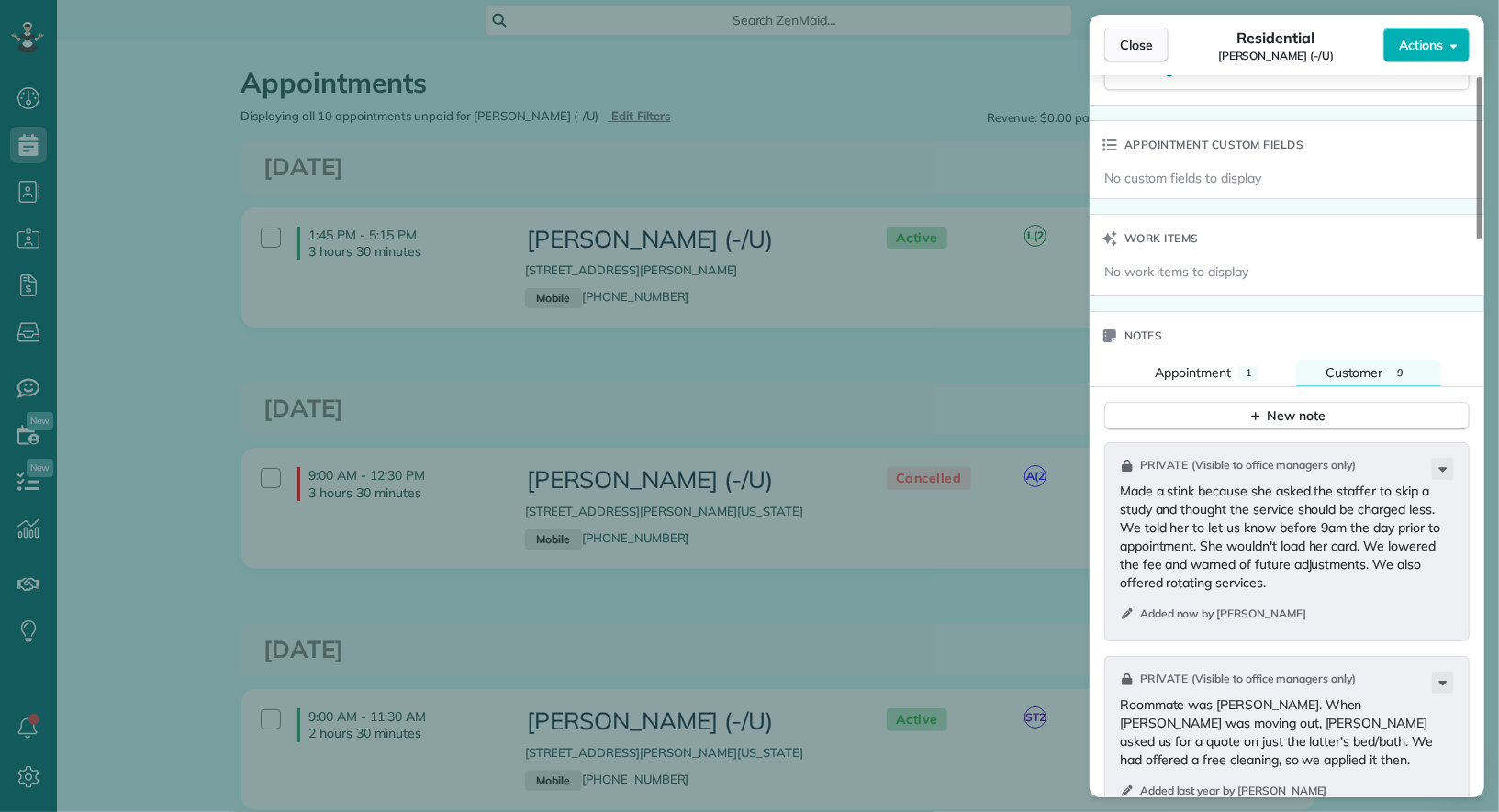 click on "Close" at bounding box center [1136, 45] 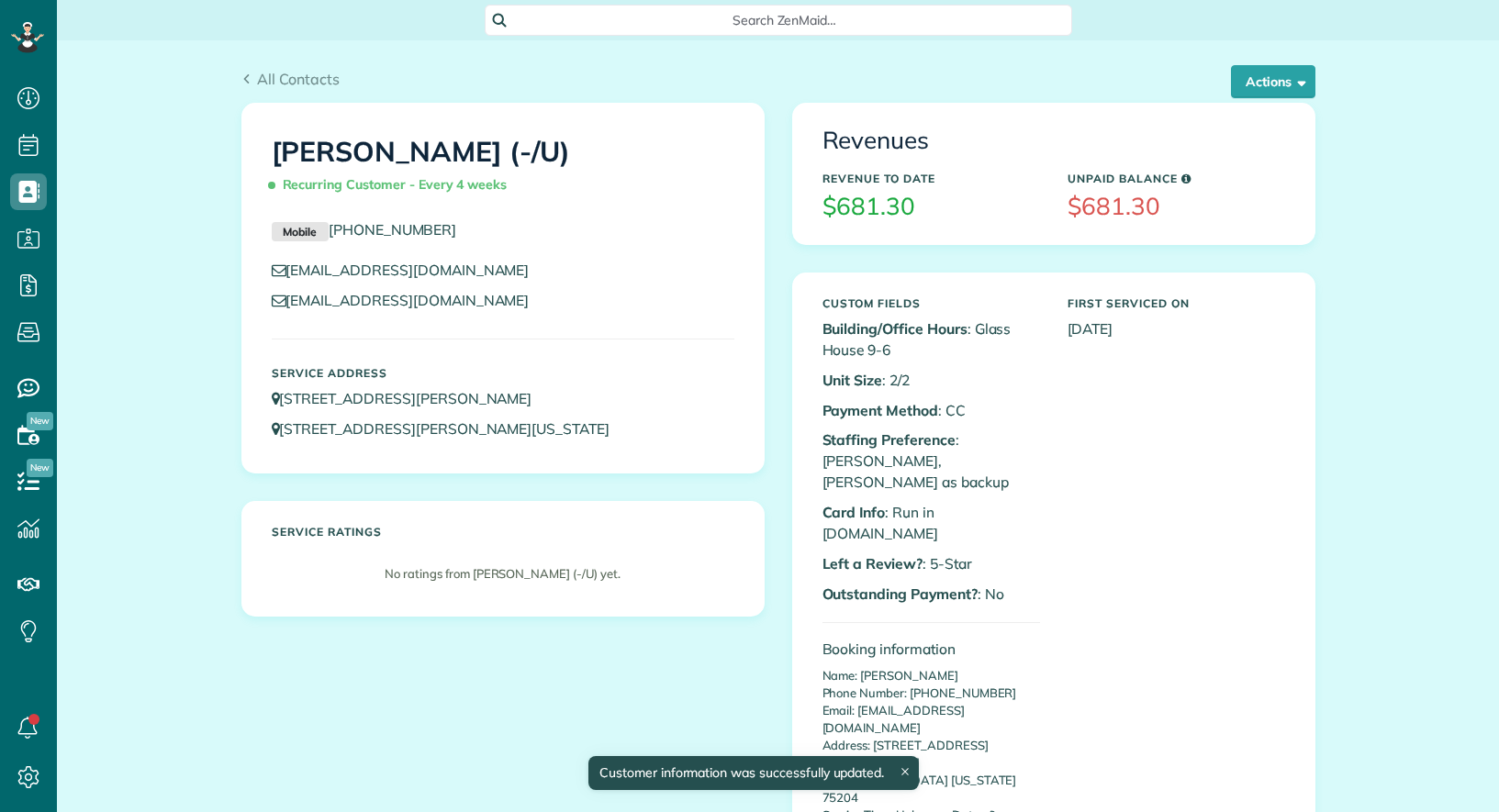 scroll, scrollTop: 0, scrollLeft: 0, axis: both 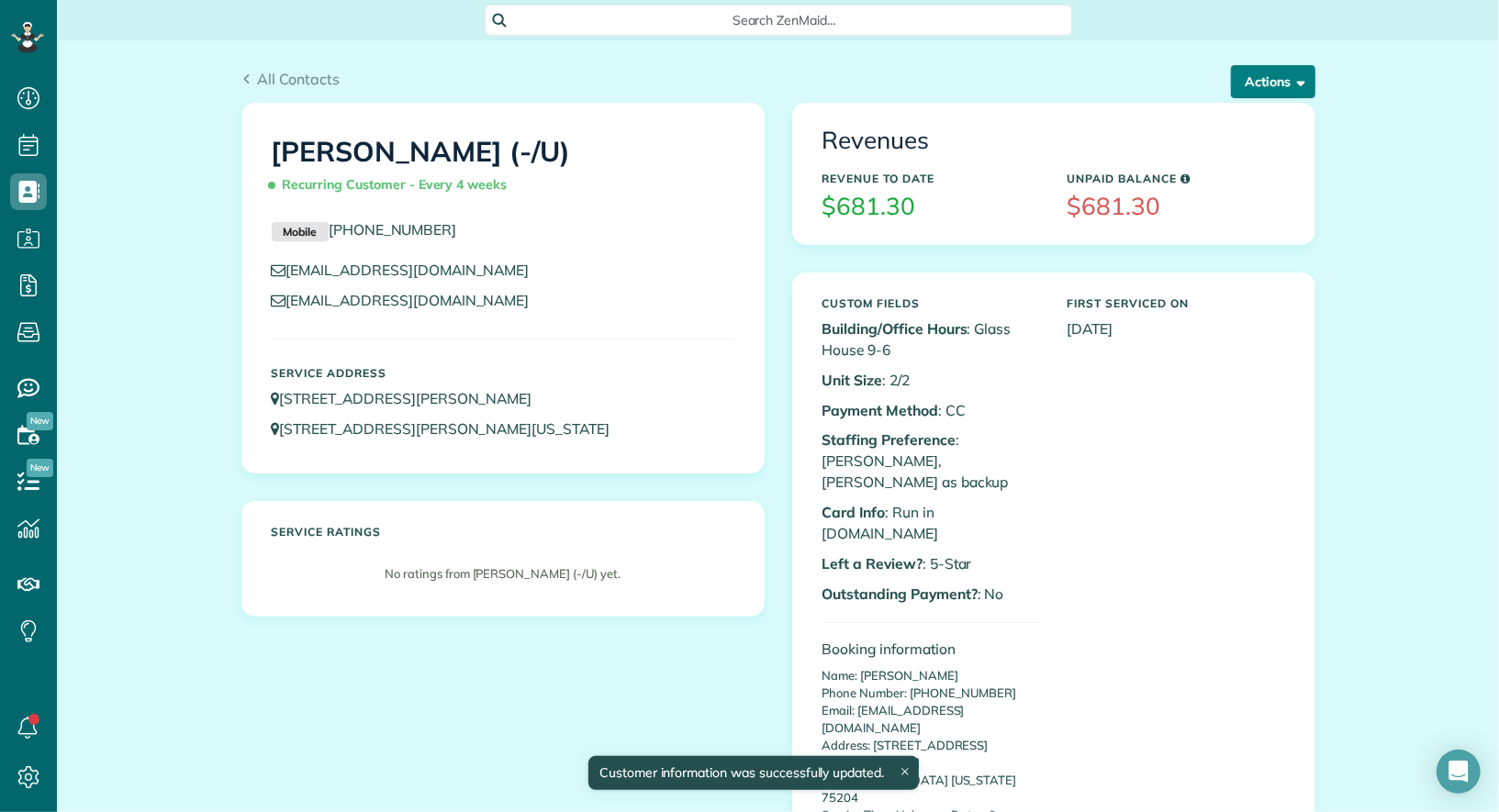 click on "Actions" at bounding box center [1273, 82] 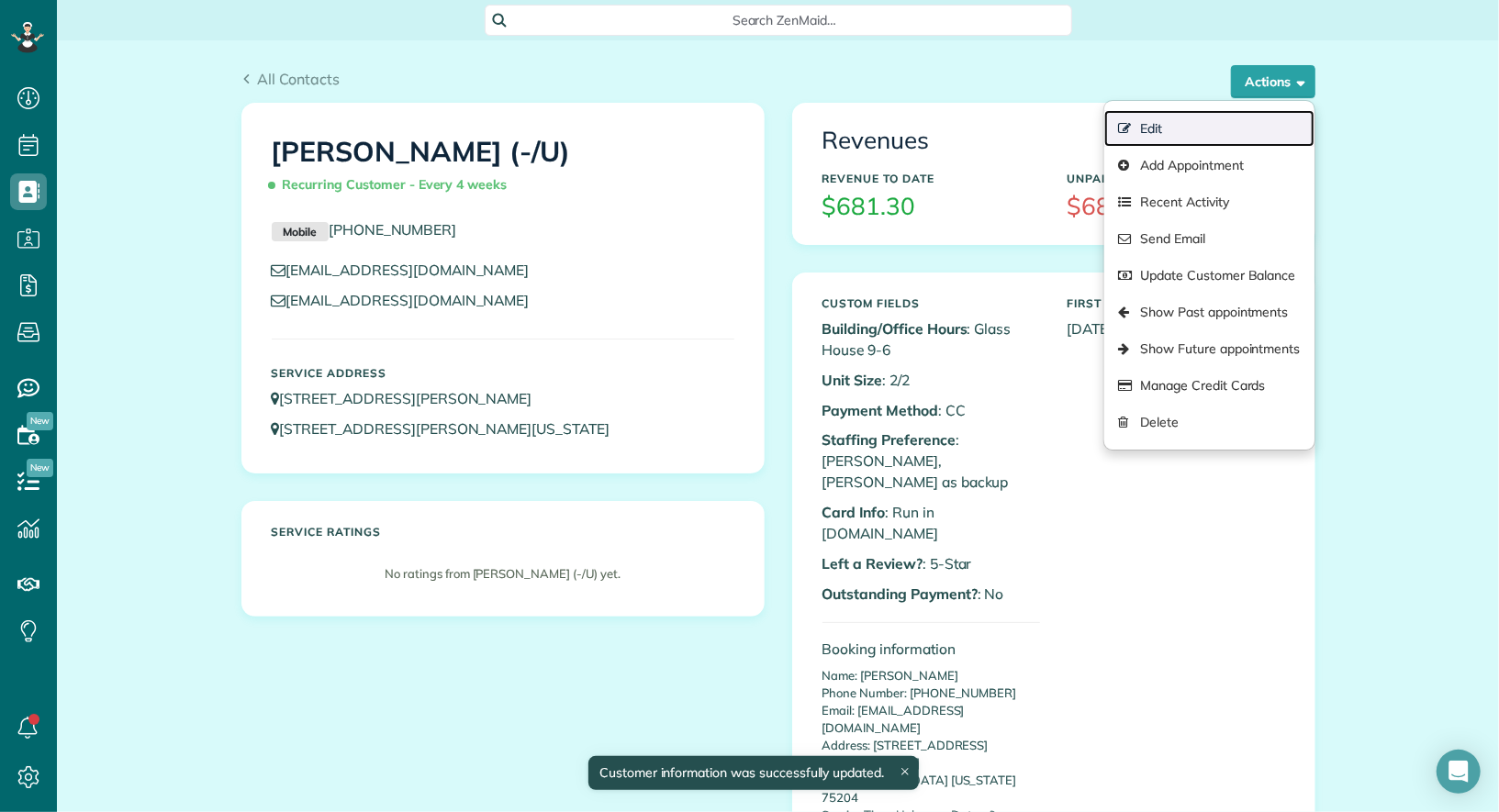 click on "Edit" at bounding box center [1209, 128] 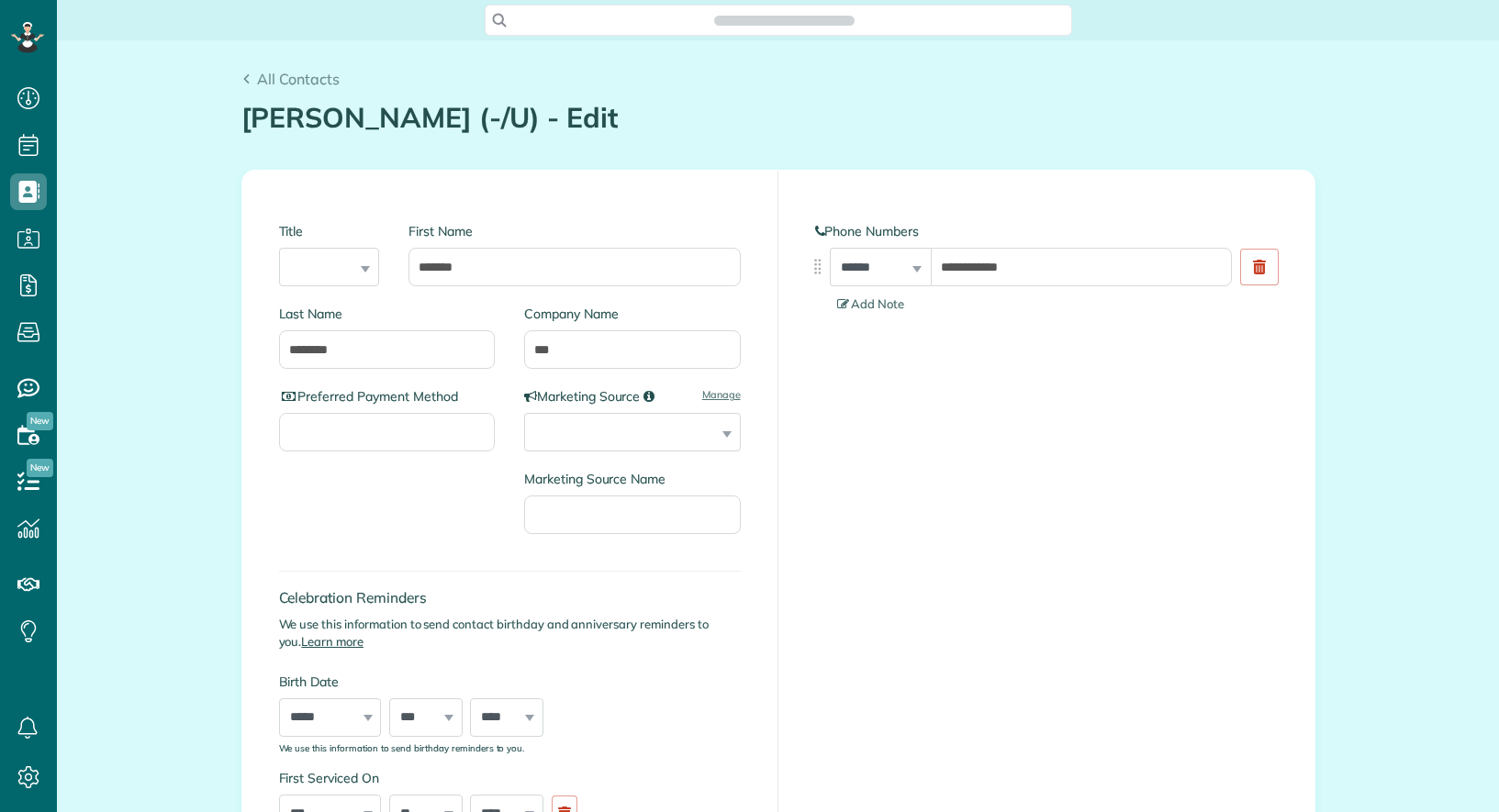 scroll, scrollTop: 0, scrollLeft: 0, axis: both 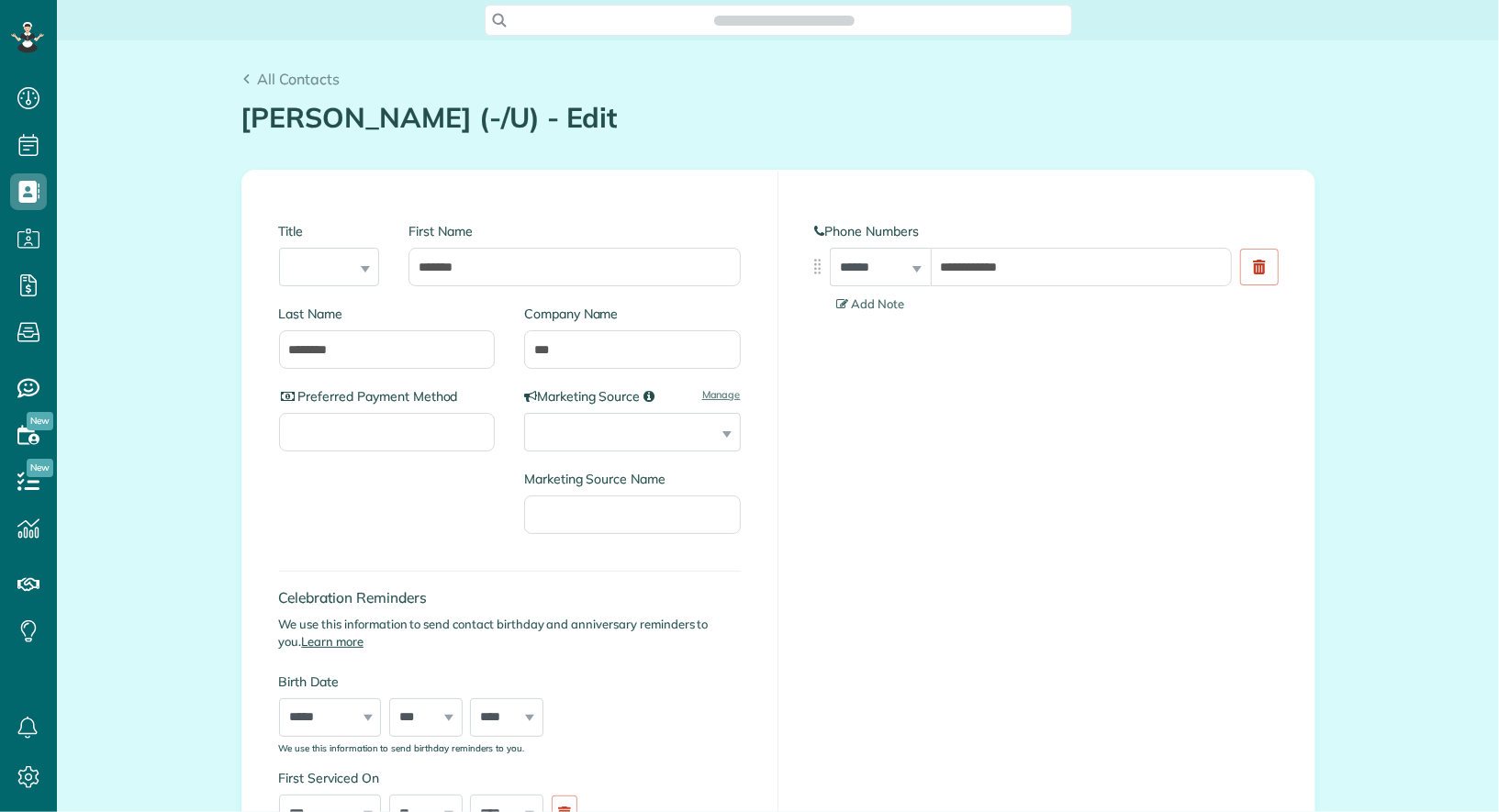 type on "**********" 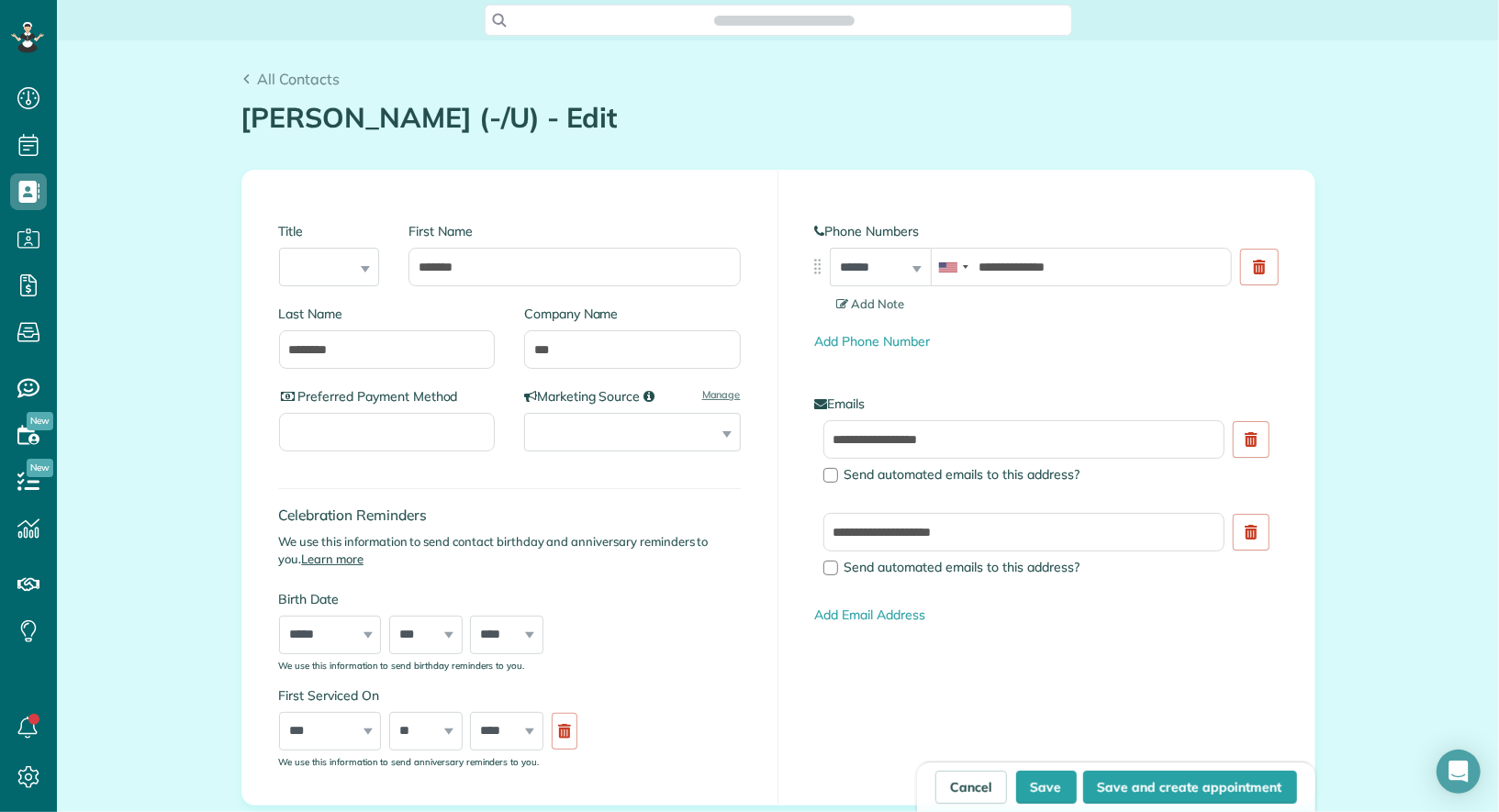 scroll, scrollTop: 812, scrollLeft: 56, axis: both 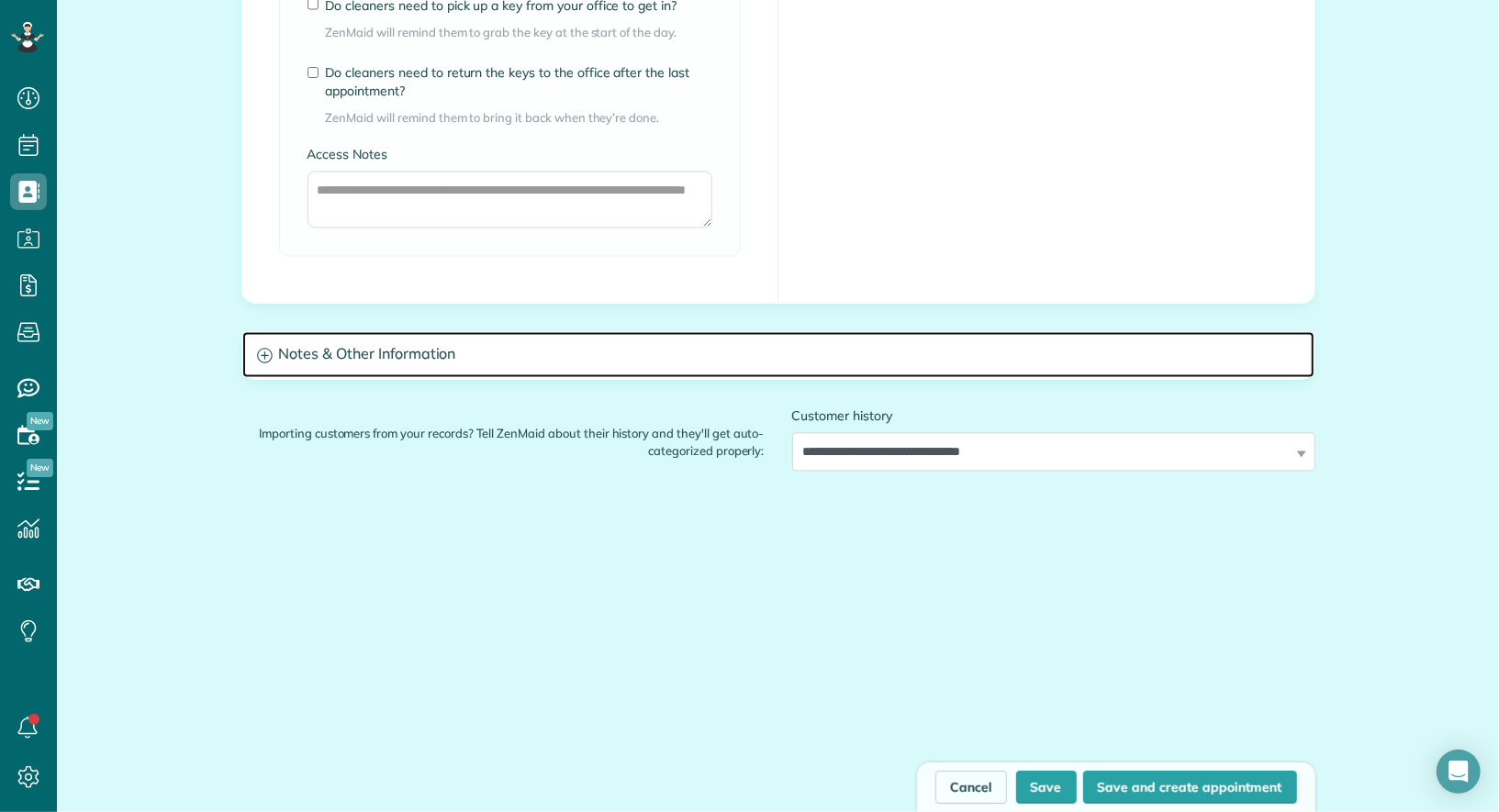 click on "Notes & Other Information" at bounding box center [778, 355] 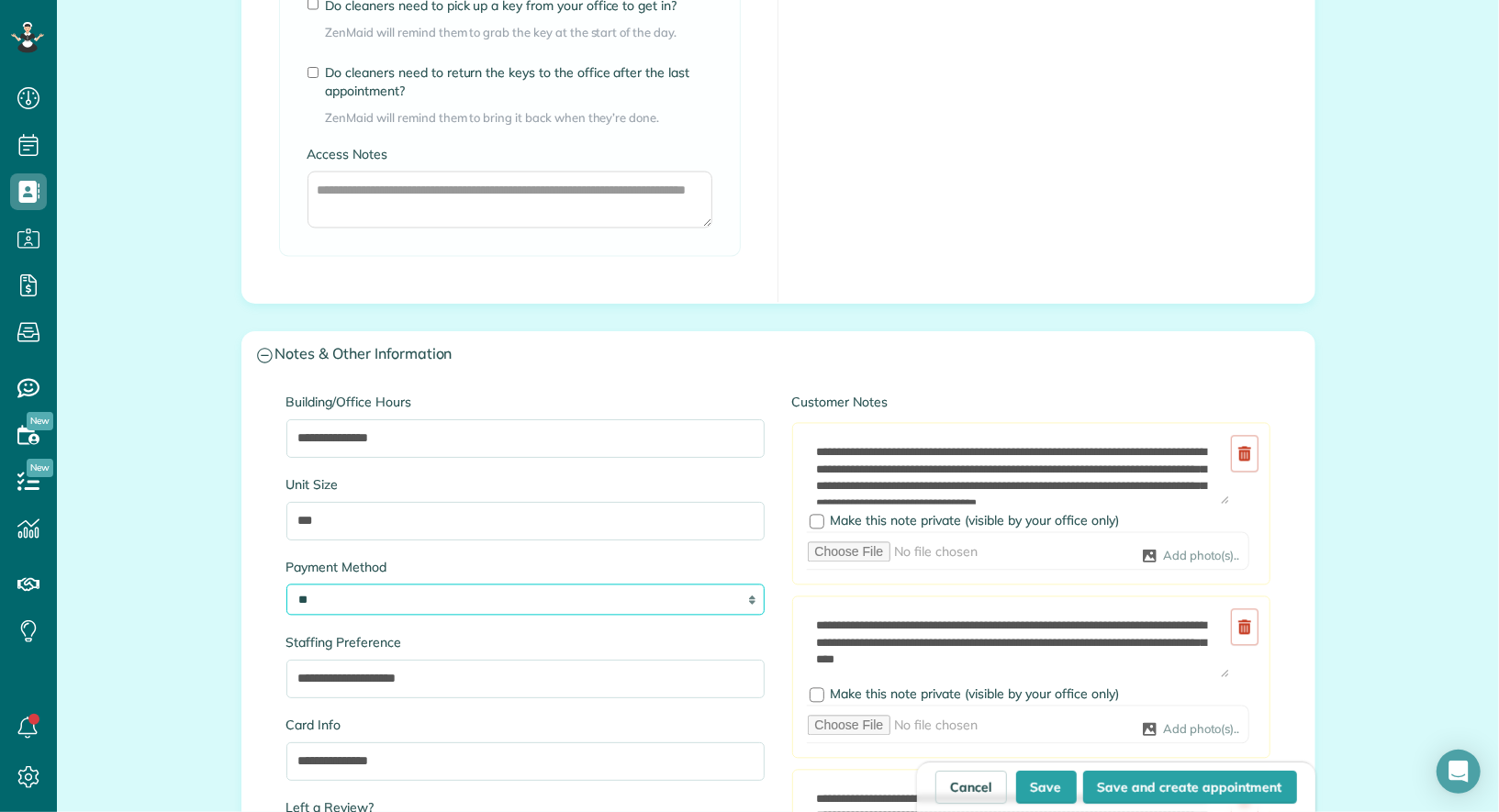 click on "**********" at bounding box center (525, 600) 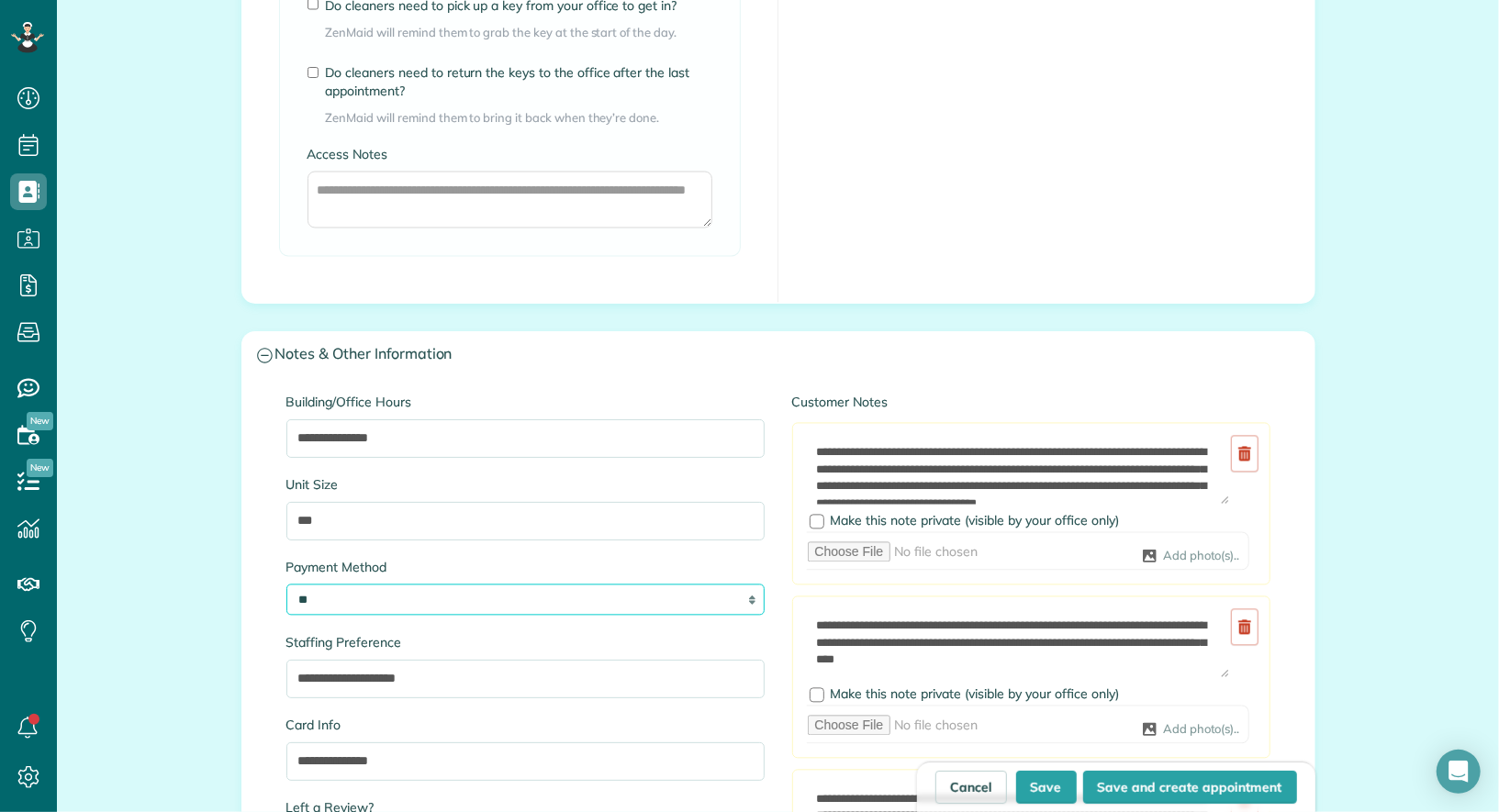 select on "*********" 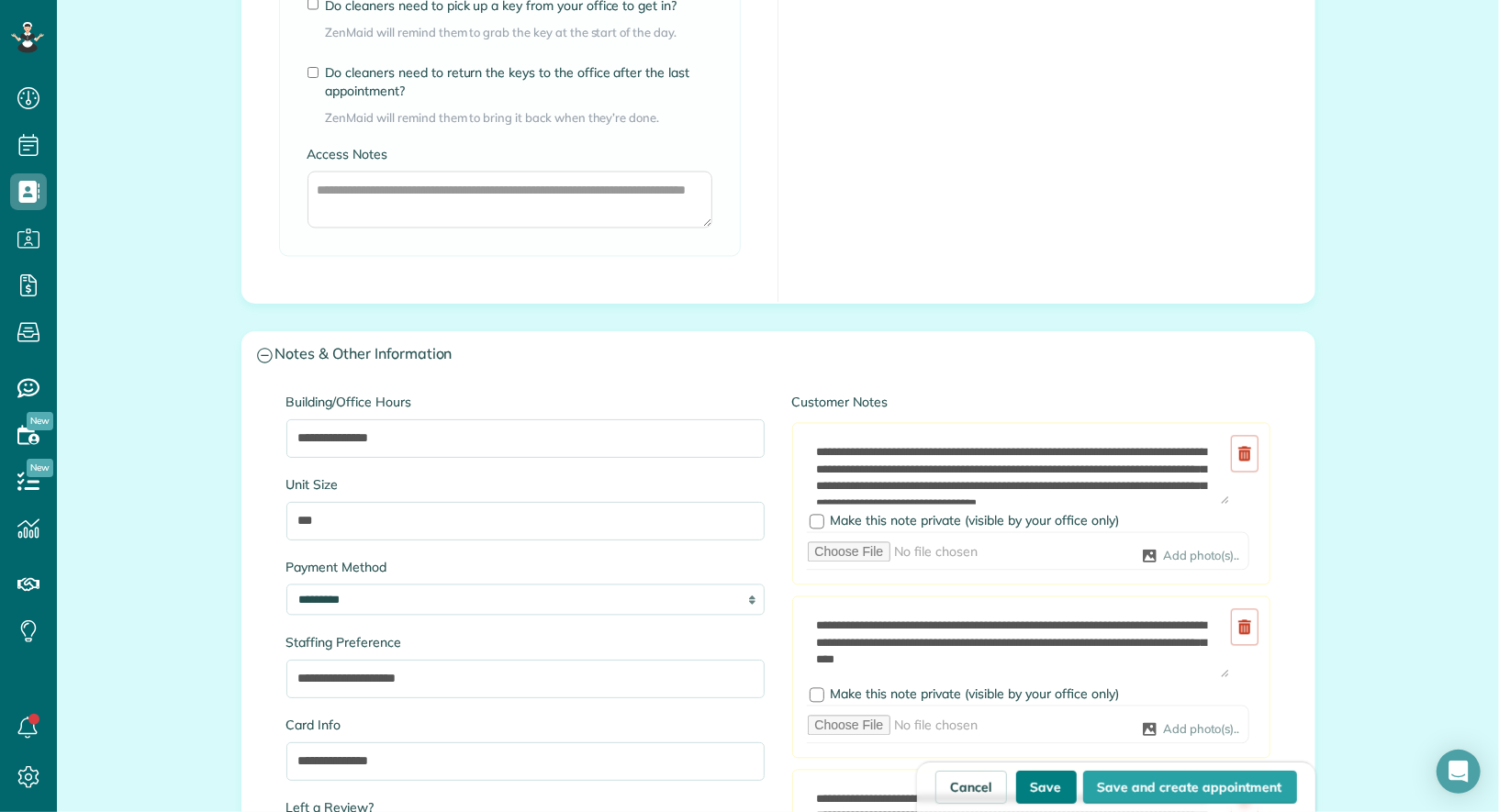 click on "Save" at bounding box center [1046, 787] 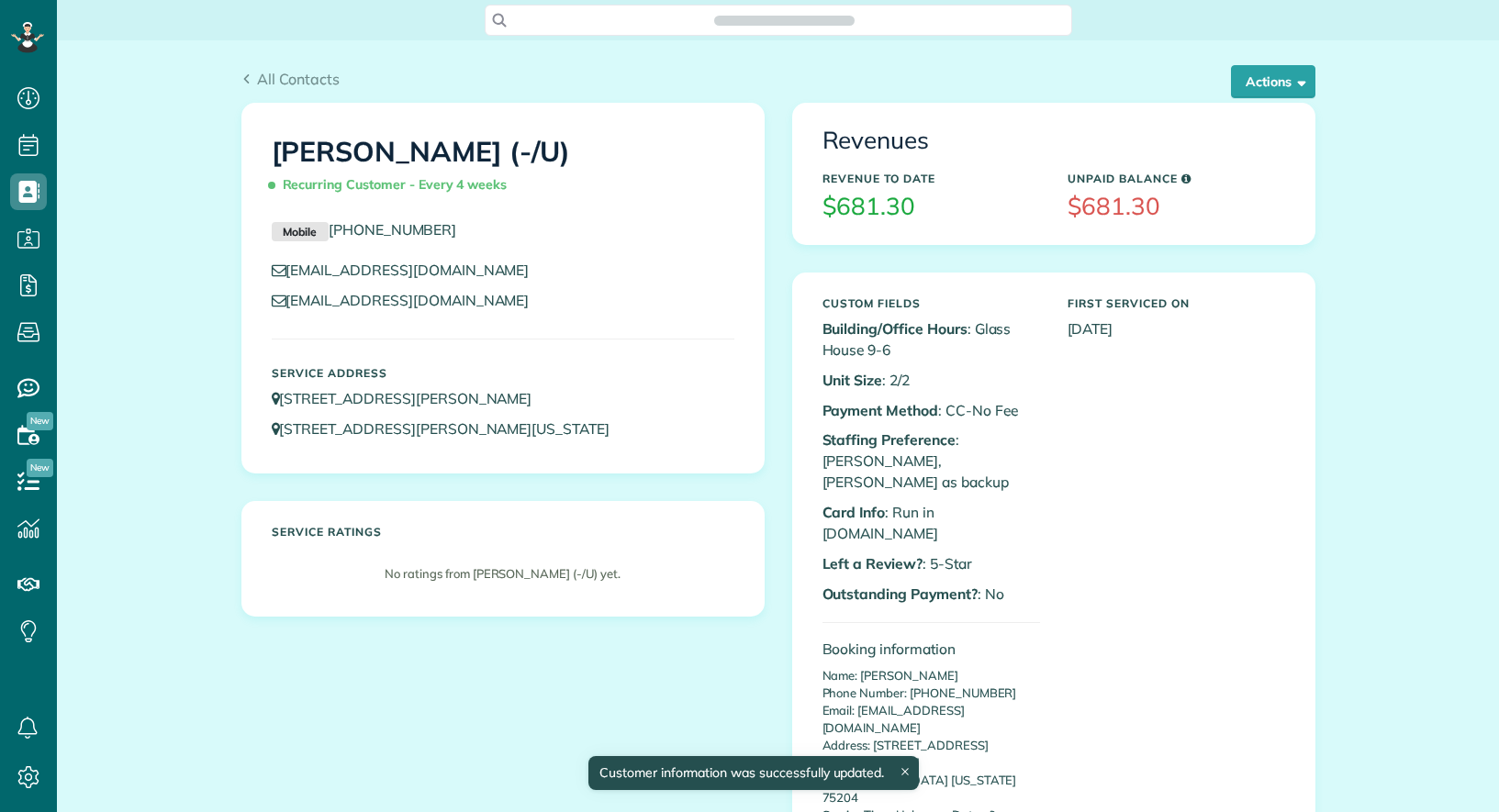 scroll, scrollTop: 0, scrollLeft: 0, axis: both 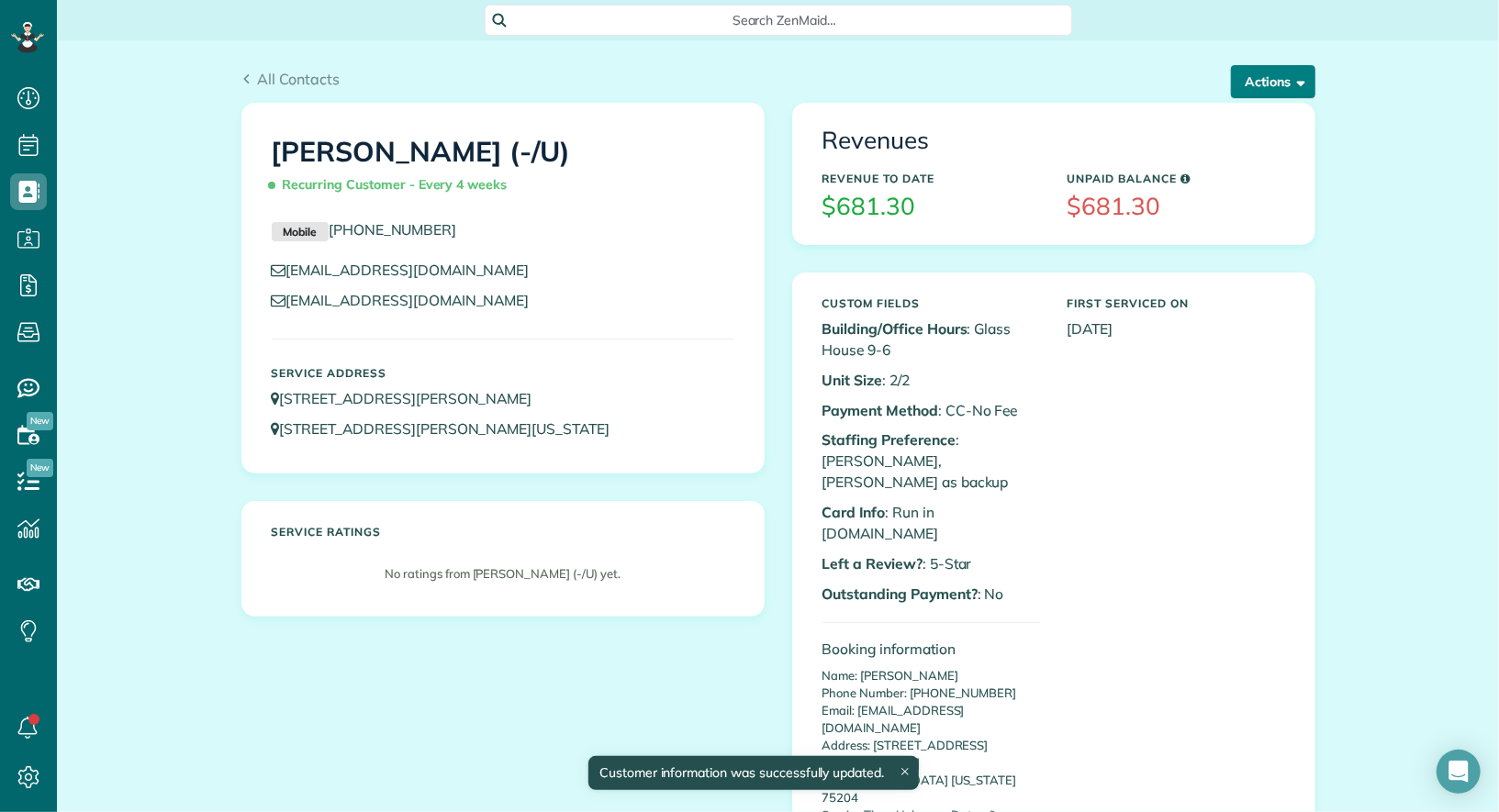 click on "Actions" at bounding box center [1273, 82] 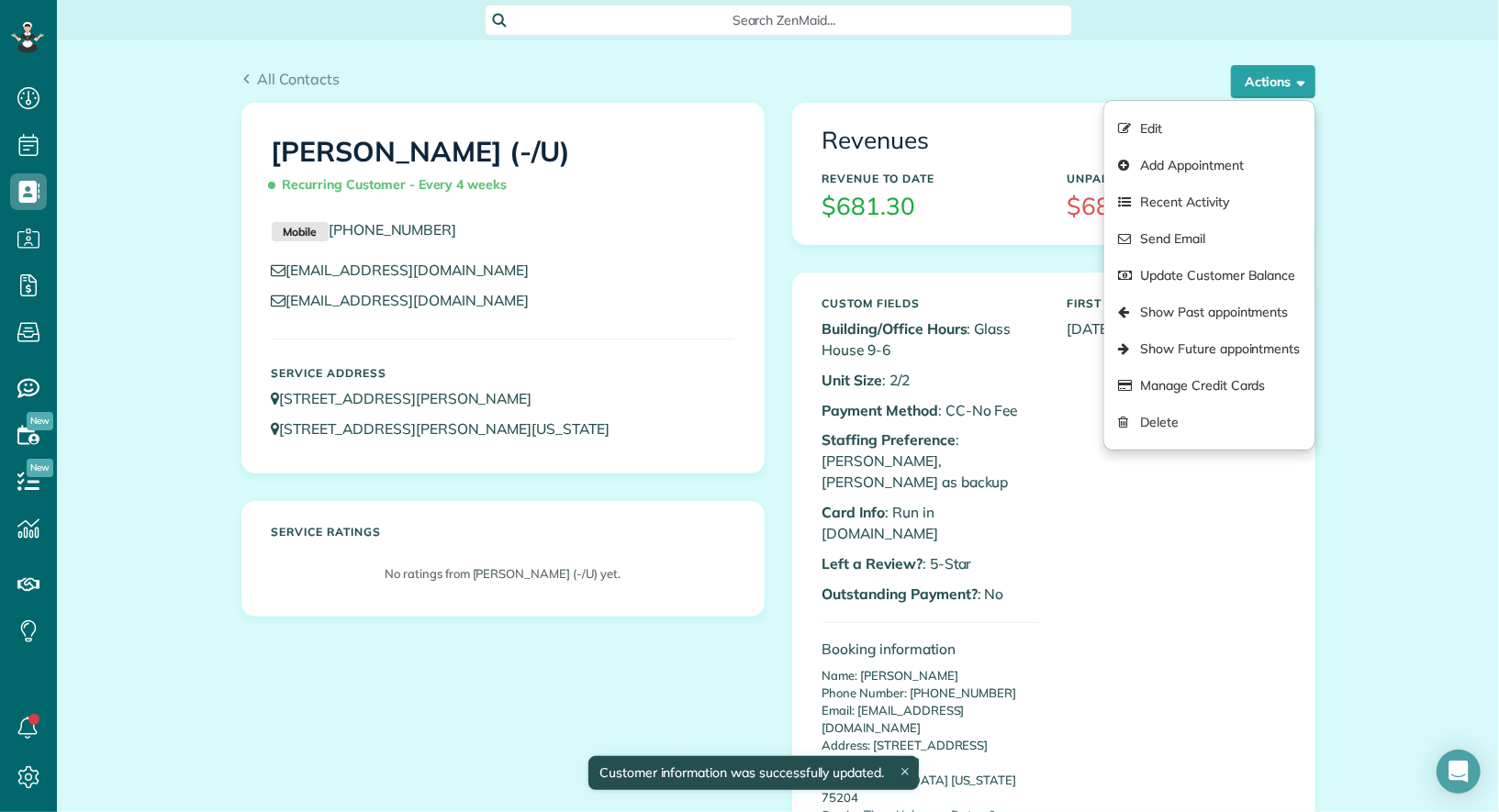 click on "[PERSON_NAME] (-/U)
Recurring Customer - Every 4 weeks
Mobile
[PHONE_NUMBER]
[EMAIL_ADDRESS][DOMAIN_NAME]
[EMAIL_ADDRESS][DOMAIN_NAME]
Service Address
[STREET_ADDRESS][PERSON_NAME]
[STREET_ADDRESS][PERSON_NAME][US_STATE]
Service ratings" at bounding box center [778, 655] 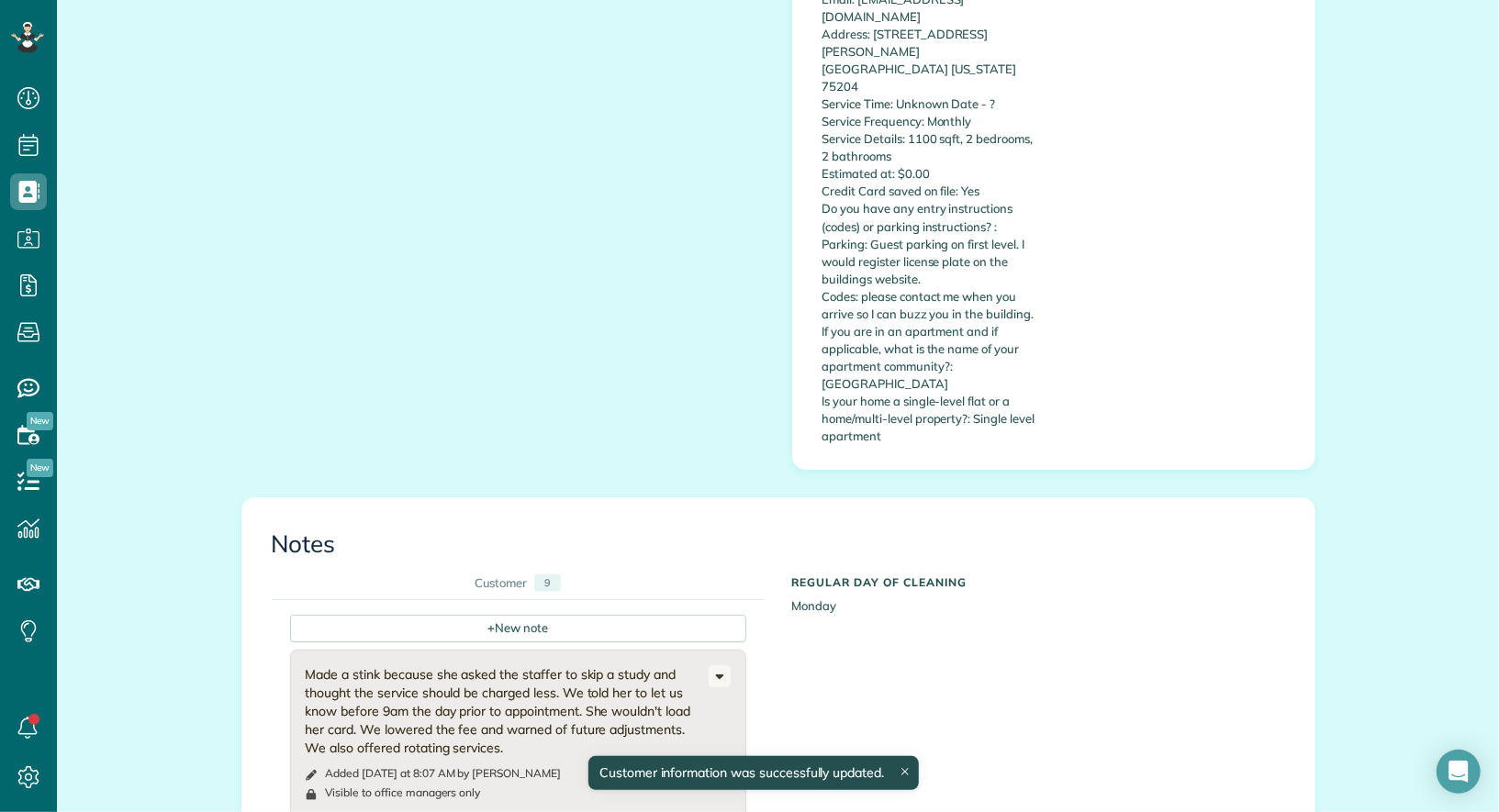 scroll, scrollTop: 893, scrollLeft: 0, axis: vertical 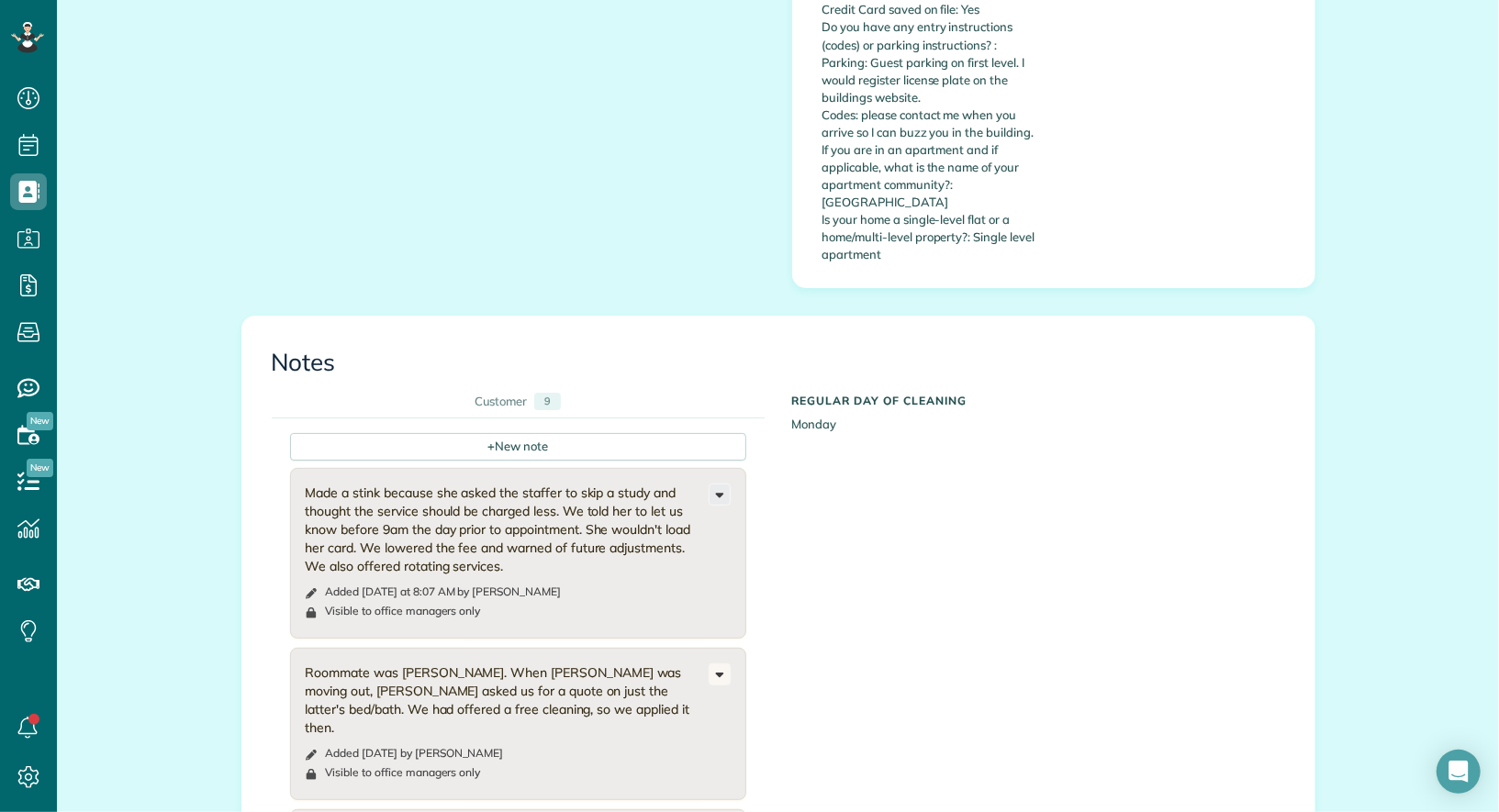 click 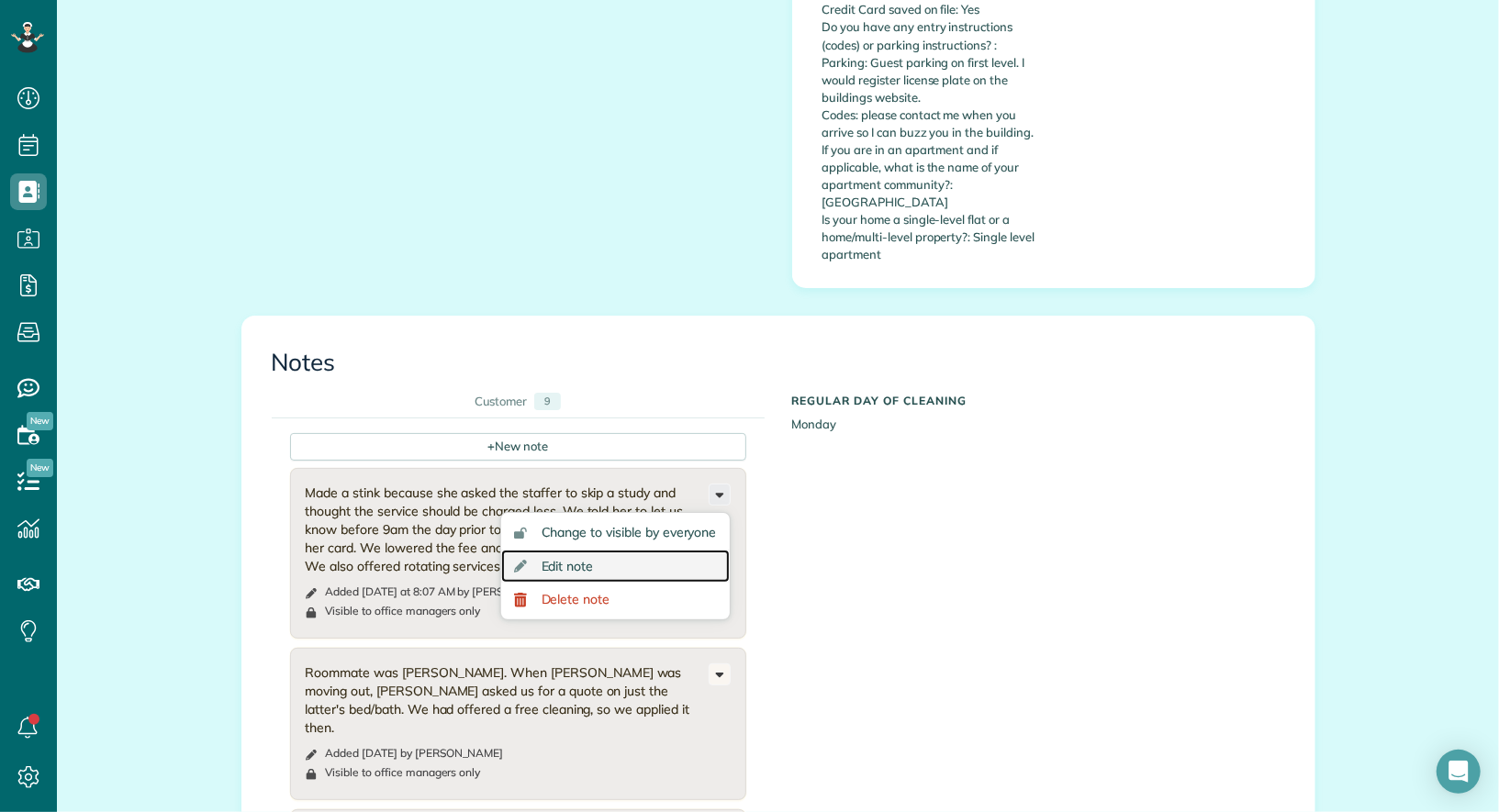 click on "Edit note" at bounding box center (615, 566) 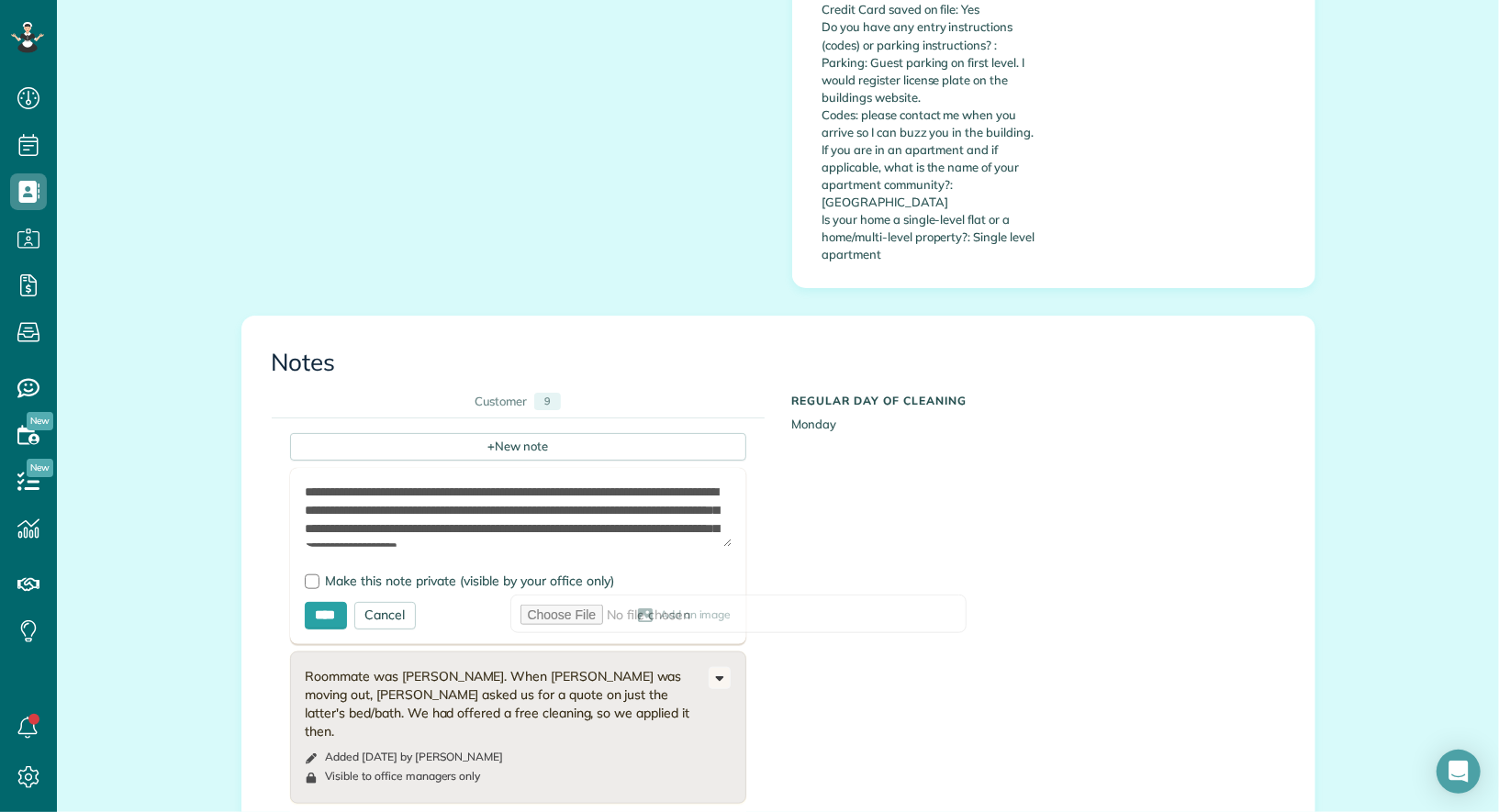 click on "**********" at bounding box center (518, 515) 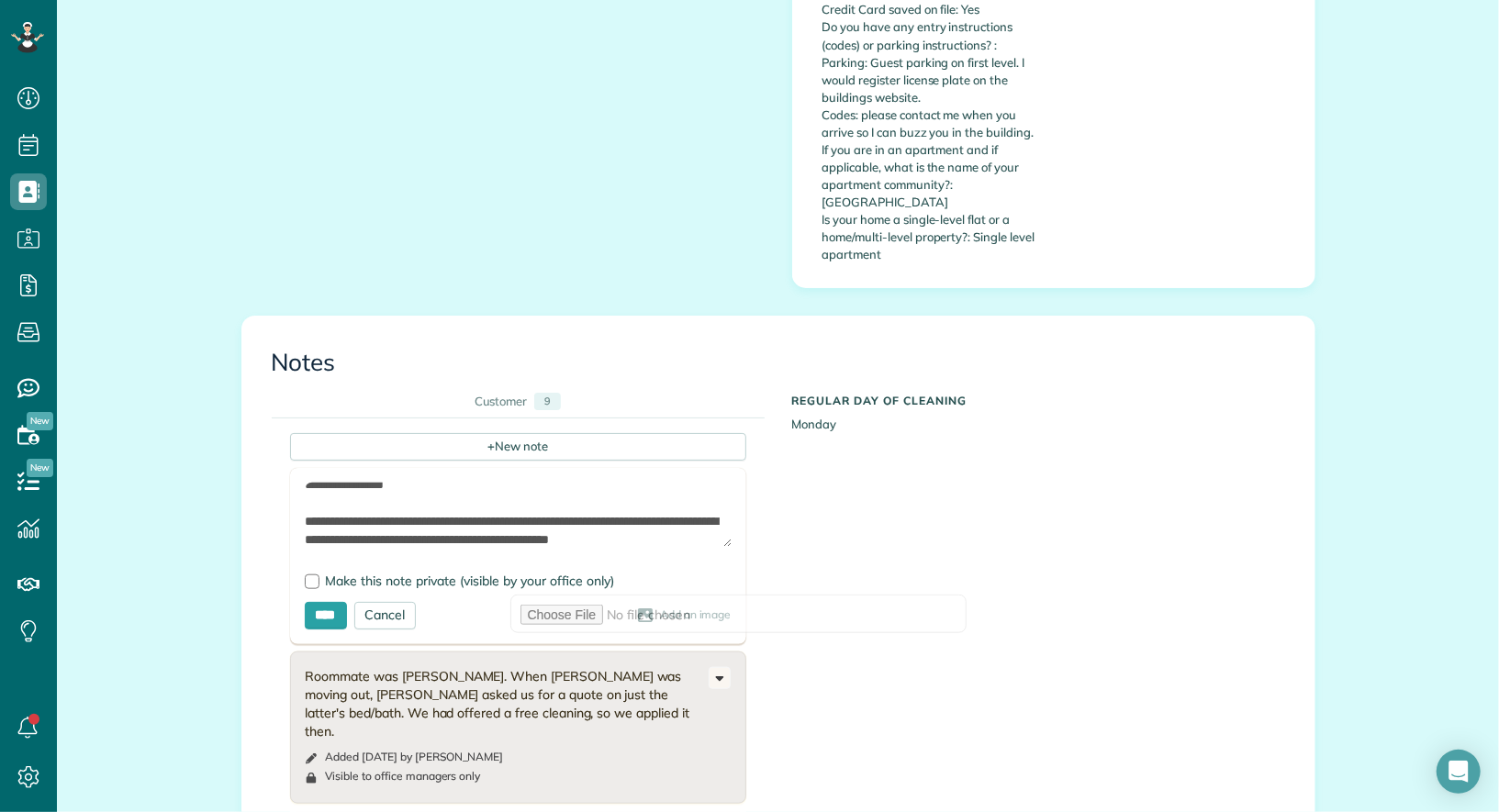 scroll, scrollTop: 44, scrollLeft: 0, axis: vertical 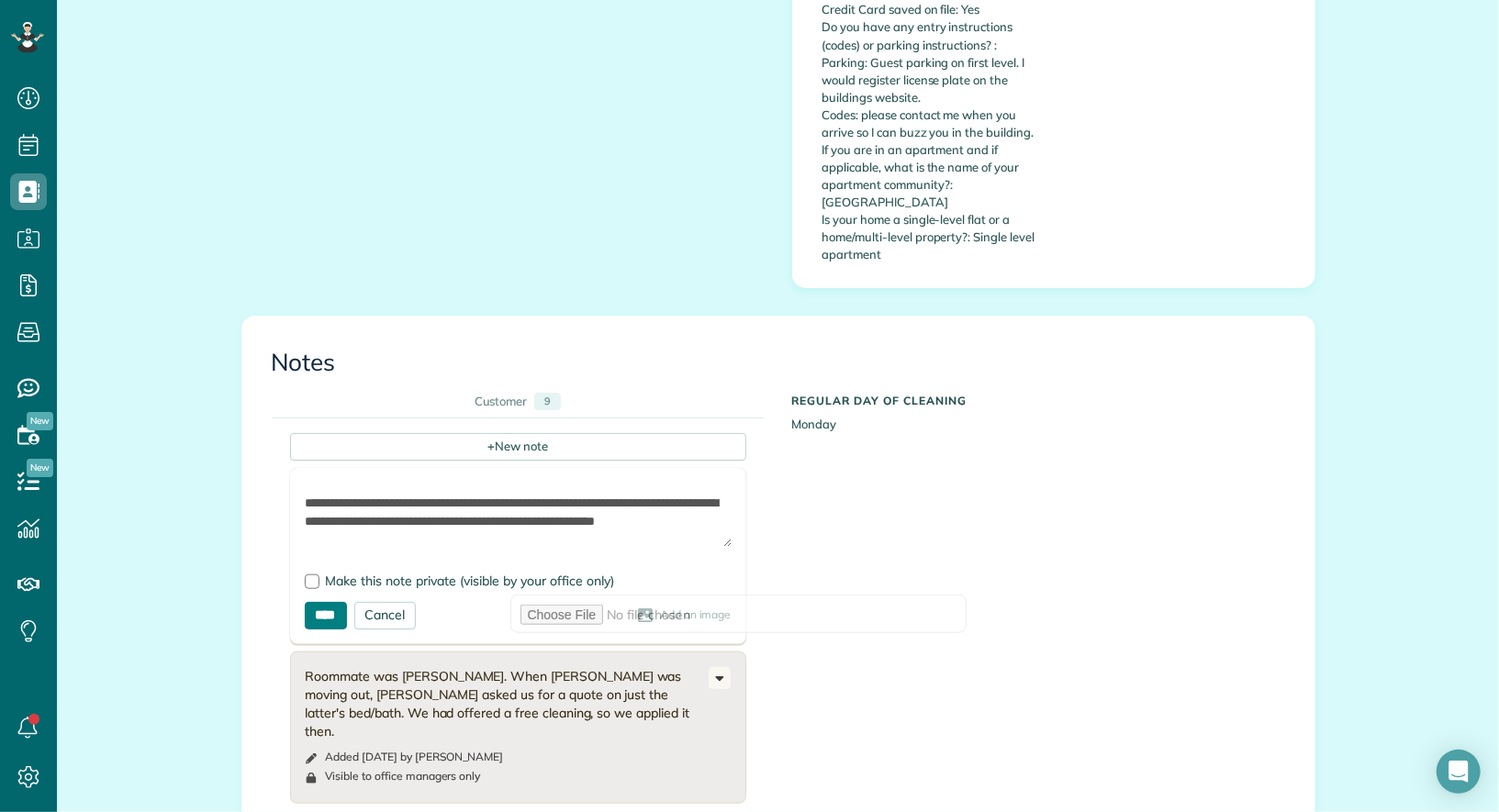 type on "**********" 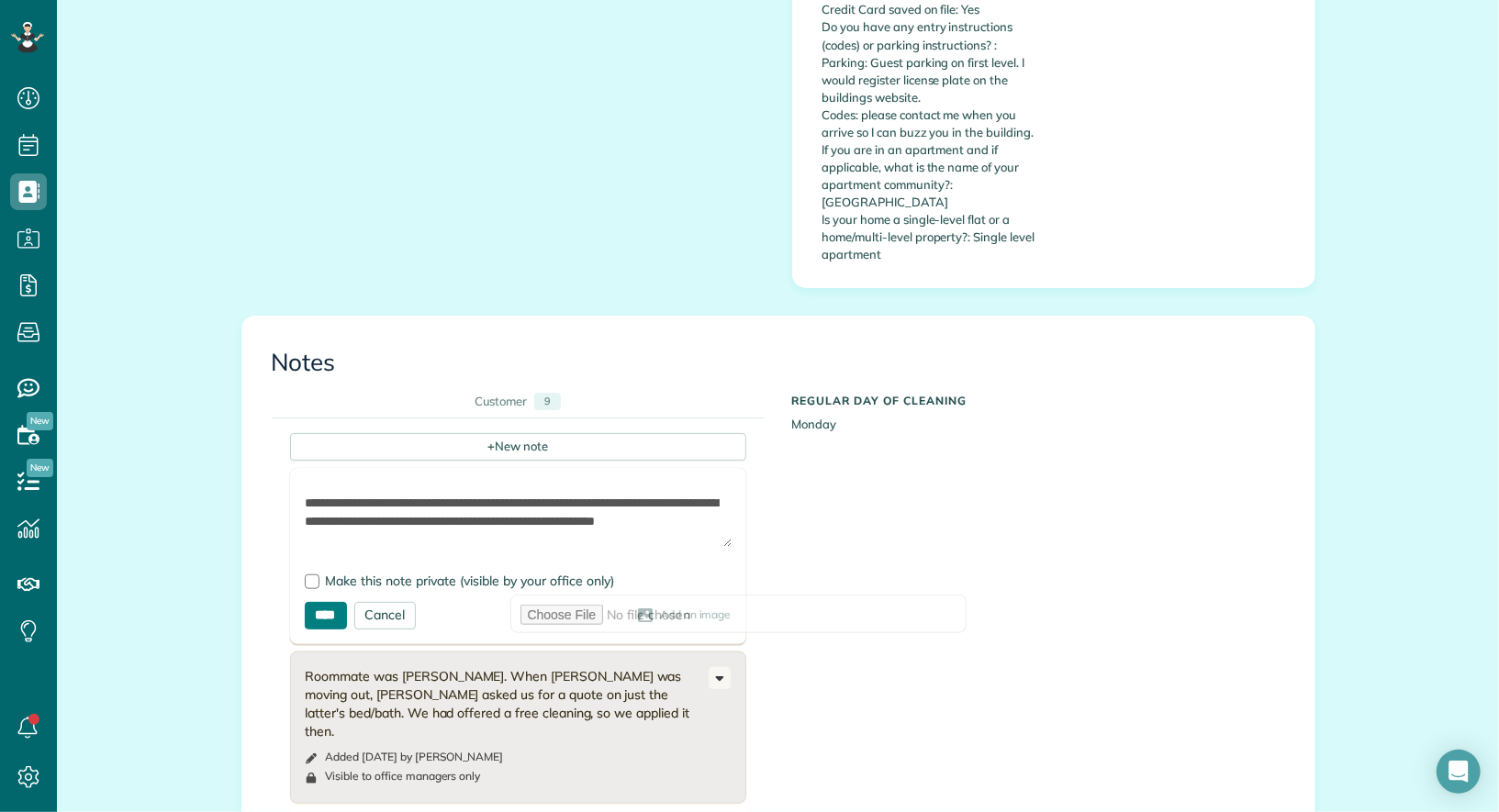 click on "****" at bounding box center (326, 616) 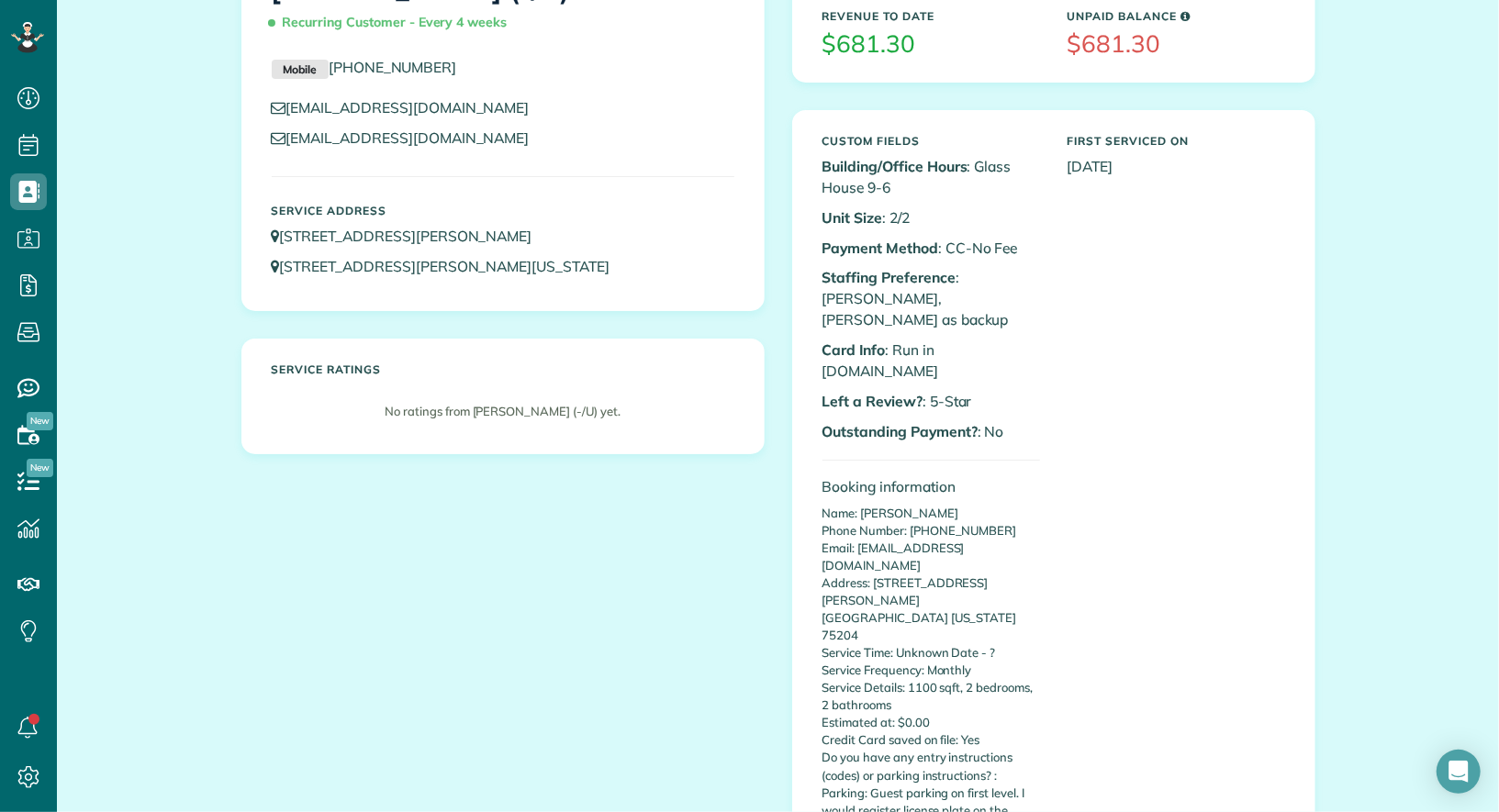 scroll, scrollTop: 0, scrollLeft: 0, axis: both 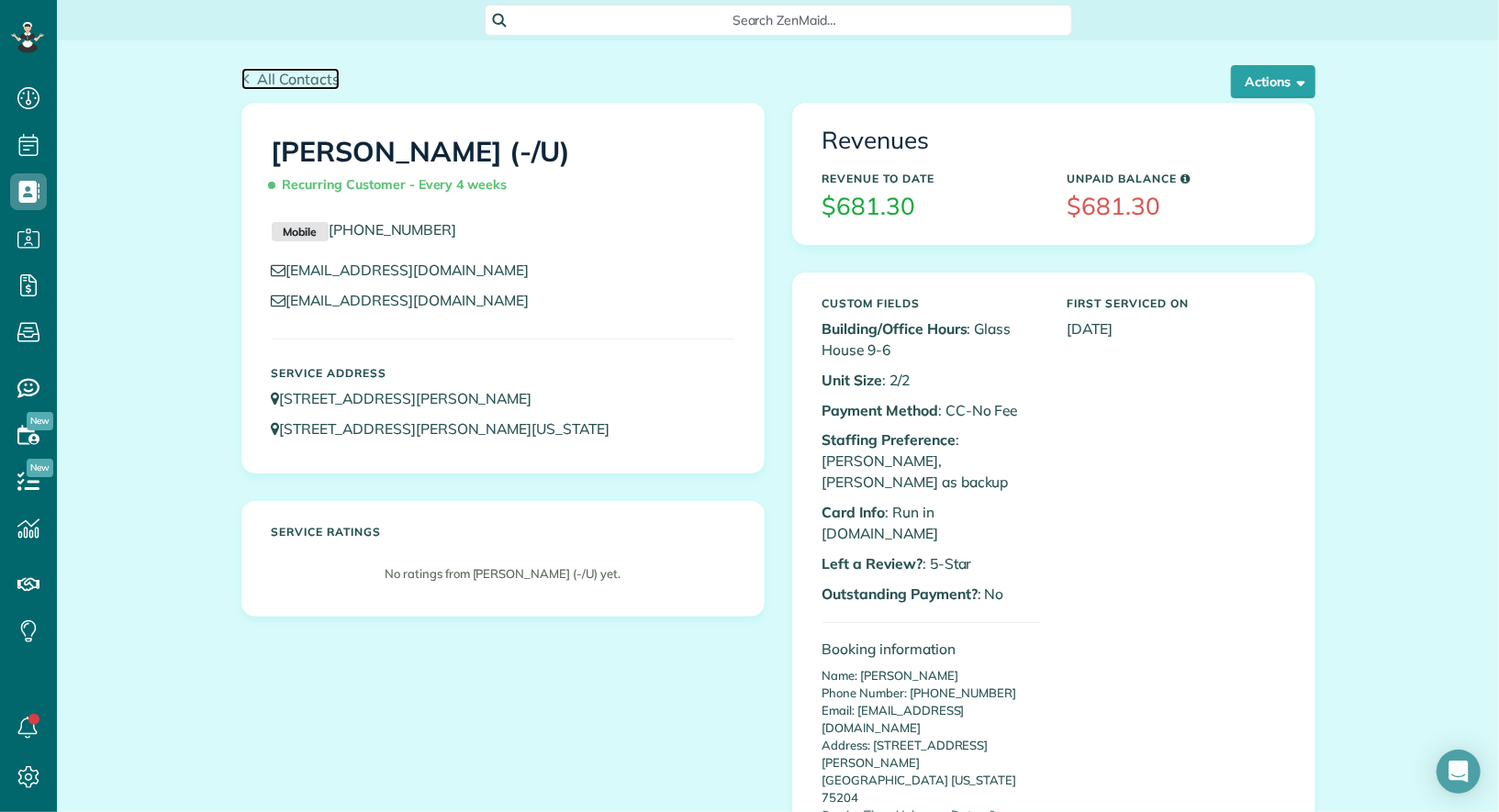 click on "All Contacts" at bounding box center [298, 79] 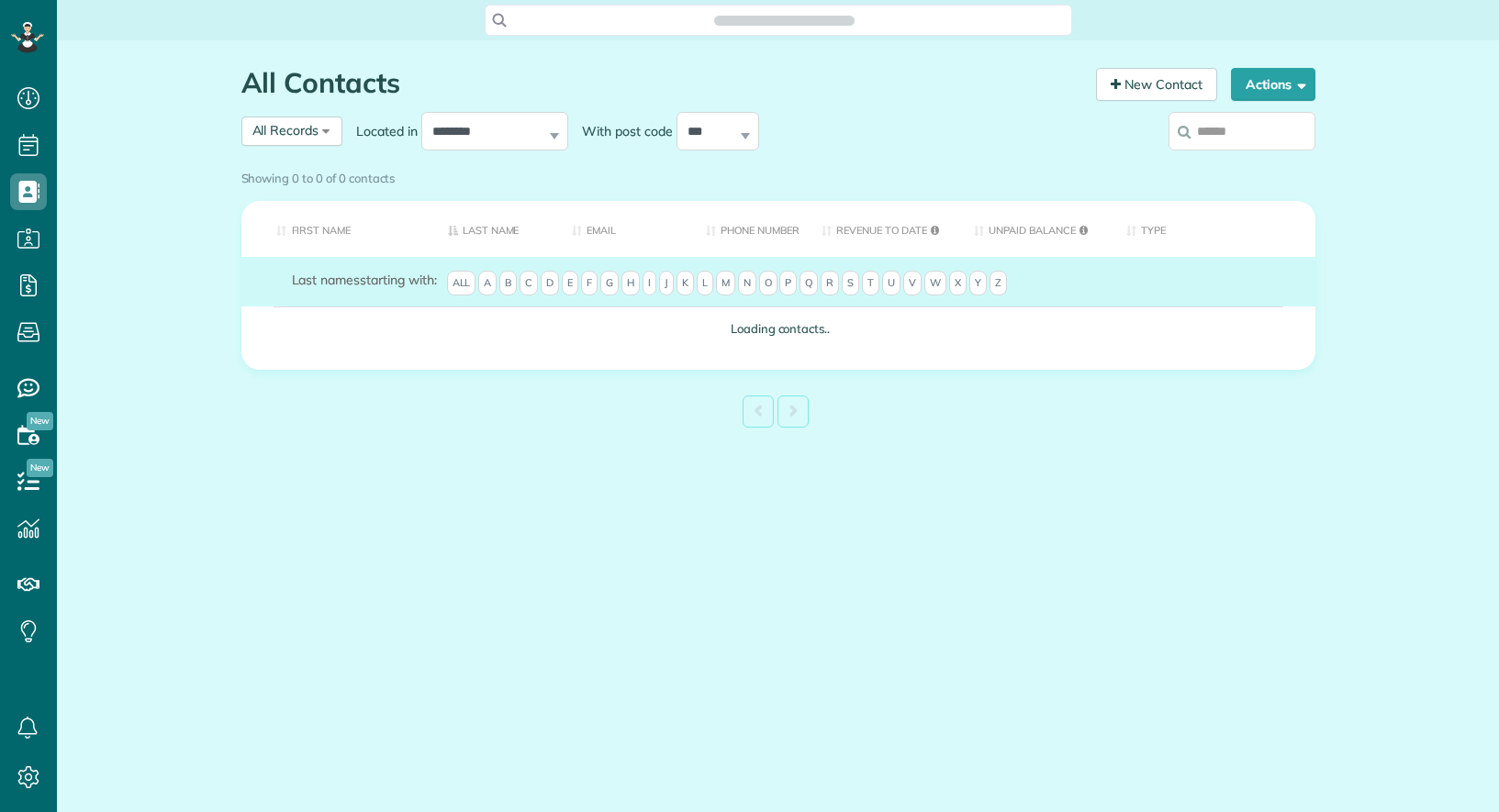 scroll, scrollTop: 0, scrollLeft: 0, axis: both 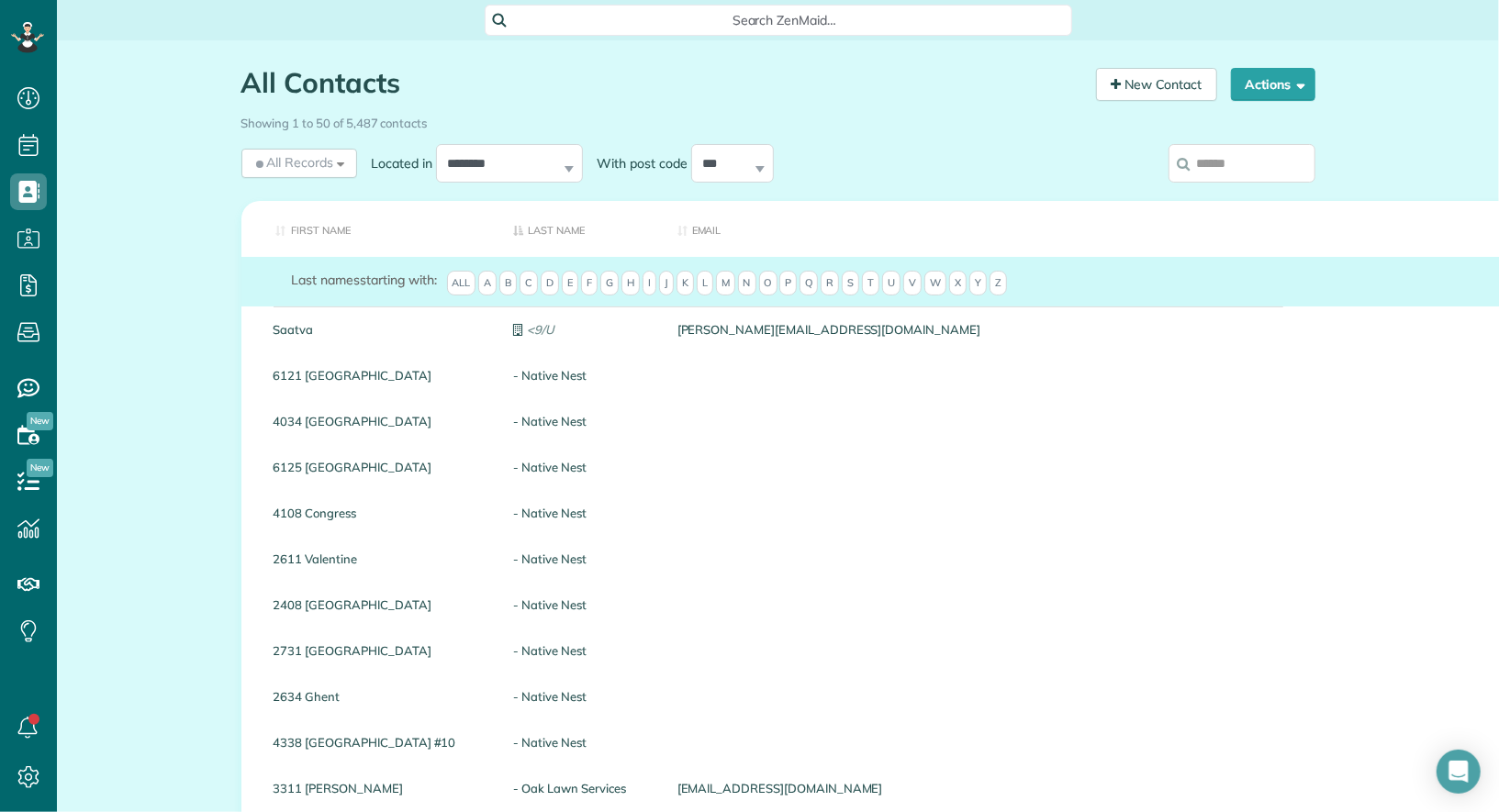 click at bounding box center [1242, 163] 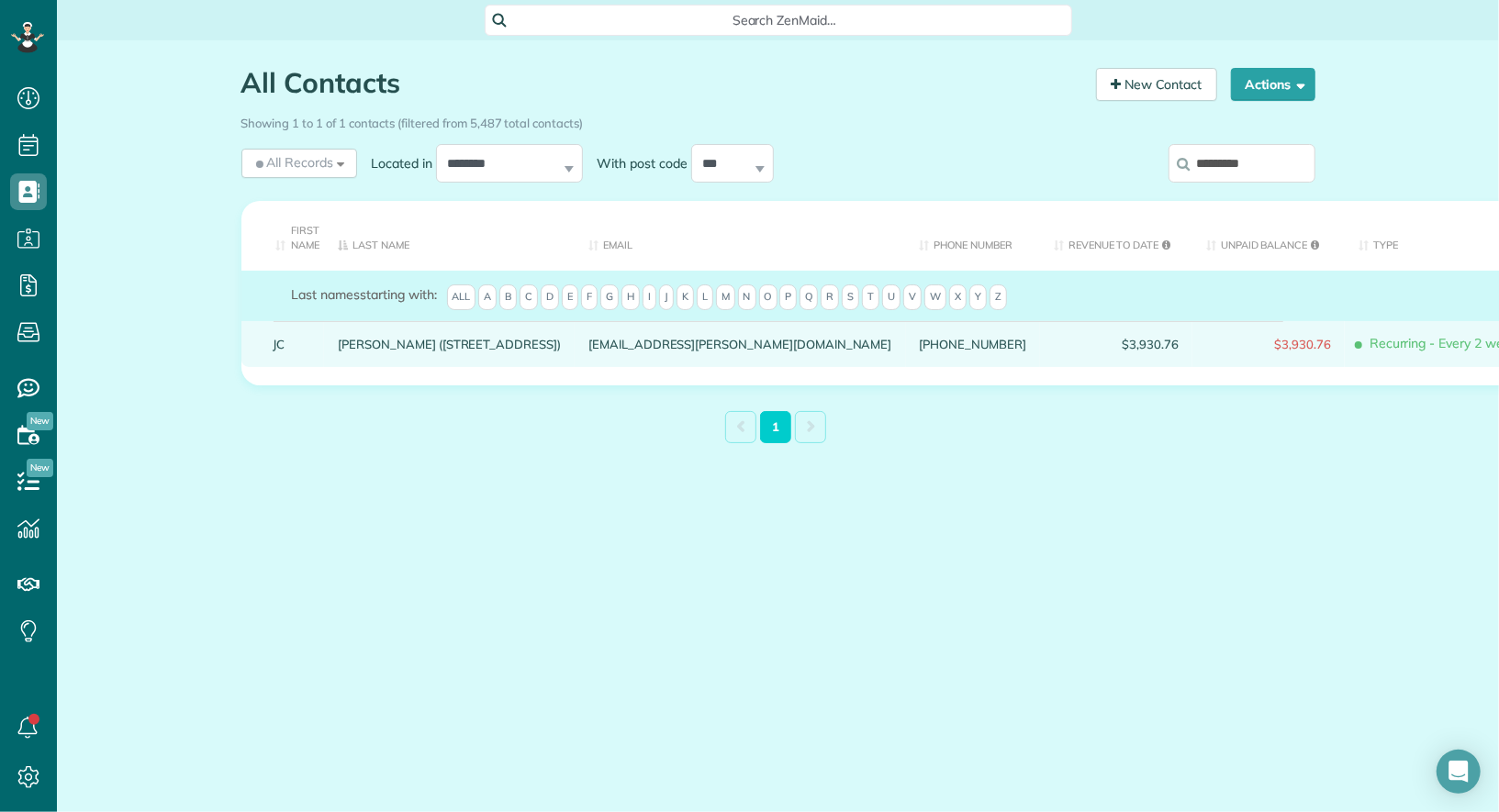 type on "*********" 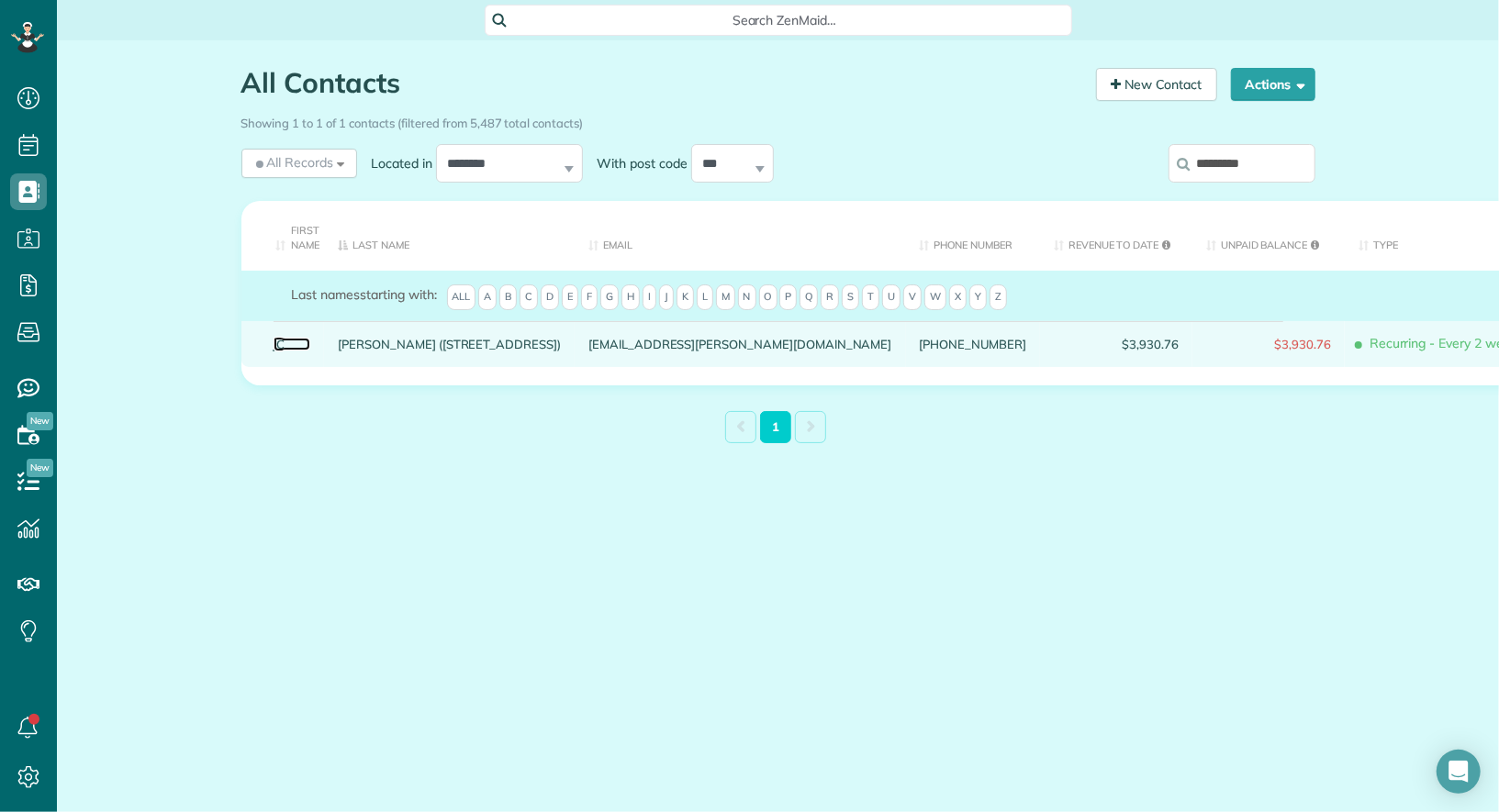click on "JC" at bounding box center [292, 344] 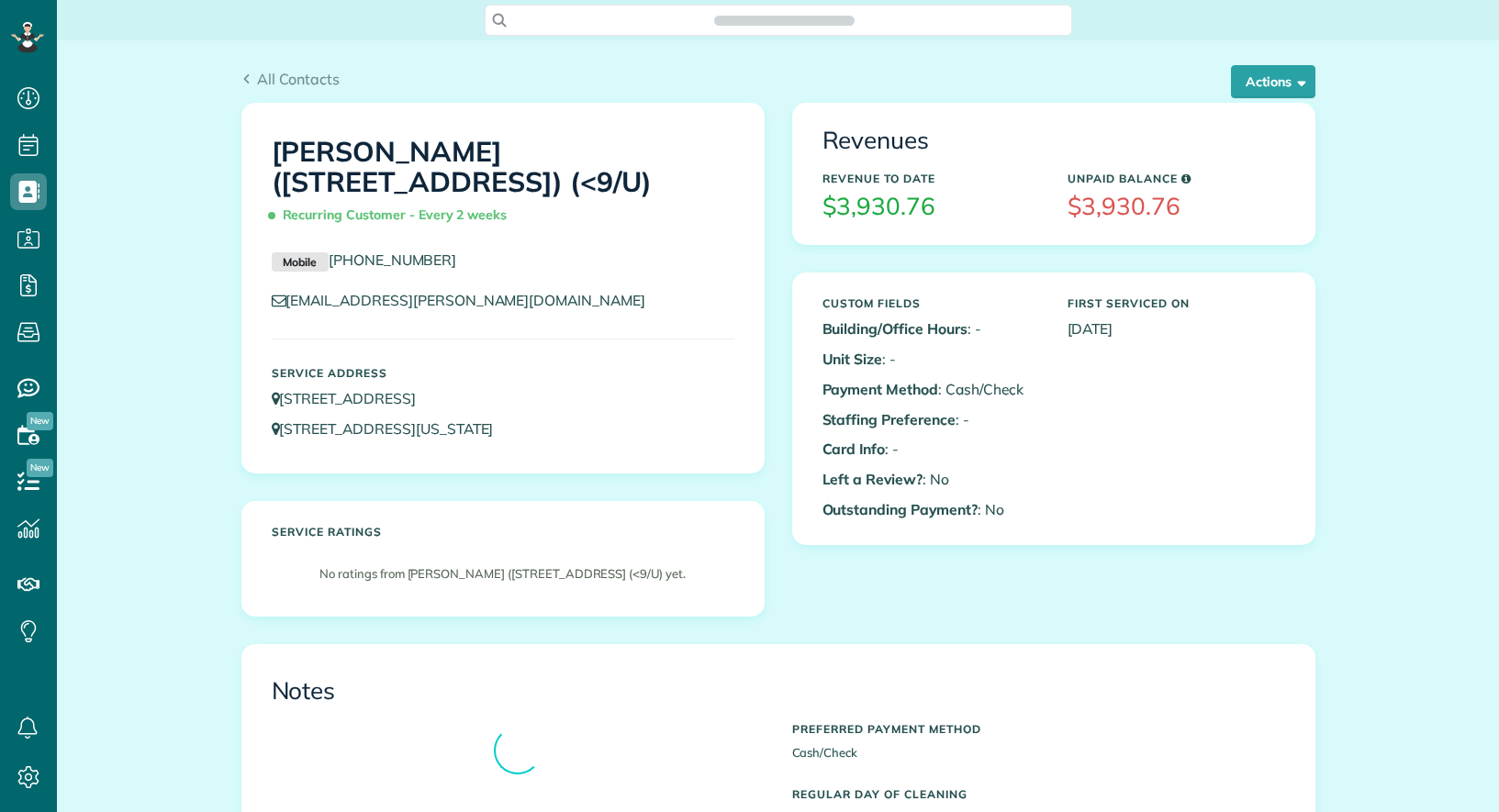 scroll, scrollTop: 0, scrollLeft: 0, axis: both 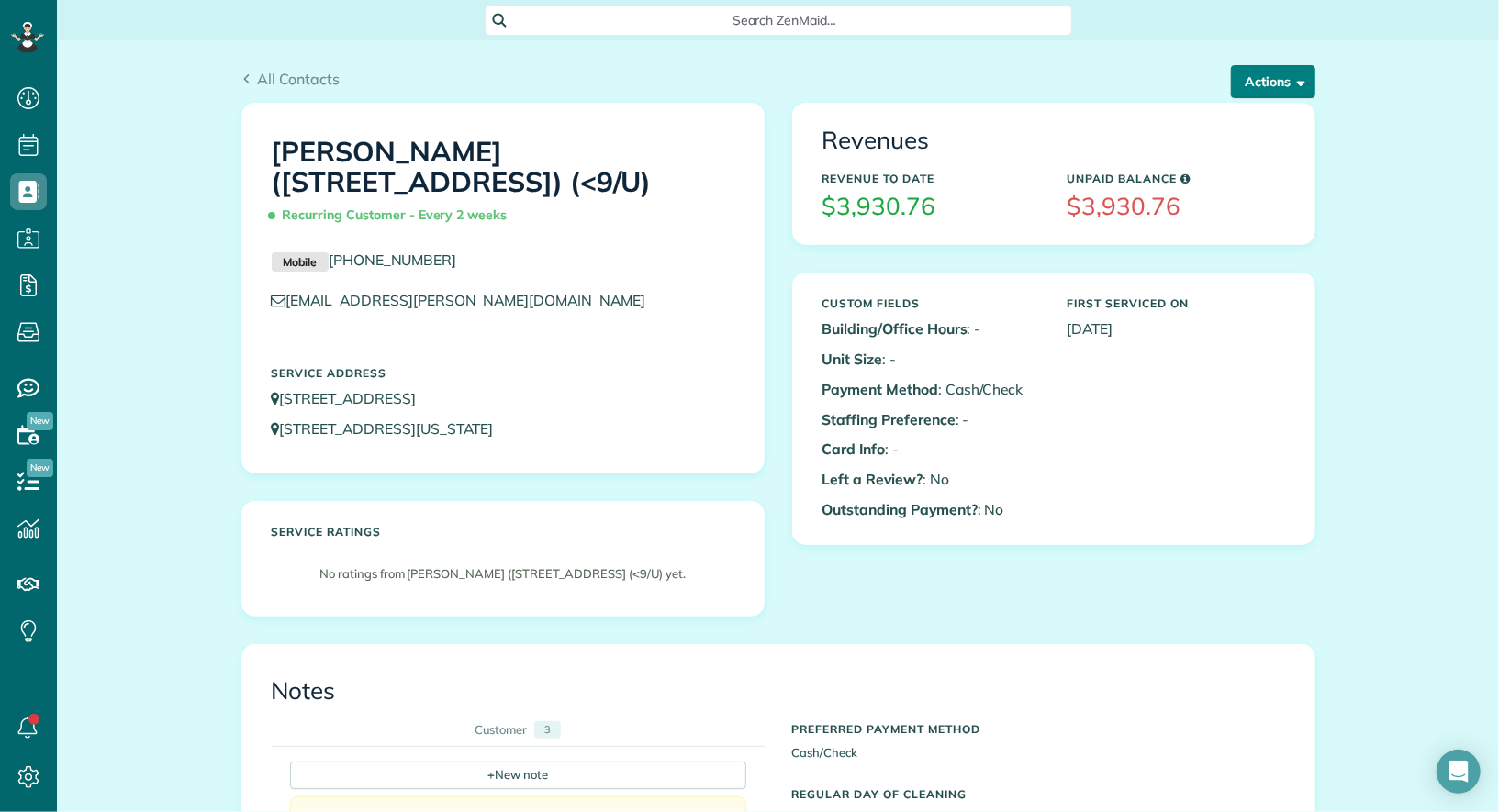 click on "Actions" at bounding box center (1273, 82) 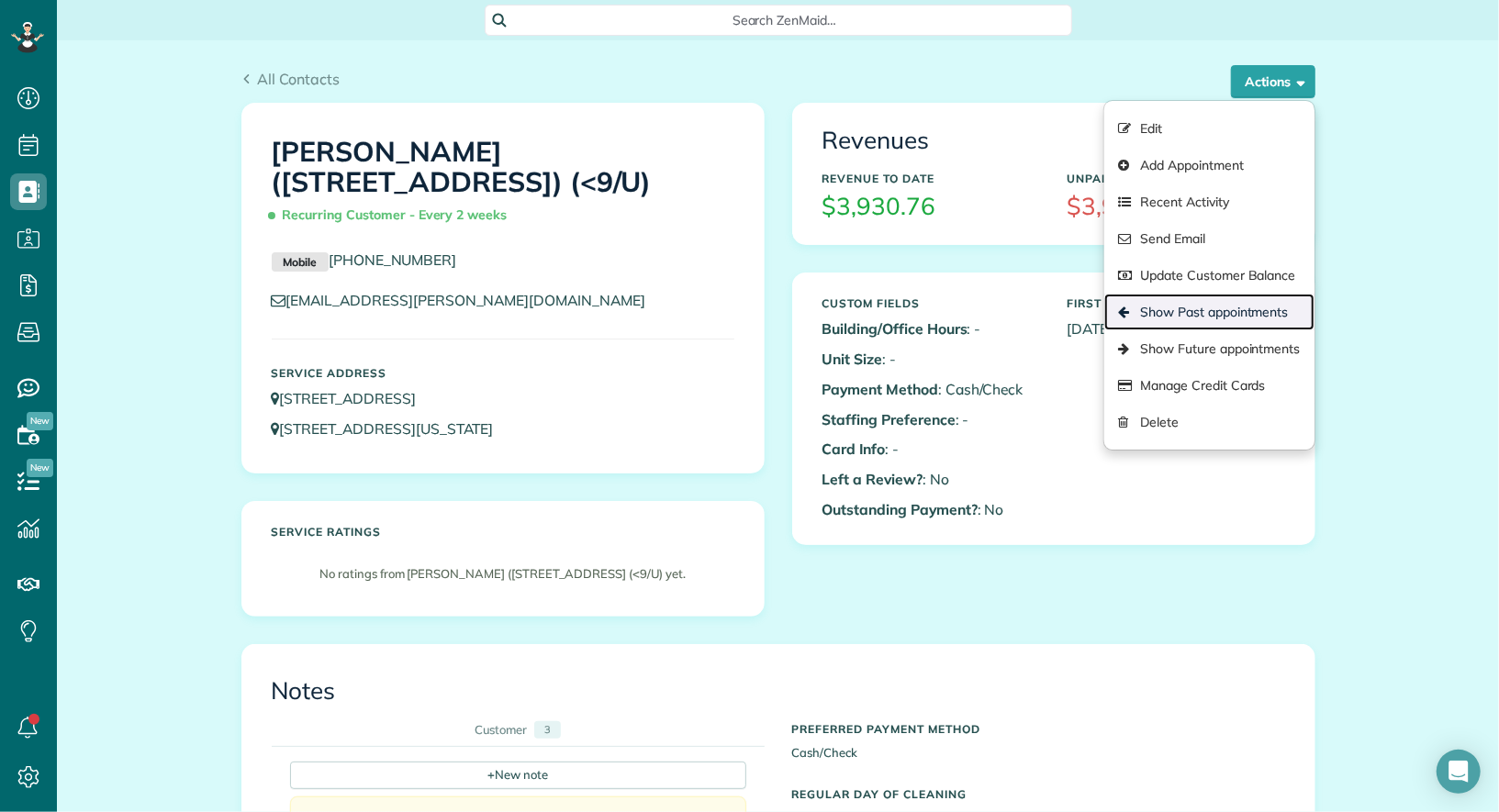 click on "Show Past appointments" at bounding box center (1209, 312) 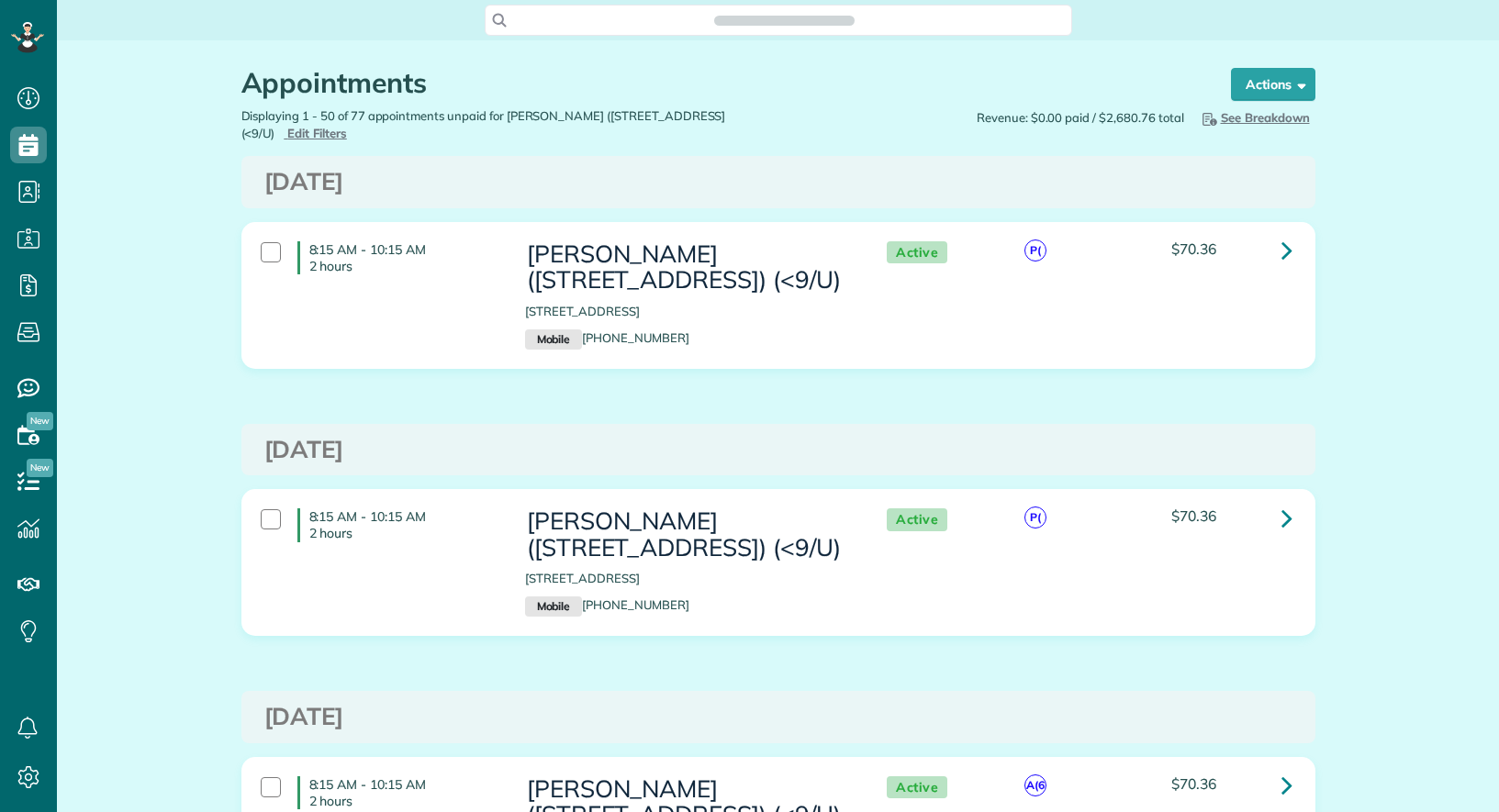 scroll, scrollTop: 0, scrollLeft: 0, axis: both 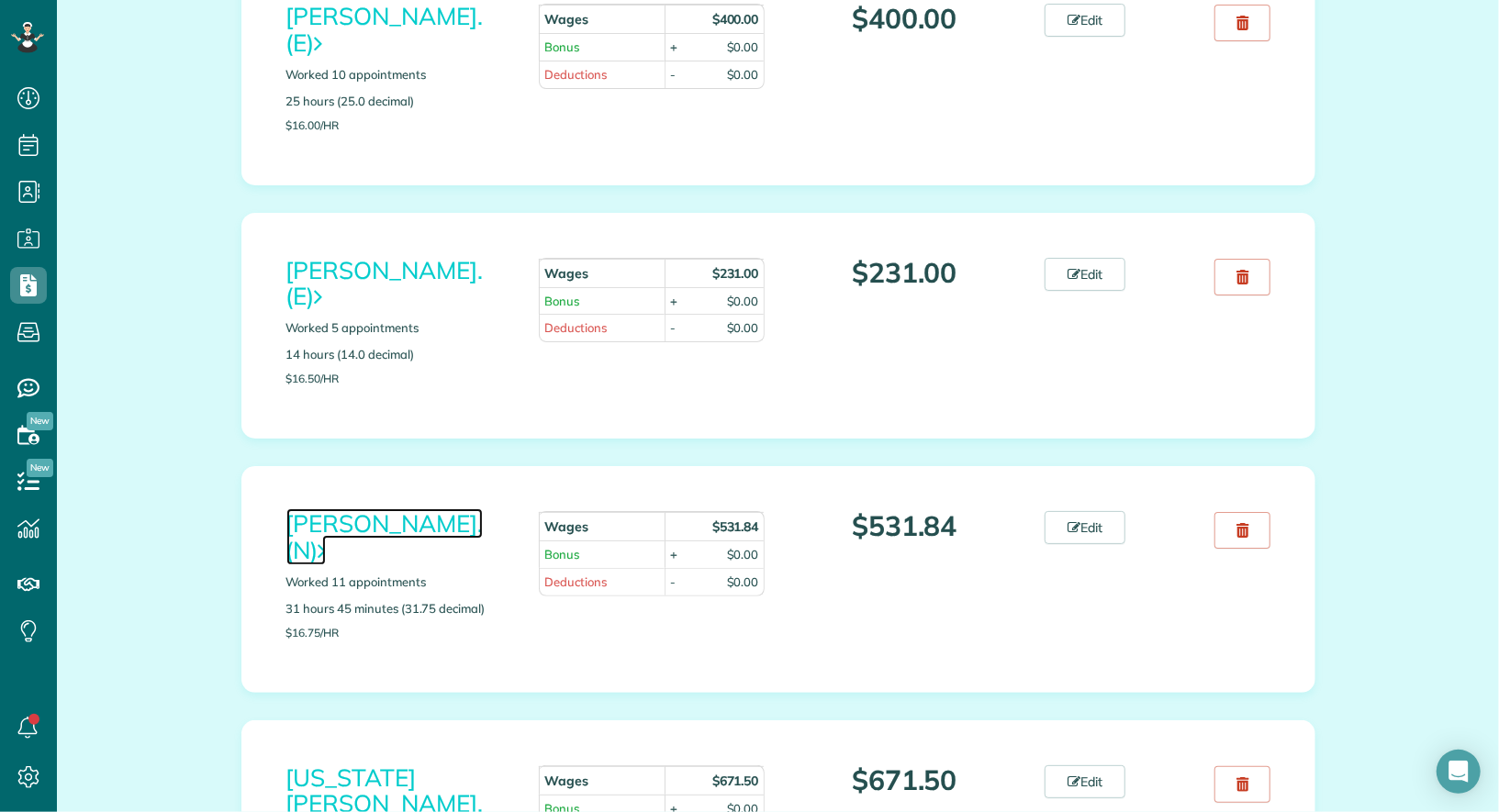 click on "Rosa Banegas. (N)" at bounding box center [385, 537] 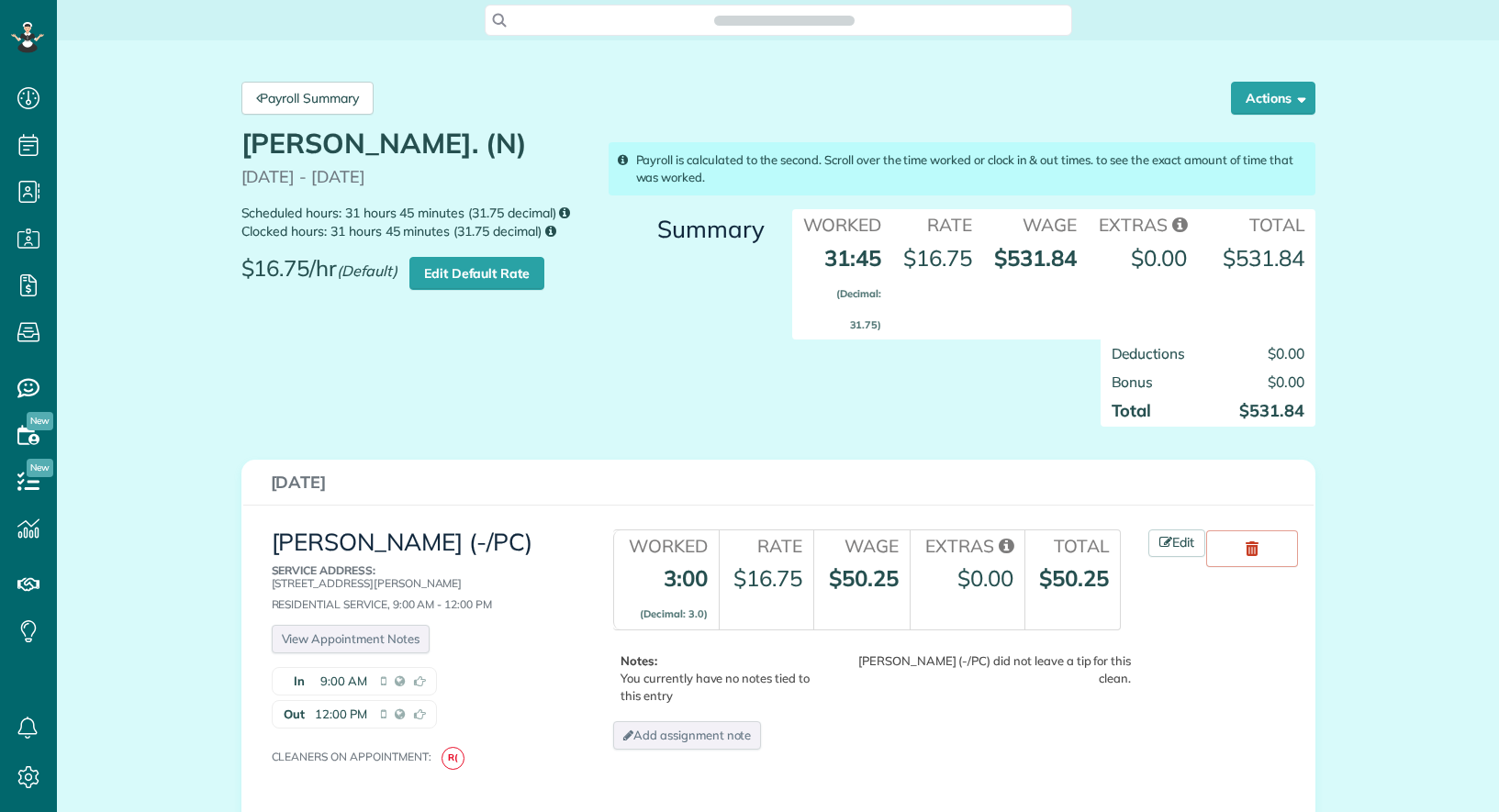 scroll, scrollTop: 0, scrollLeft: 0, axis: both 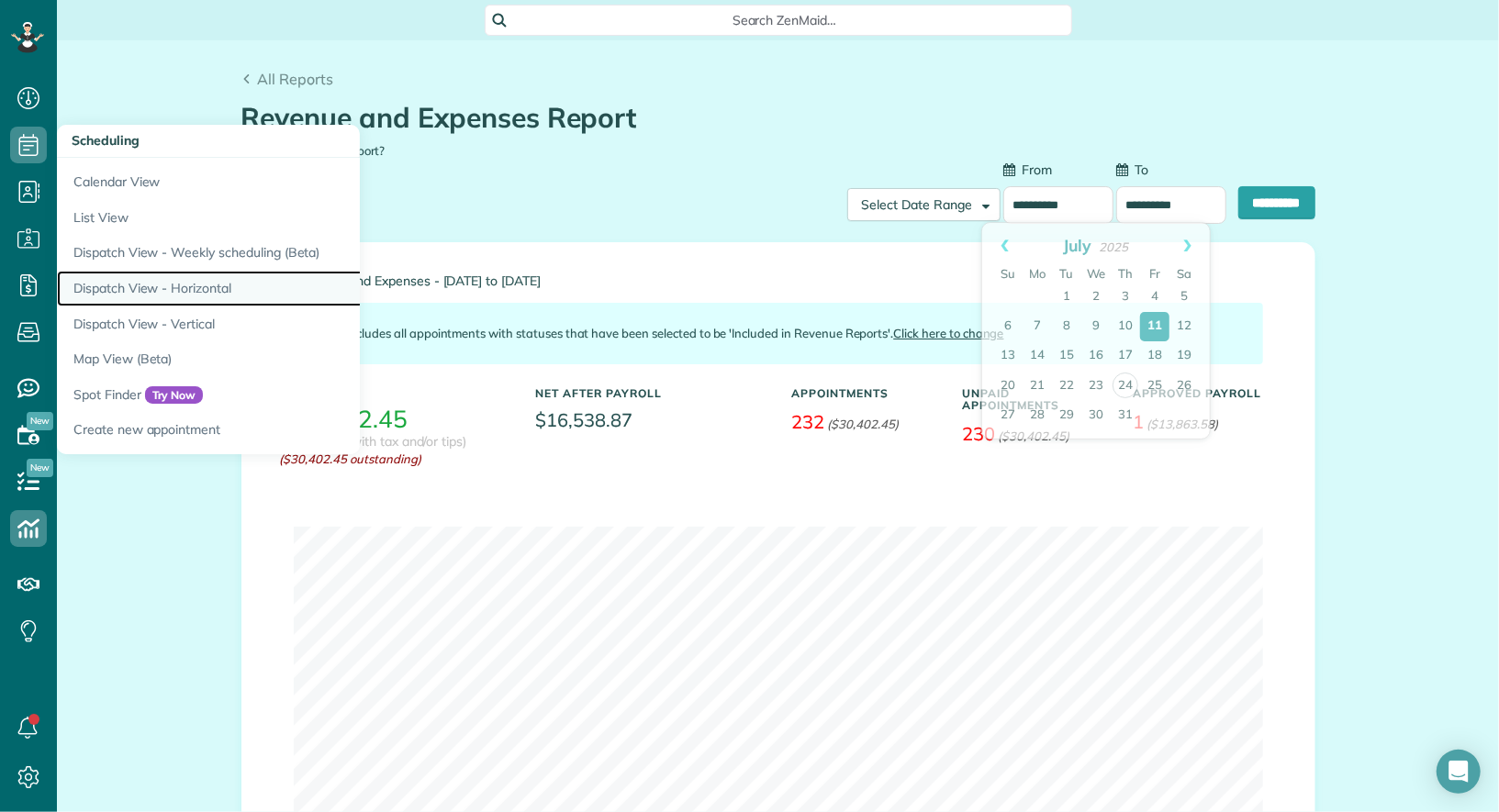 click on "Dispatch View - Horizontal" at bounding box center (286, 288) 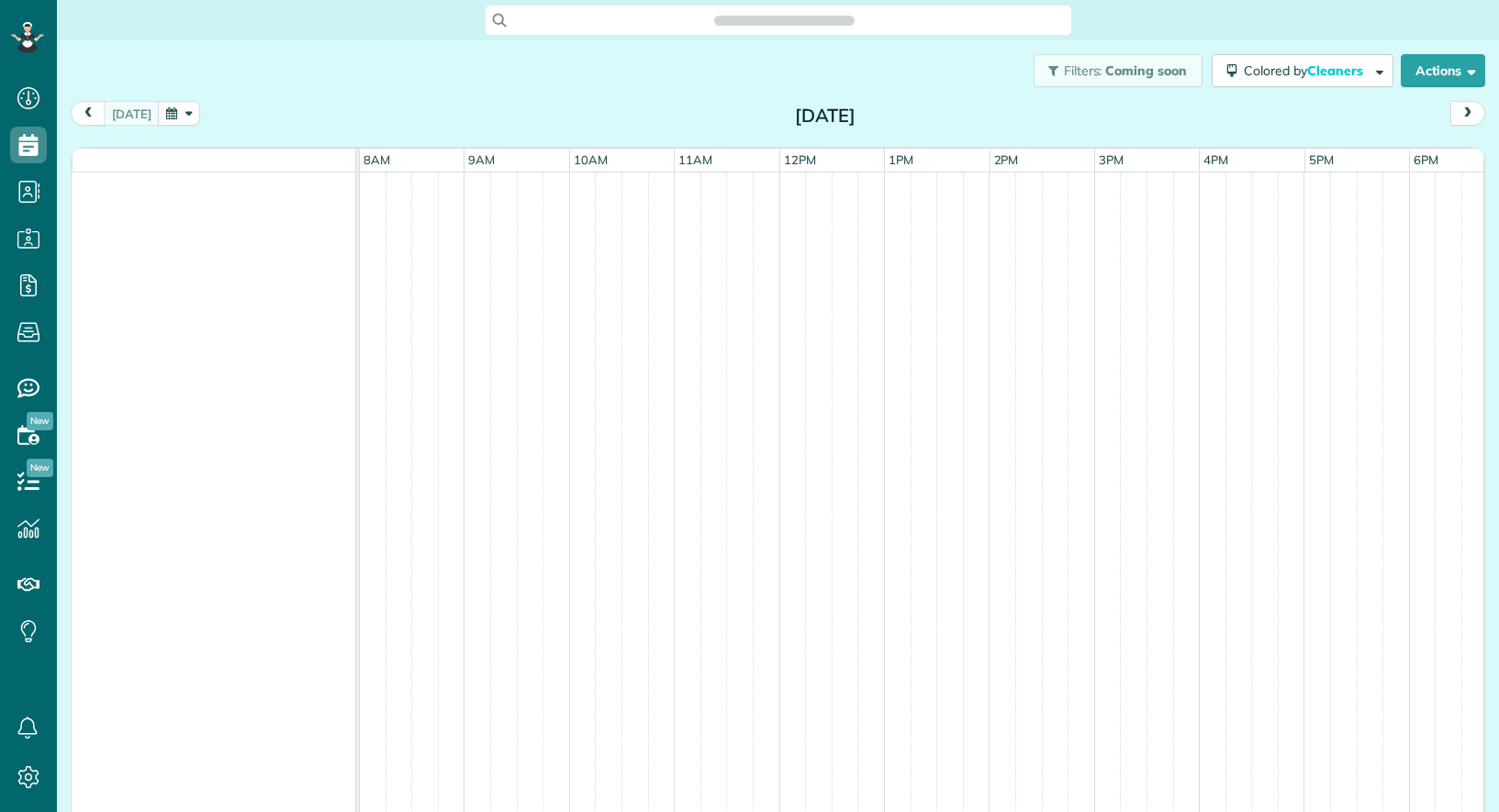 scroll, scrollTop: 0, scrollLeft: 0, axis: both 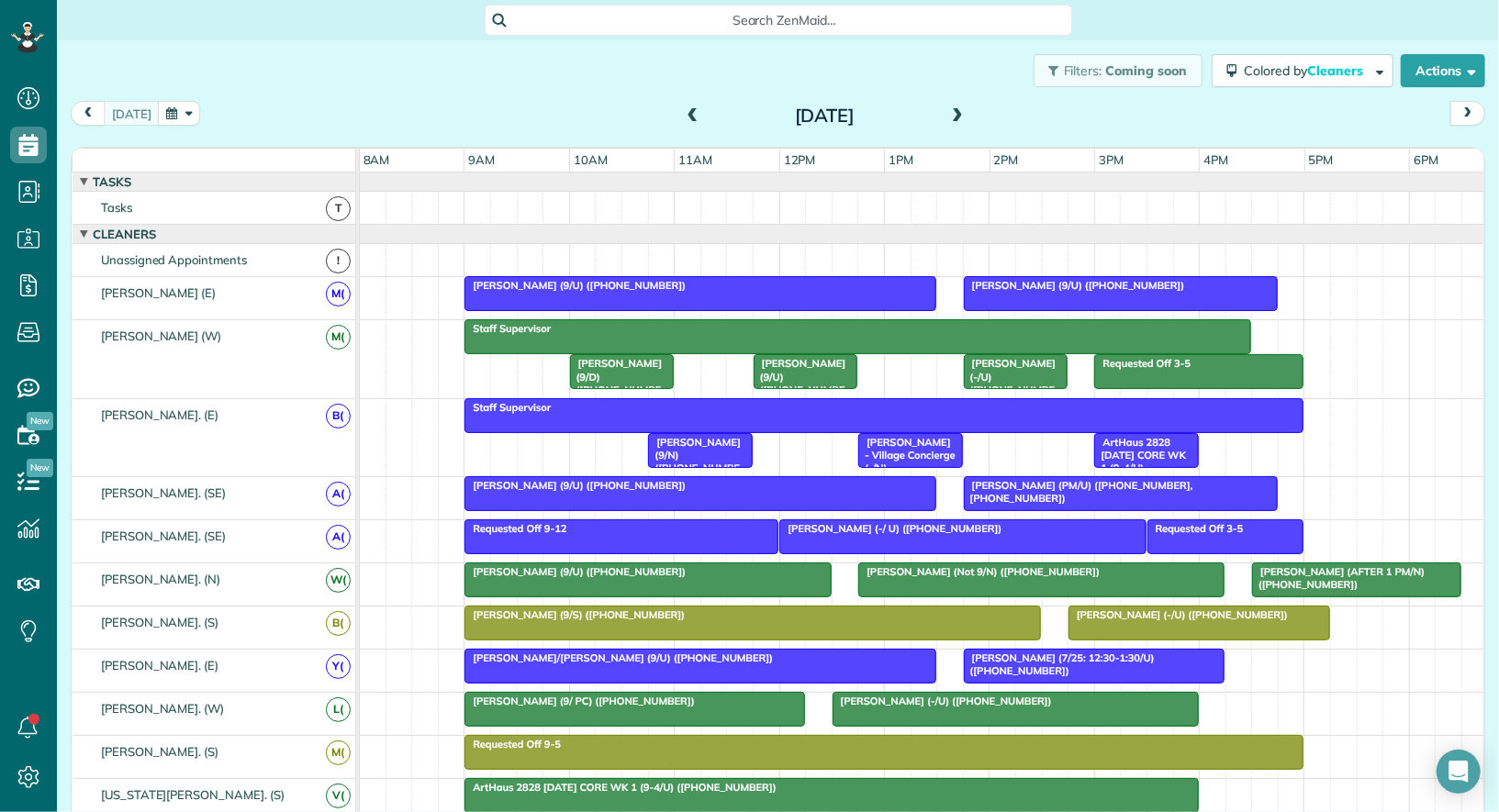 click at bounding box center [179, 113] 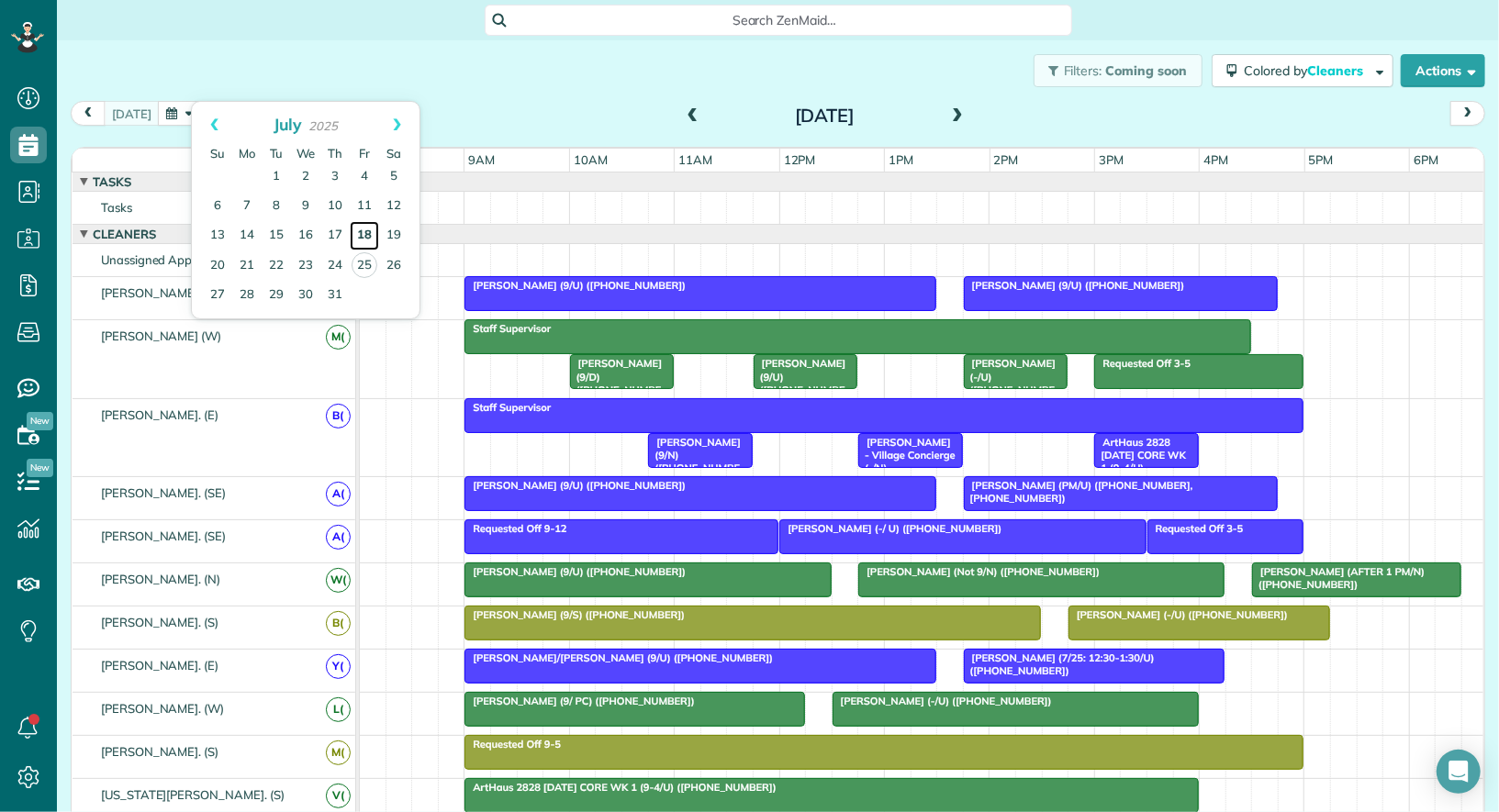 click on "18" at bounding box center (364, 236) 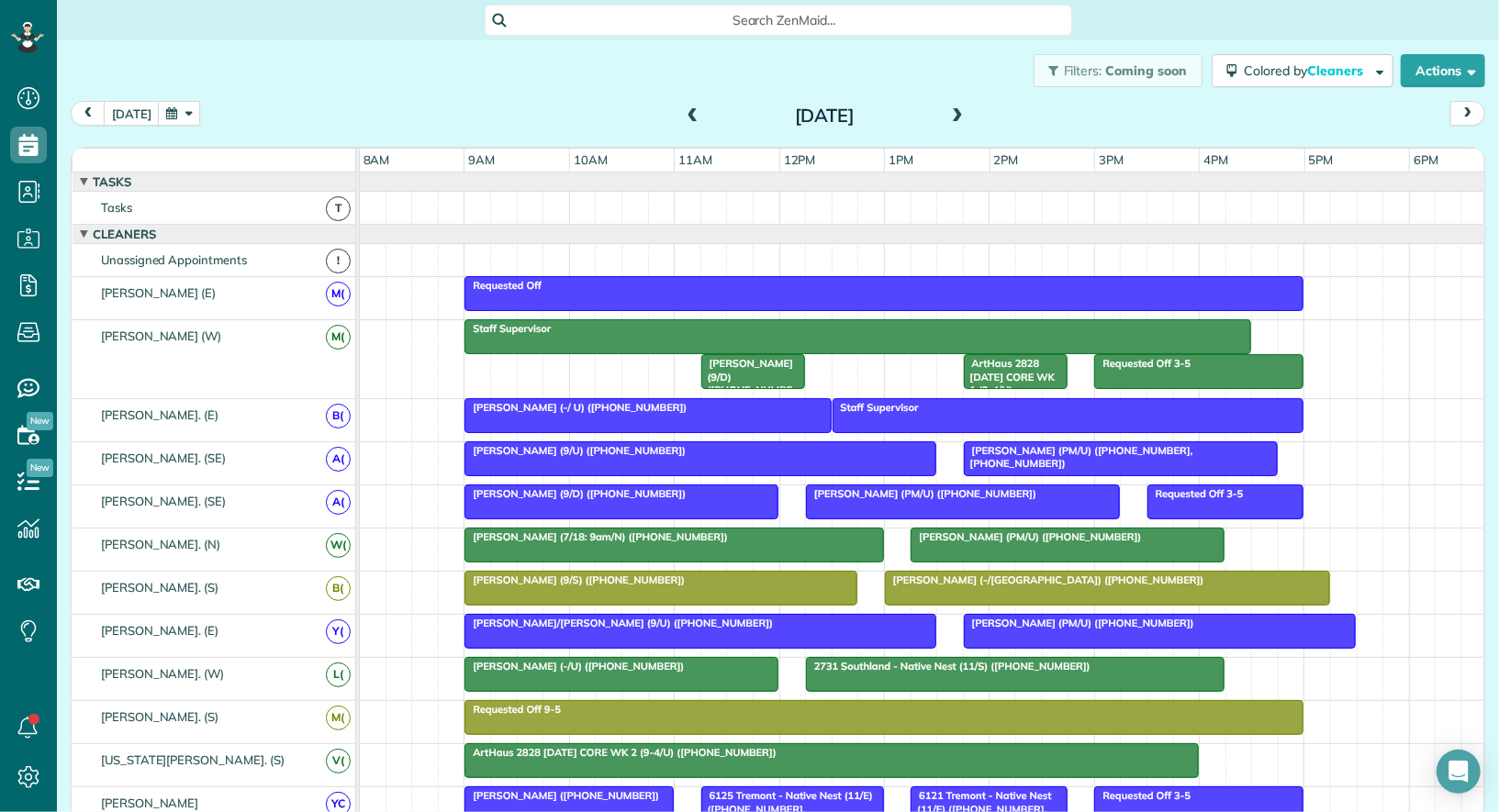 scroll, scrollTop: 957, scrollLeft: 0, axis: vertical 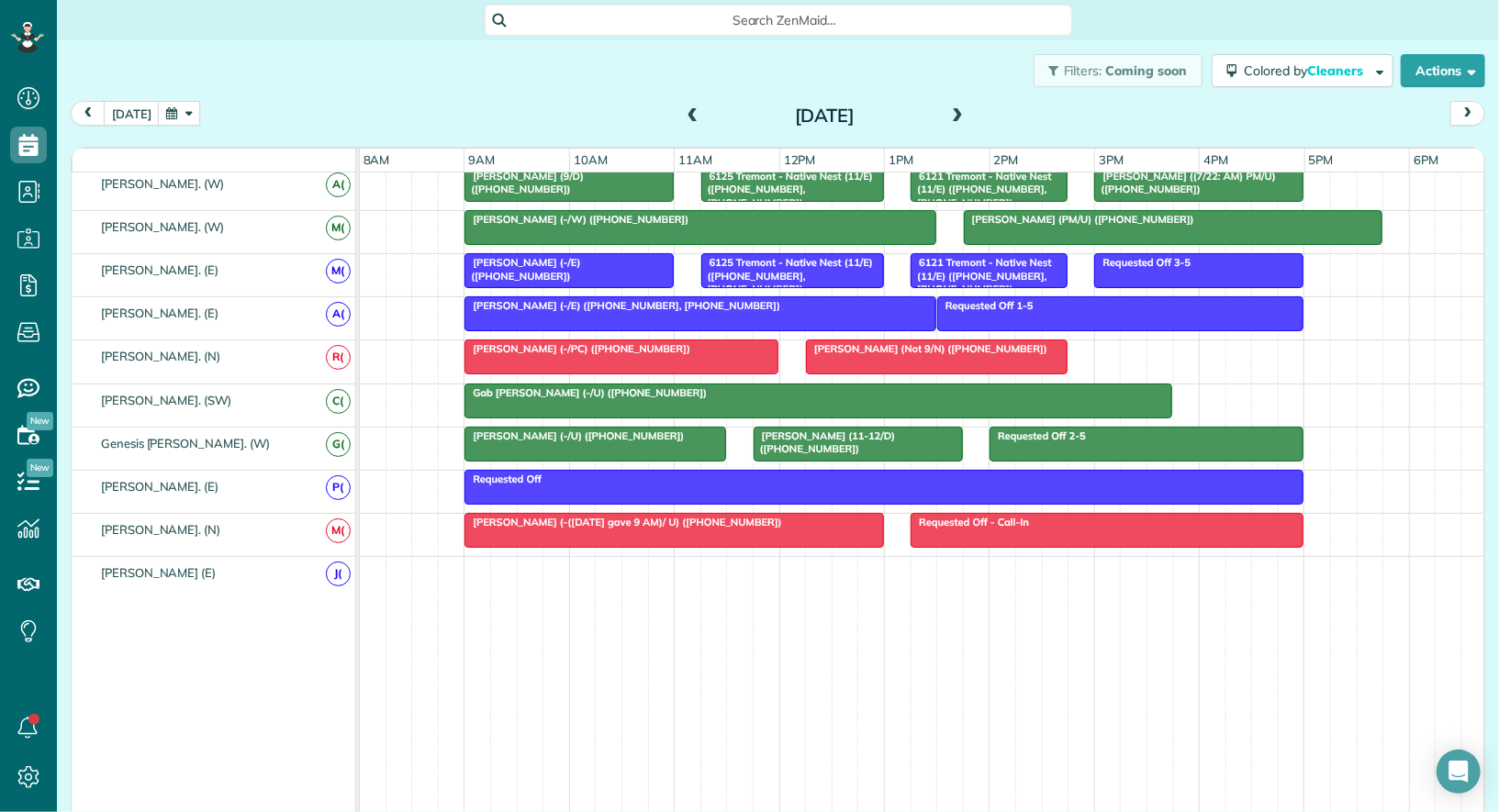 click at bounding box center [957, 117] 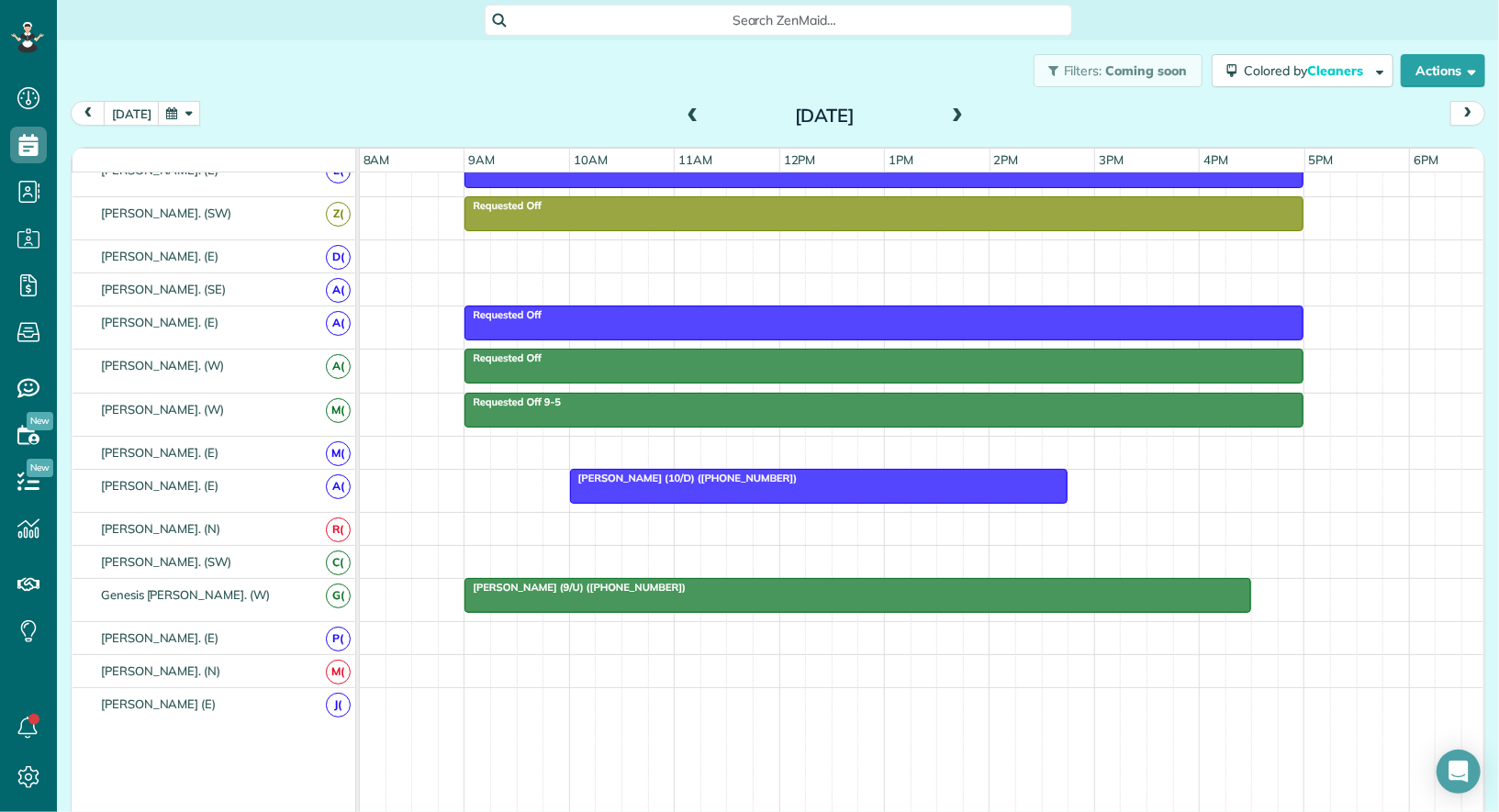 scroll, scrollTop: 695, scrollLeft: 0, axis: vertical 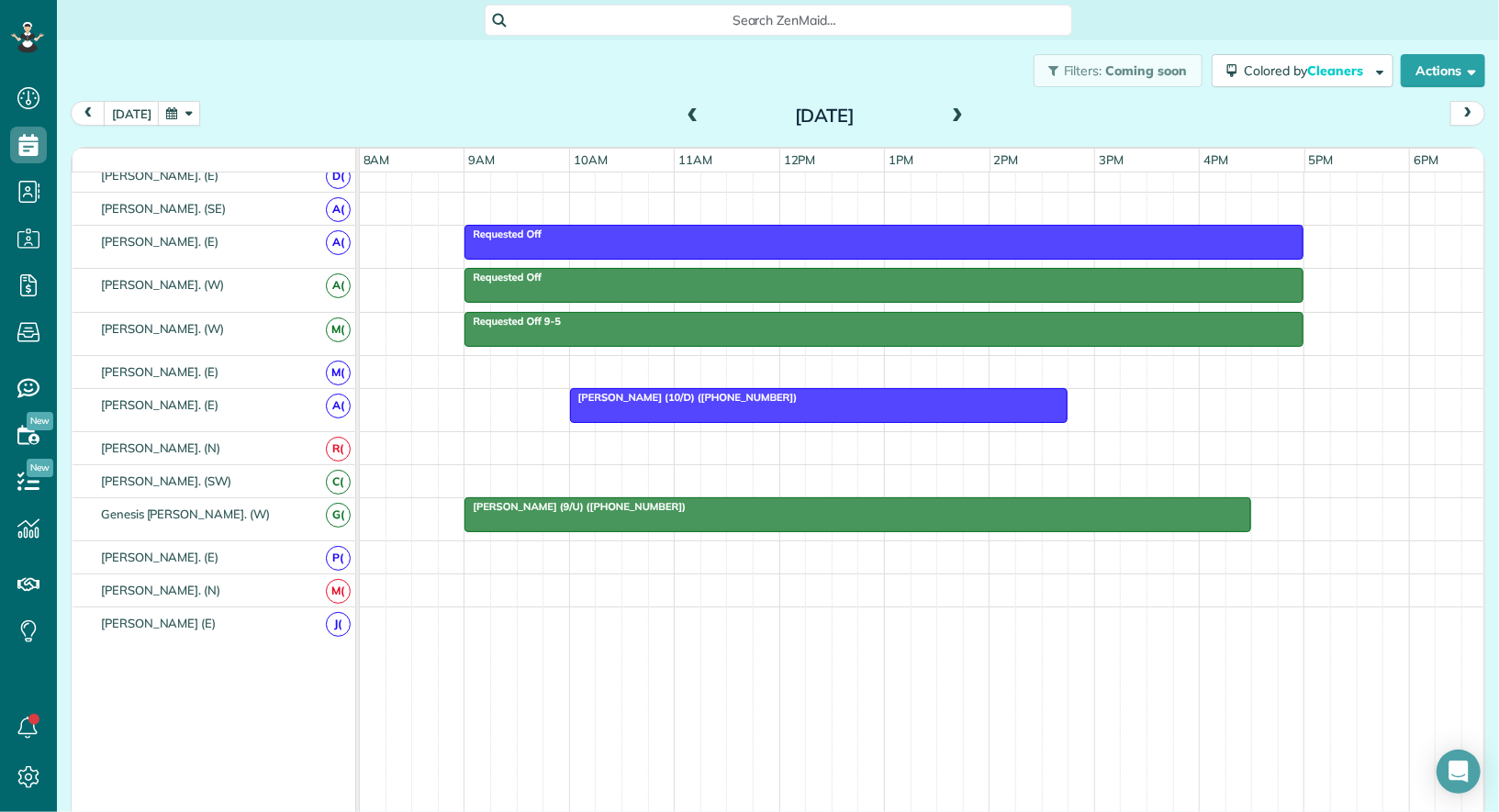 click at bounding box center (957, 117) 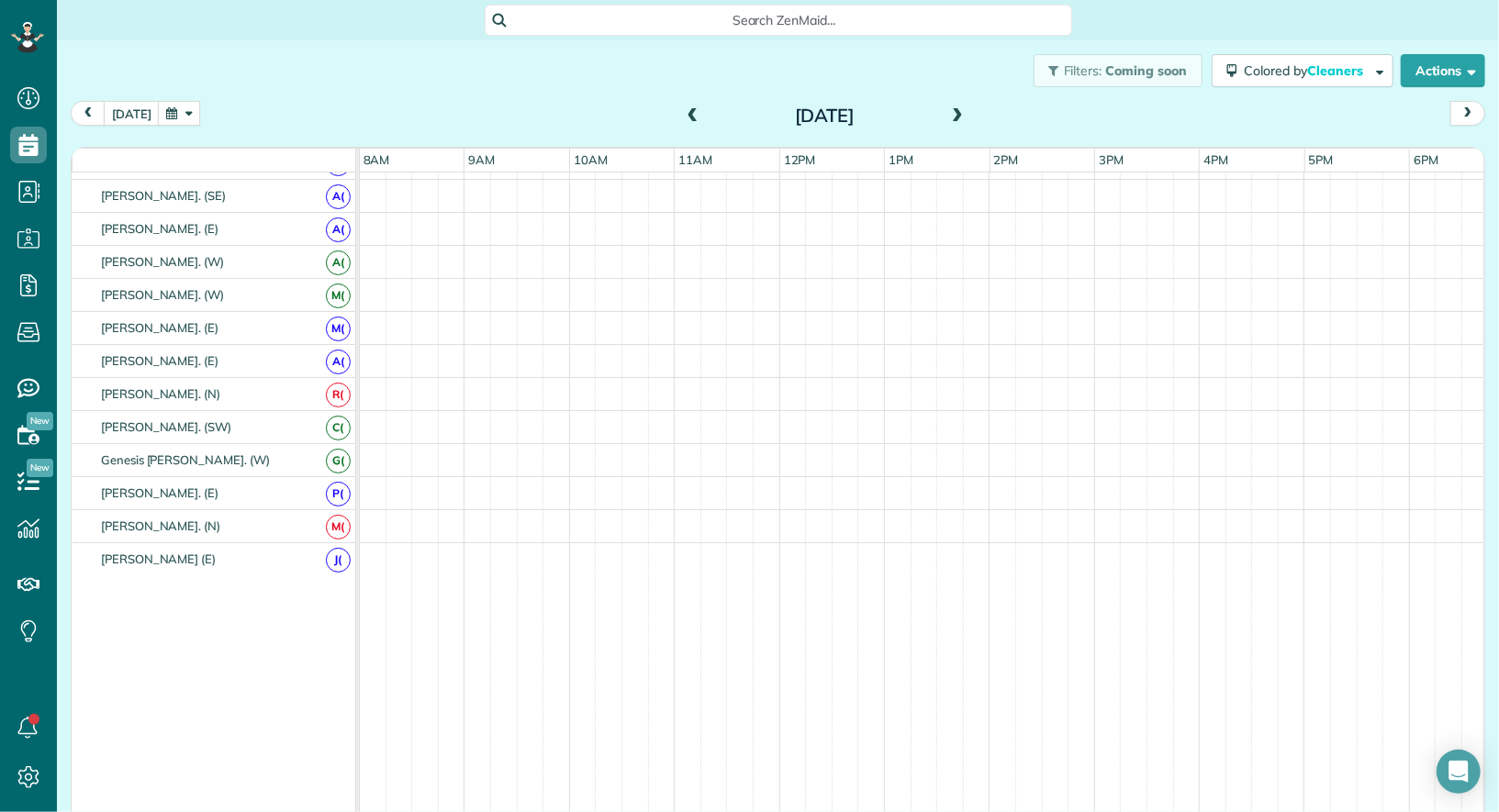 scroll, scrollTop: 614, scrollLeft: 0, axis: vertical 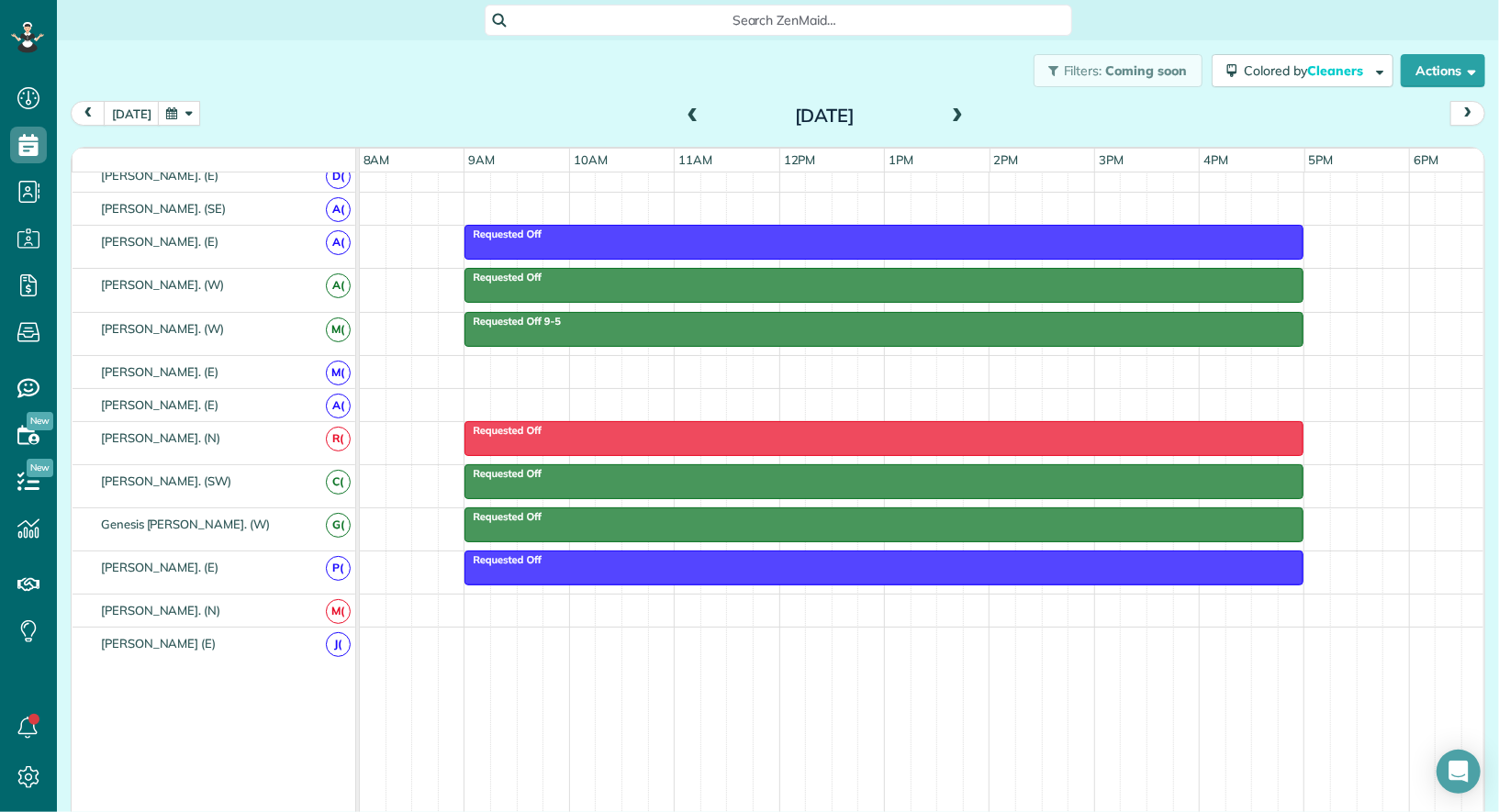 click at bounding box center (957, 117) 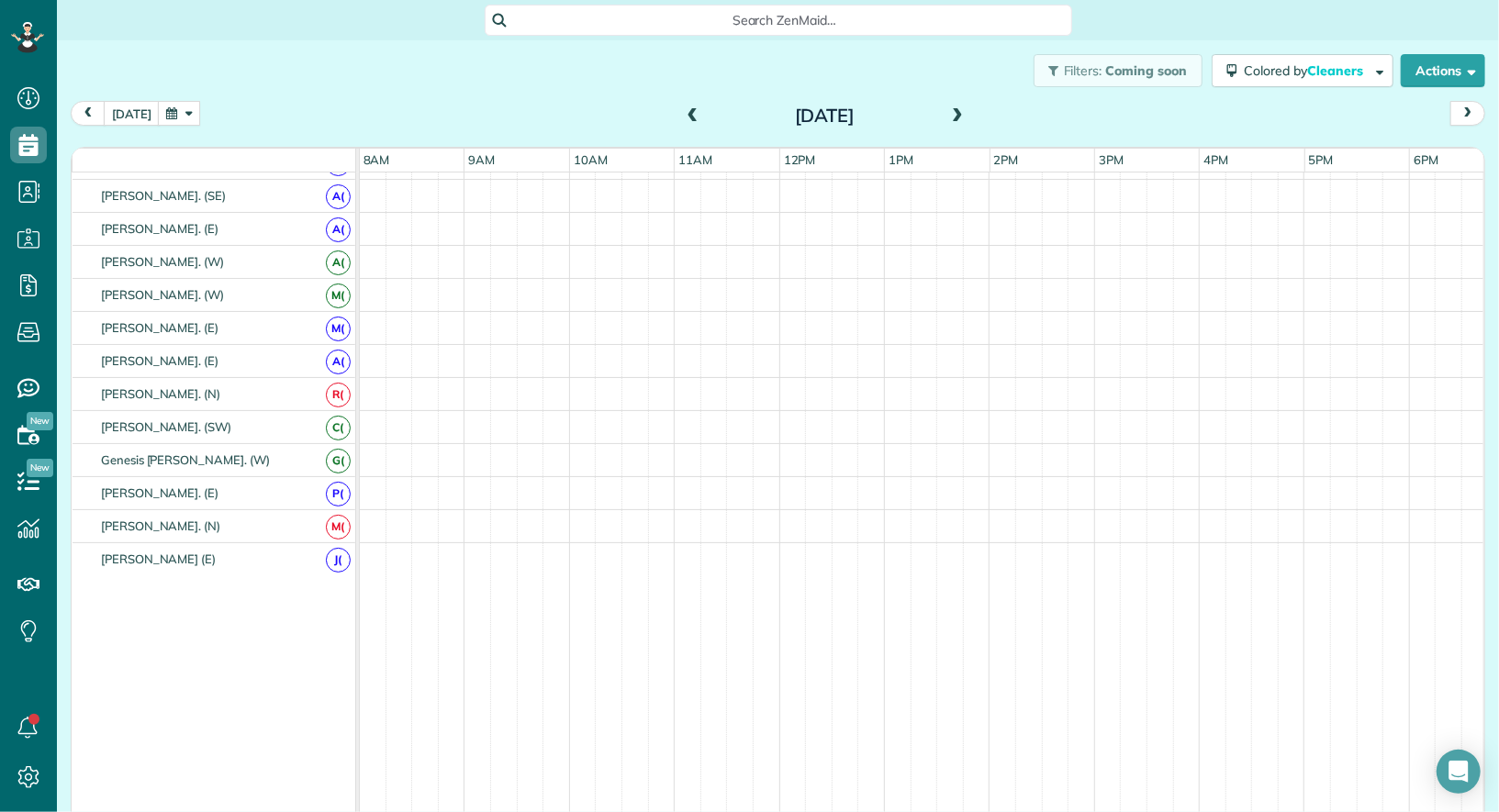 scroll, scrollTop: 614, scrollLeft: 0, axis: vertical 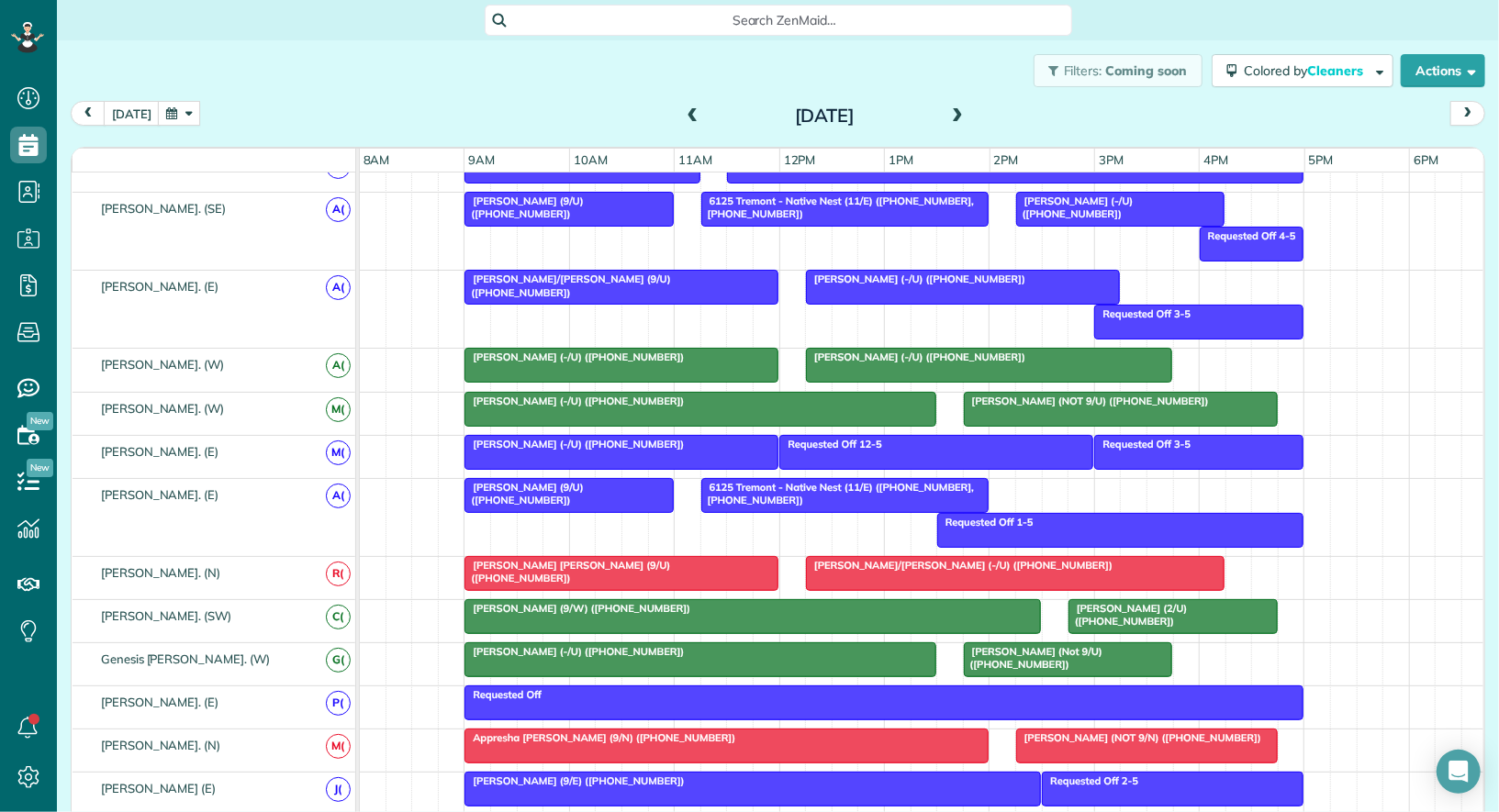 click at bounding box center [957, 117] 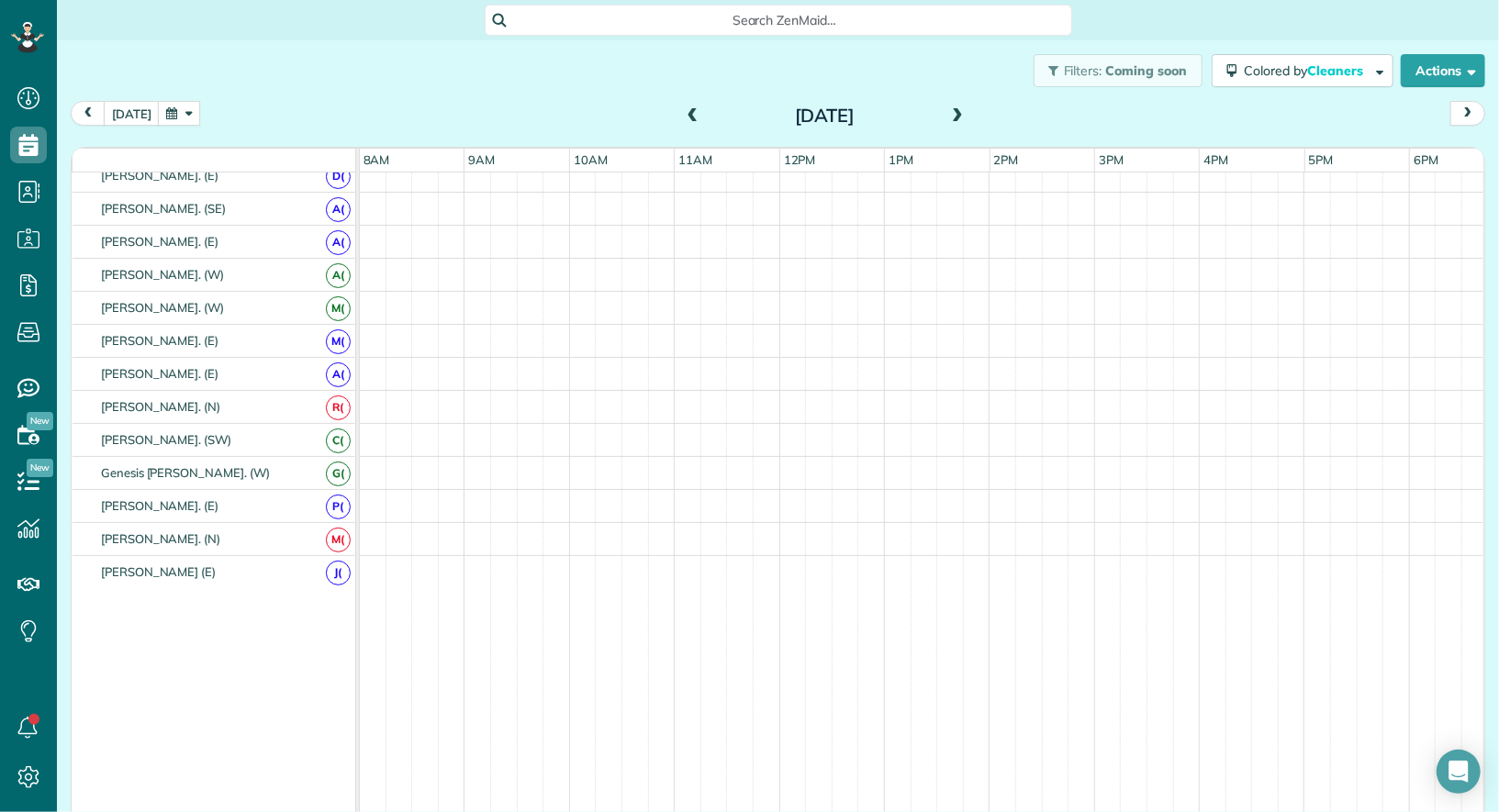 scroll, scrollTop: 846, scrollLeft: 0, axis: vertical 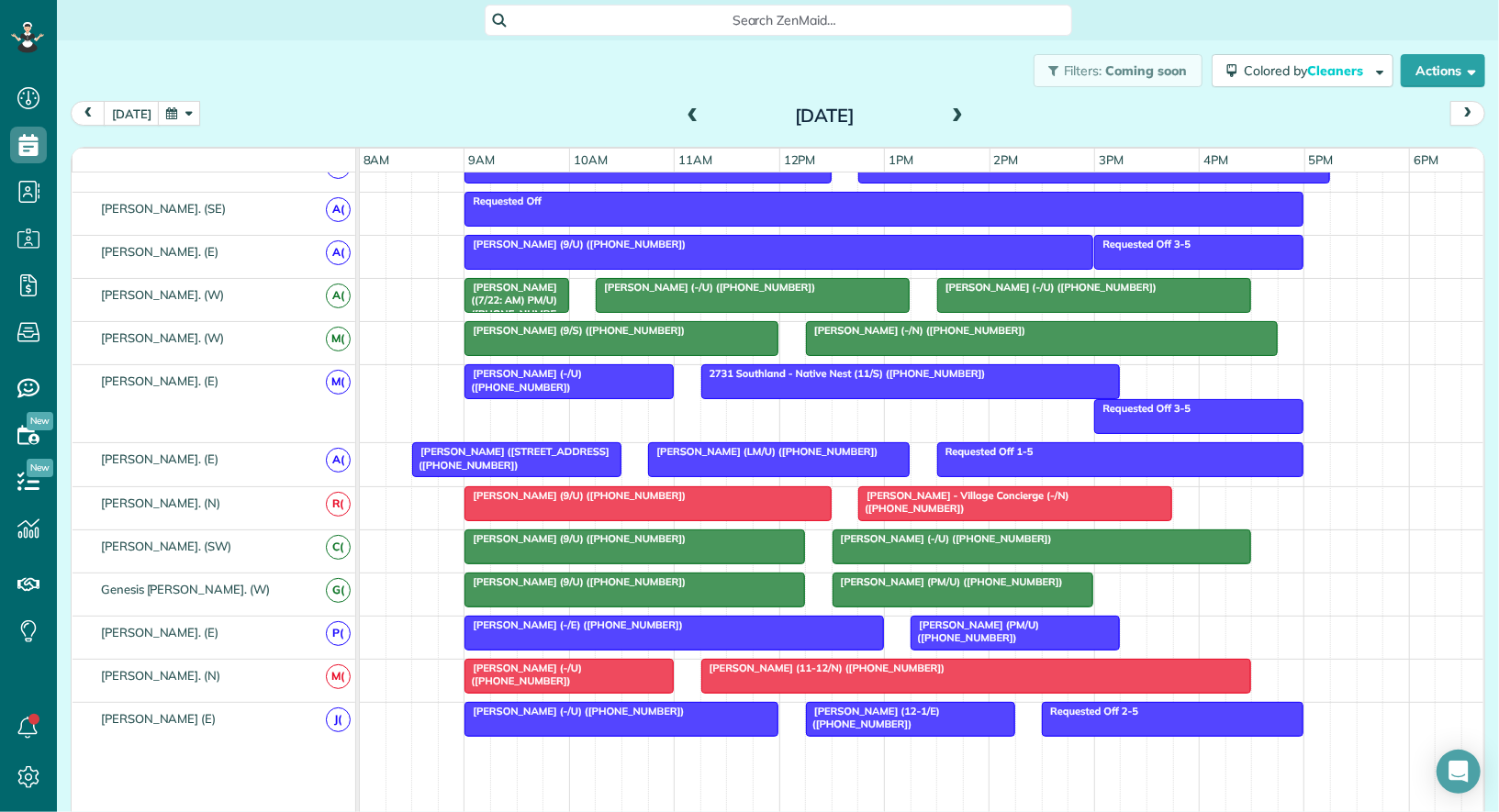 click at bounding box center (957, 117) 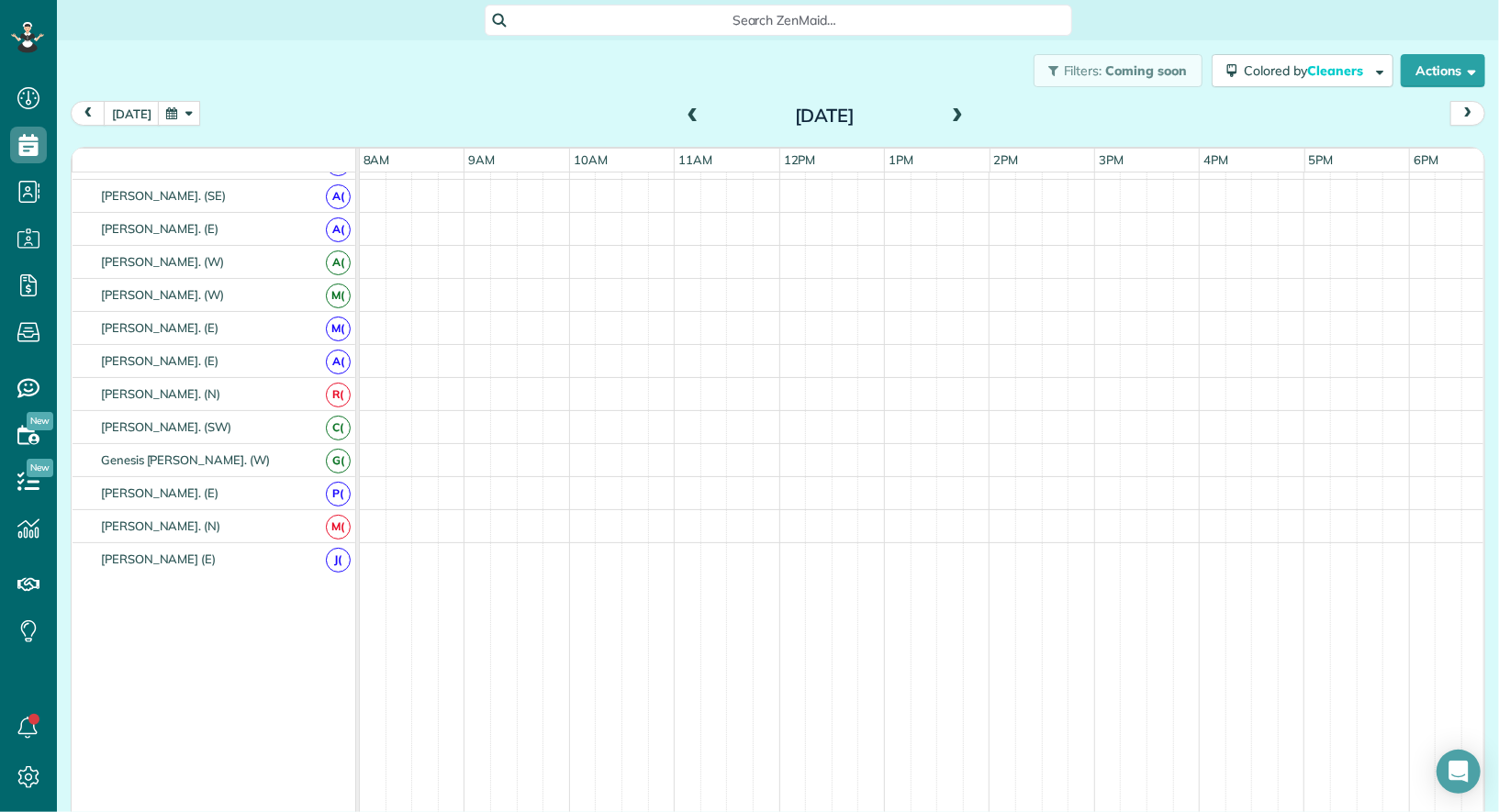 scroll, scrollTop: 614, scrollLeft: 0, axis: vertical 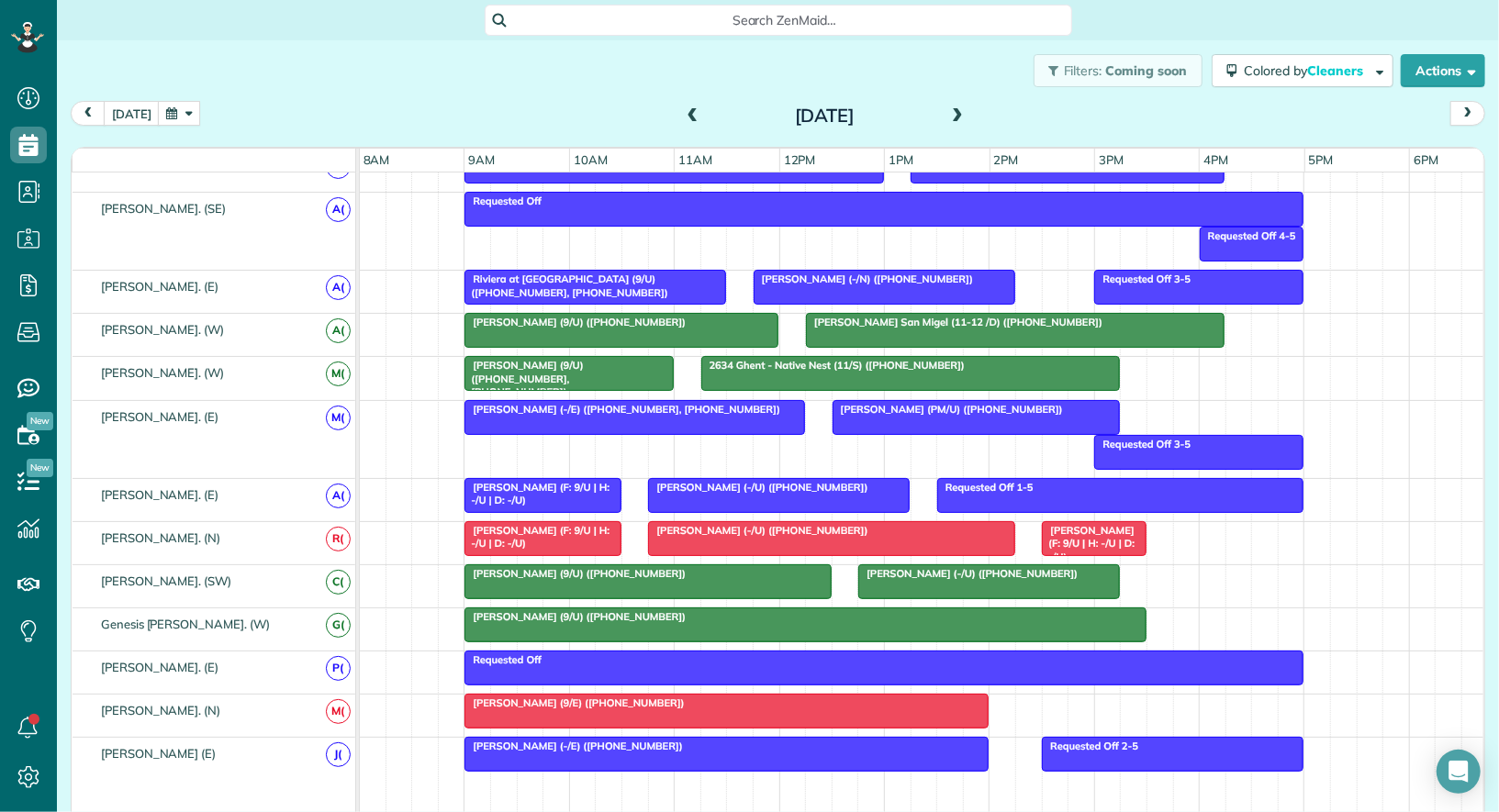click at bounding box center (957, 117) 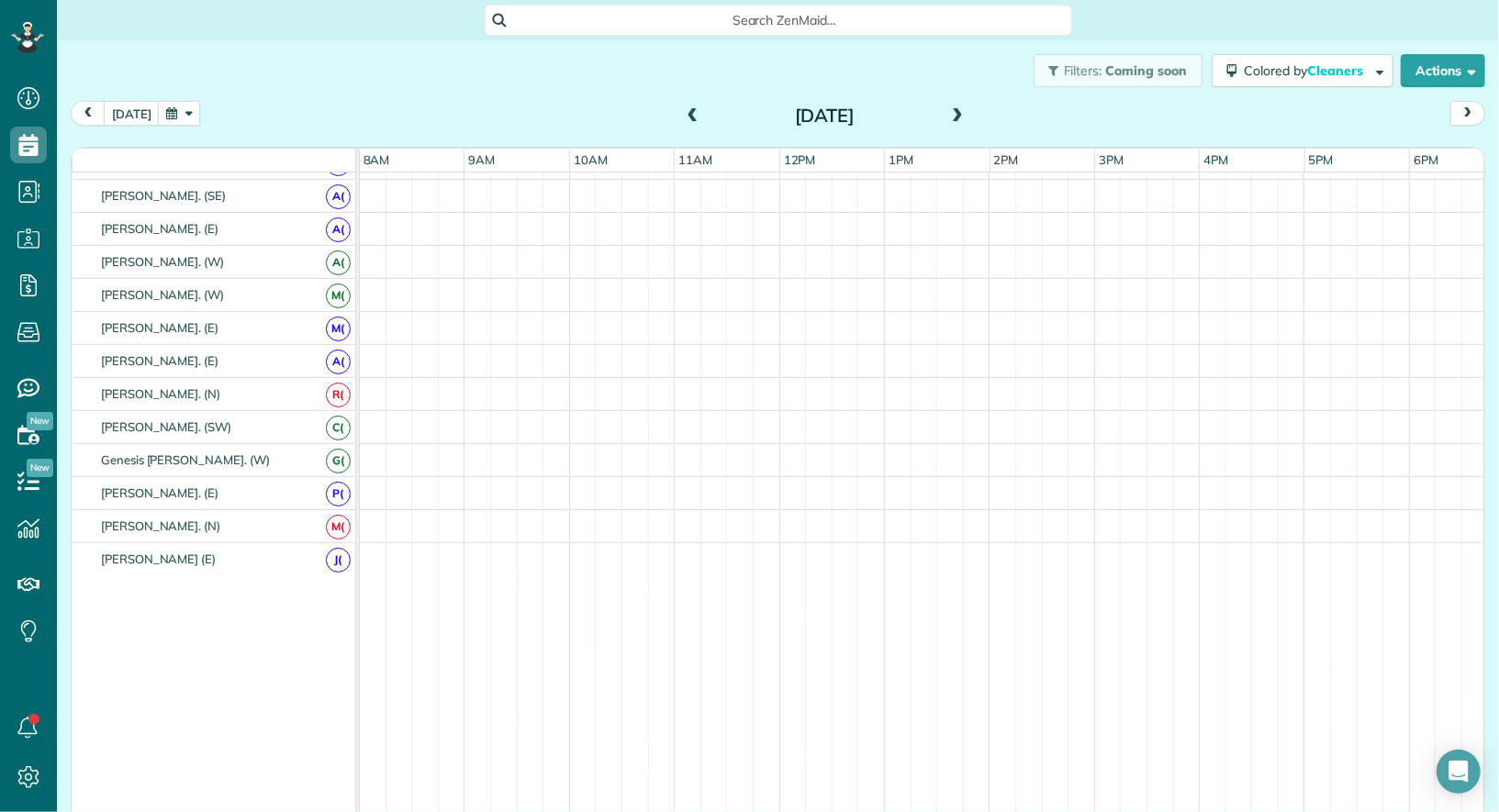 scroll, scrollTop: 614, scrollLeft: 0, axis: vertical 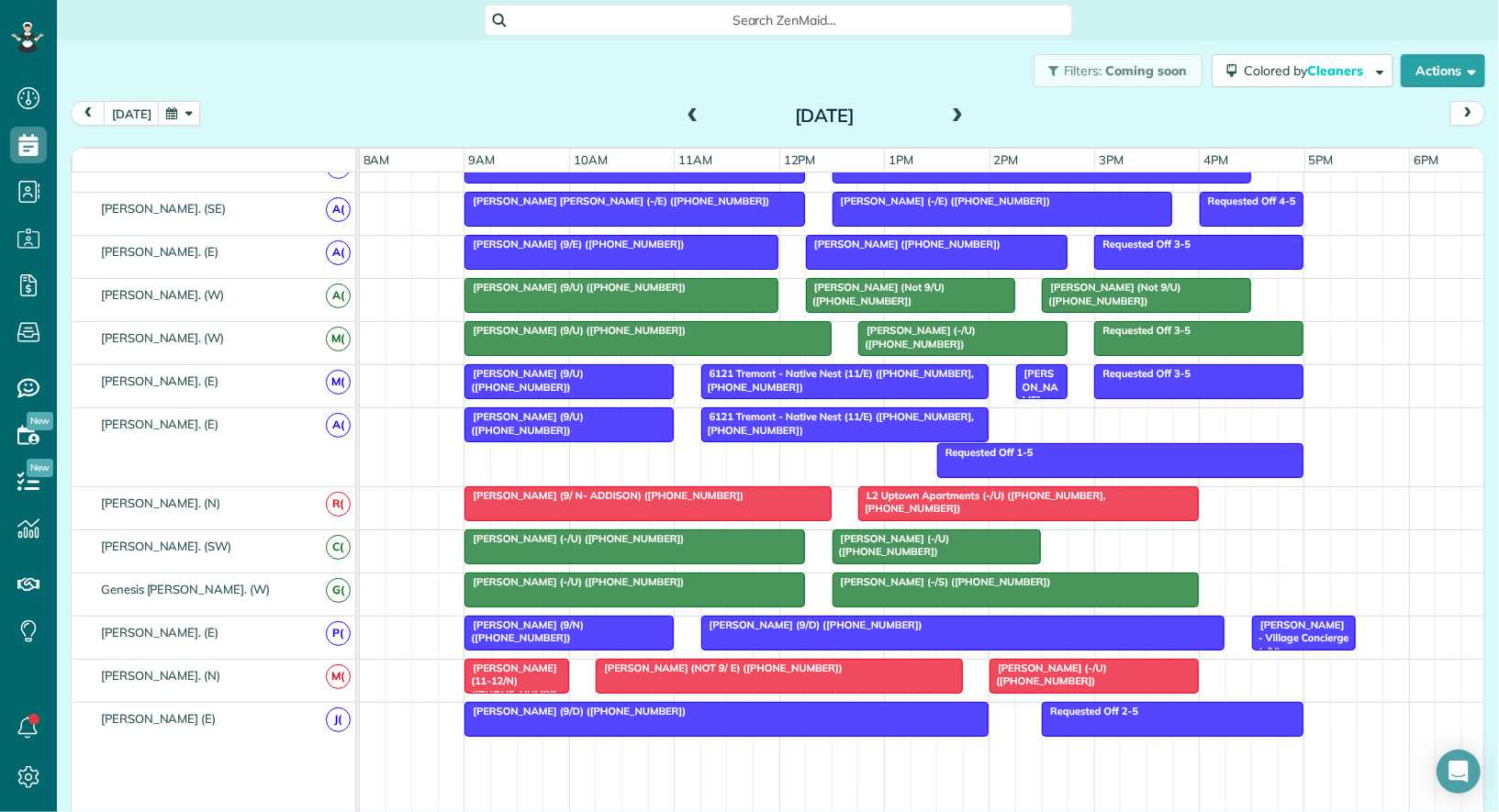 click at bounding box center [957, 117] 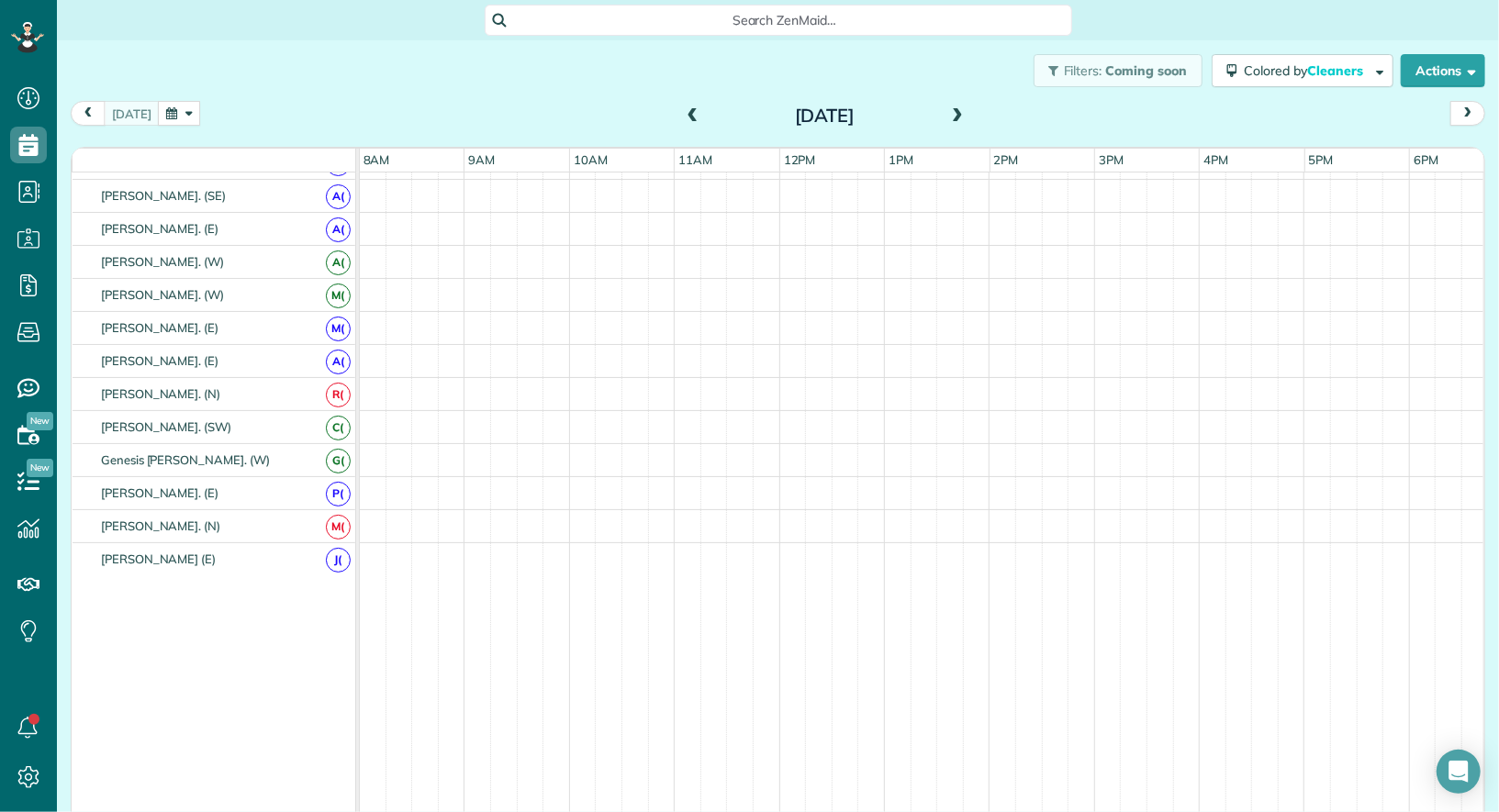 scroll, scrollTop: 614, scrollLeft: 0, axis: vertical 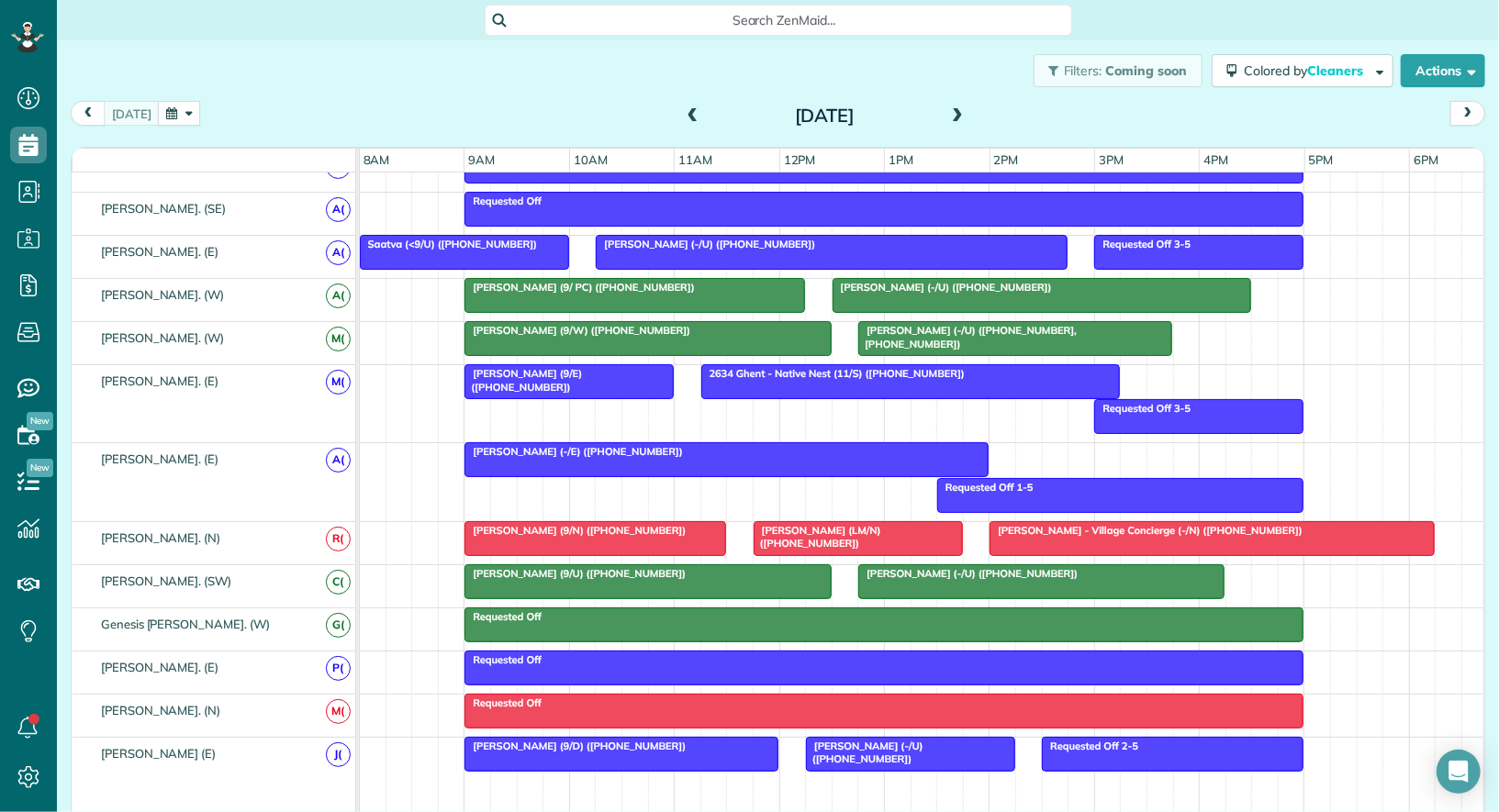 click at bounding box center (957, 117) 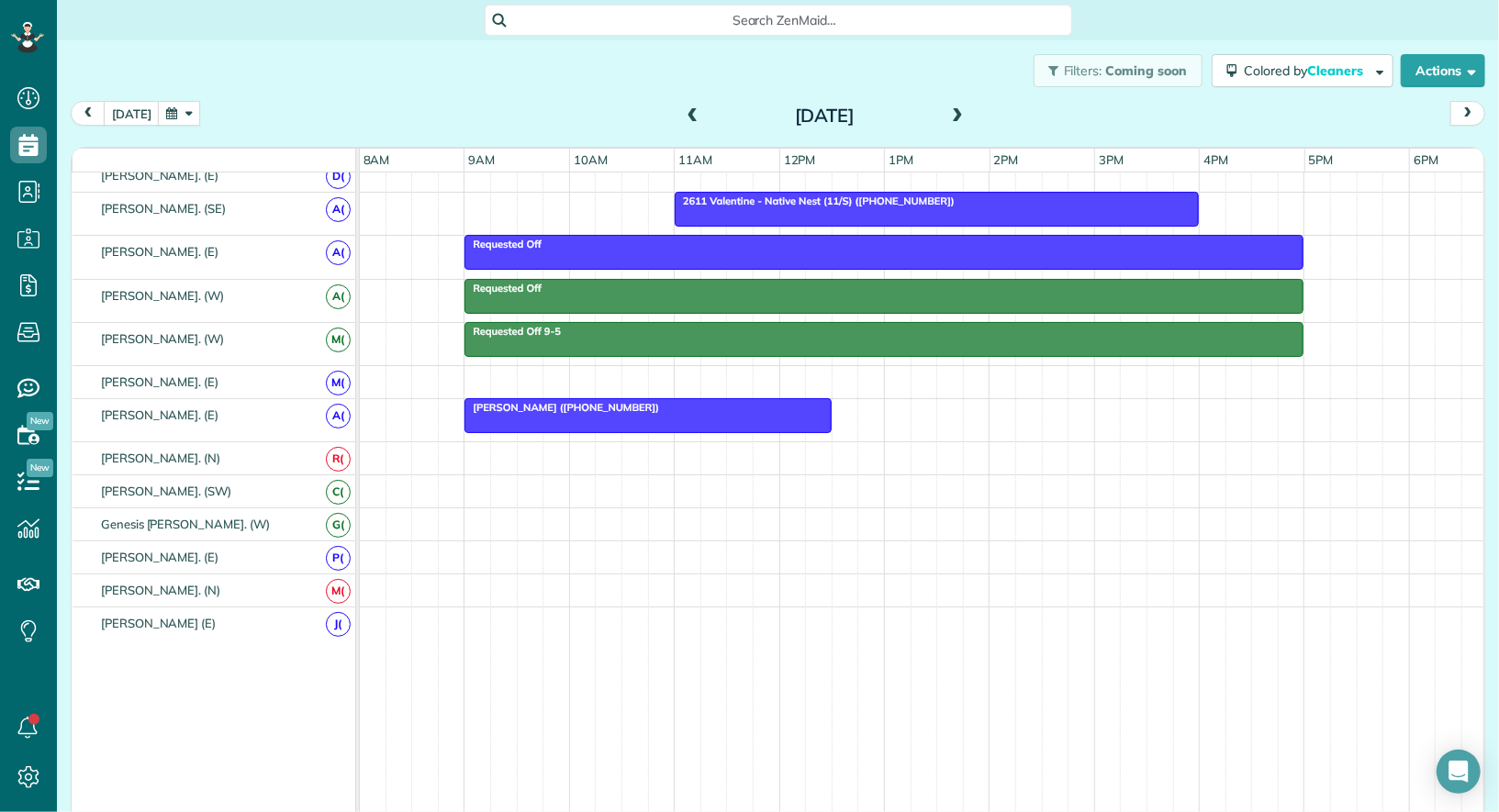 click at bounding box center (957, 117) 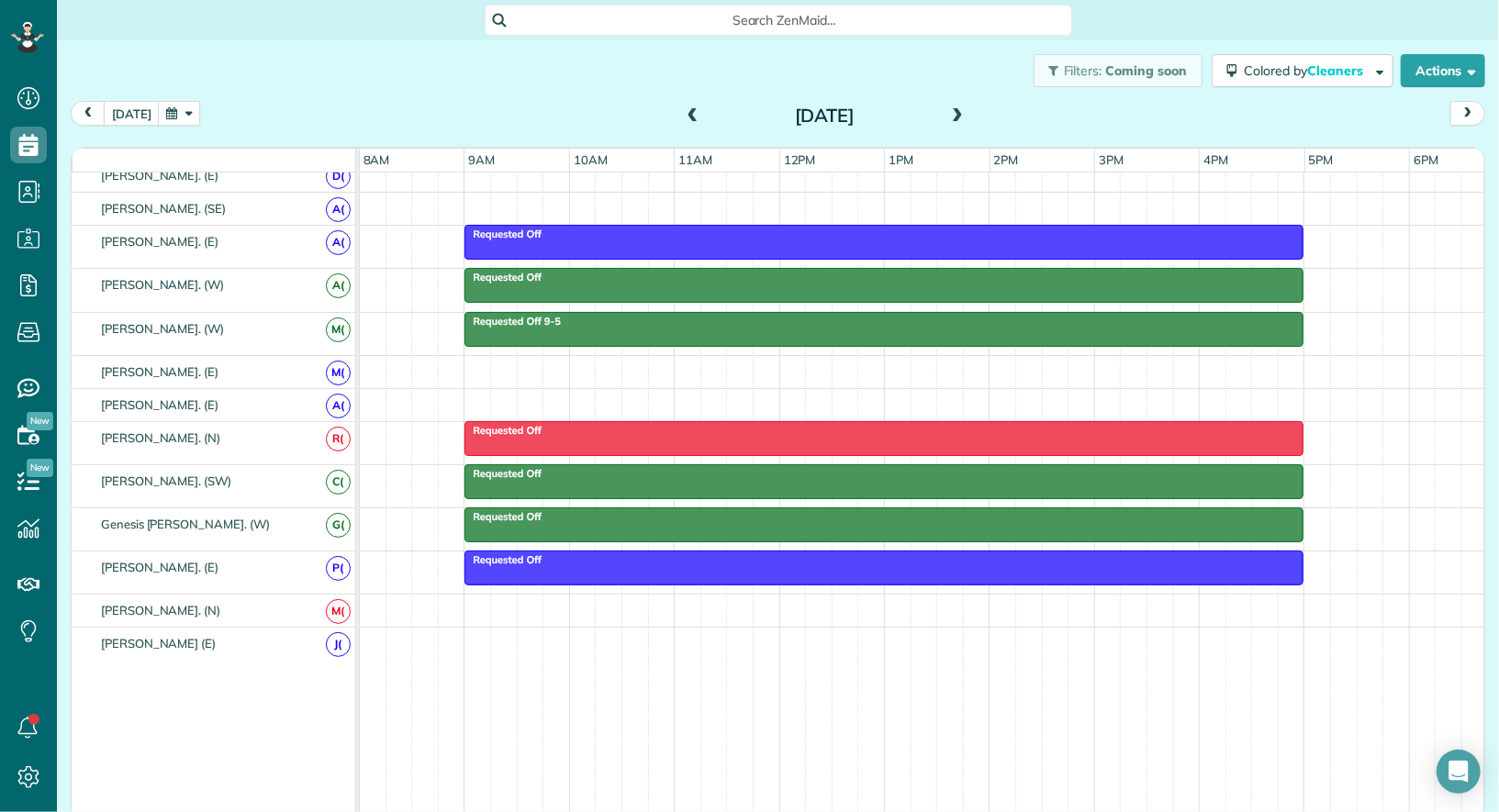 click at bounding box center (957, 117) 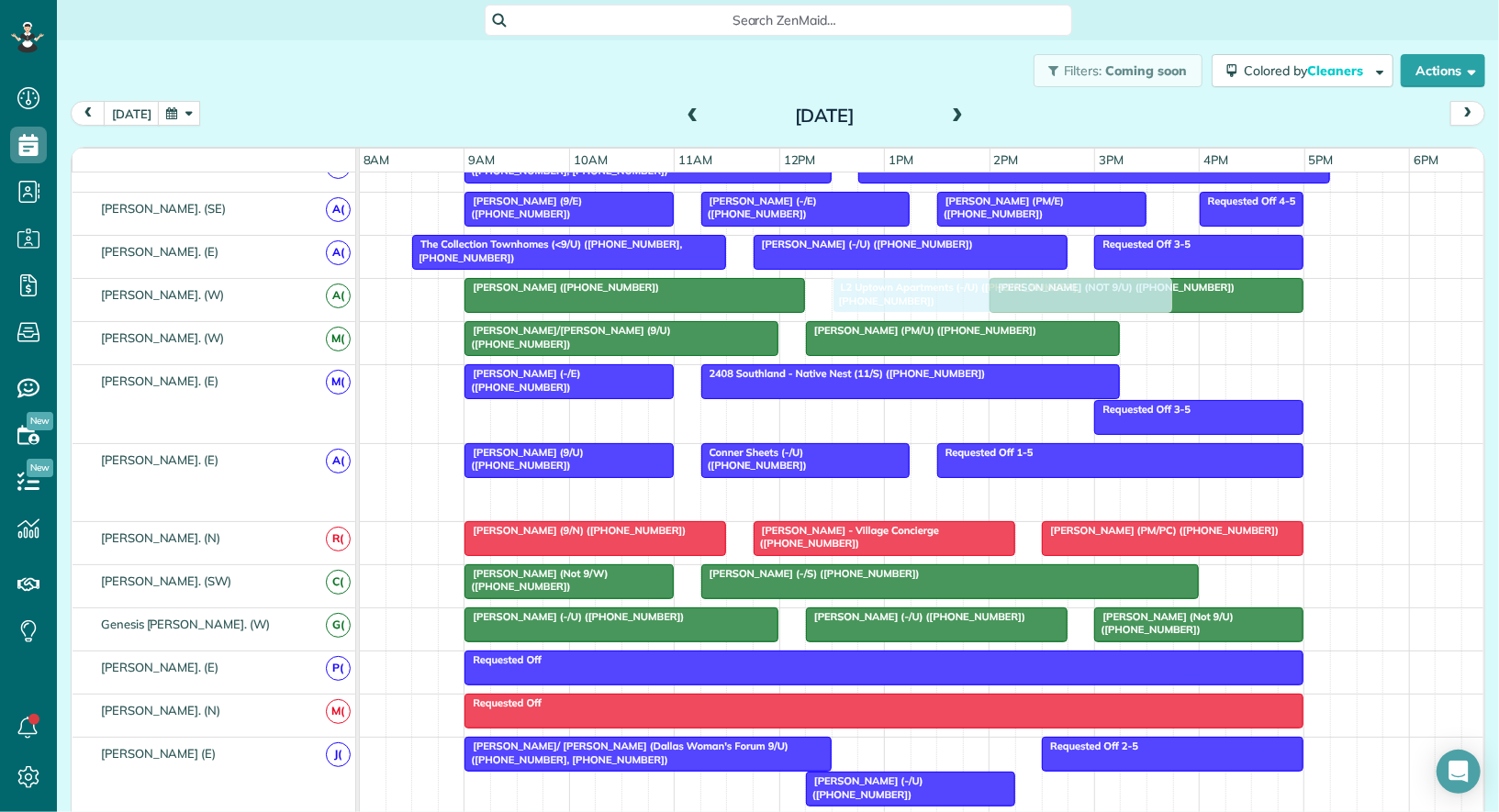 drag, startPoint x: 1056, startPoint y: 468, endPoint x: 927, endPoint y: 295, distance: 215.80083 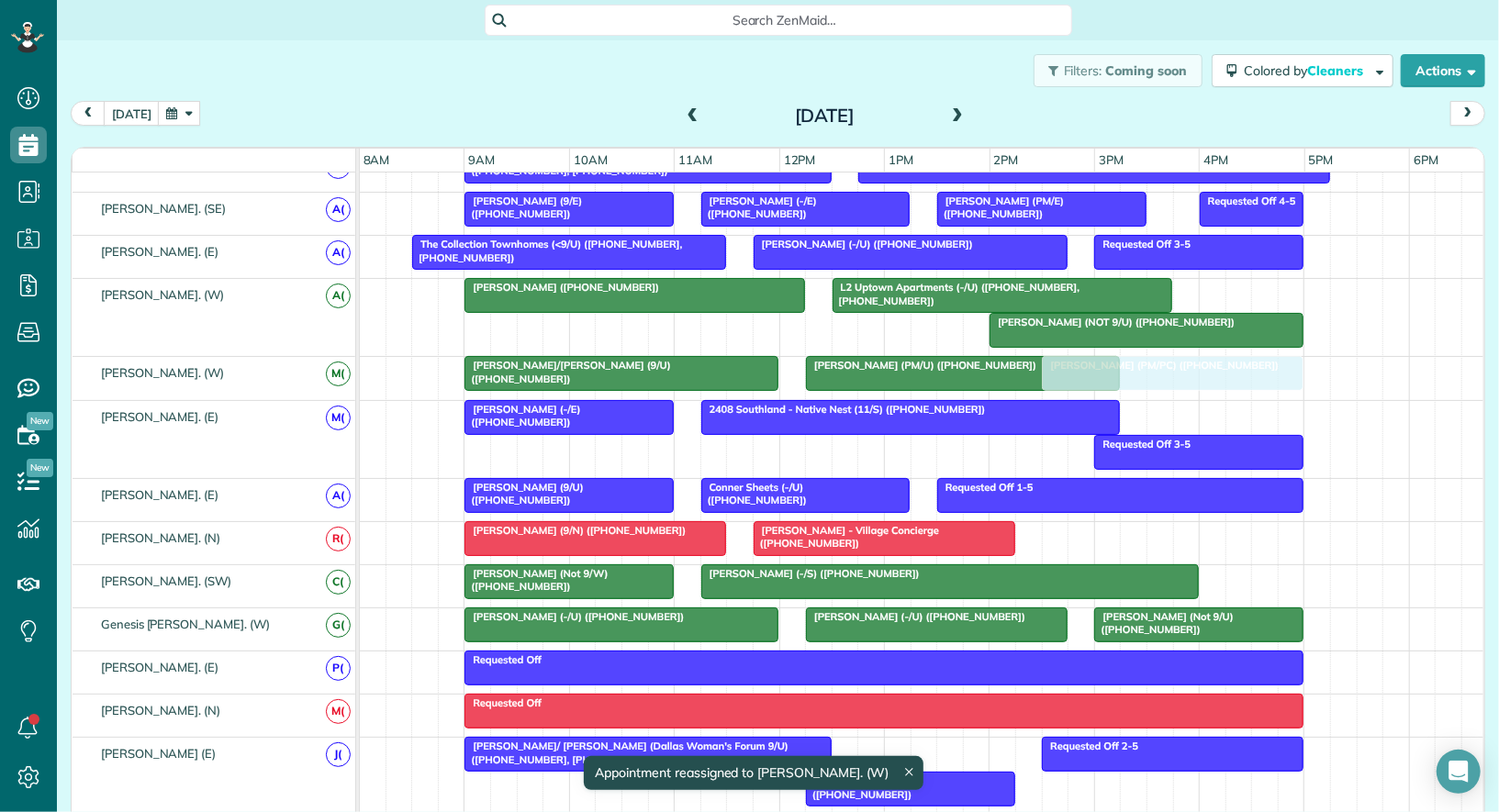 drag, startPoint x: 1105, startPoint y: 520, endPoint x: 1102, endPoint y: 372, distance: 148.0304 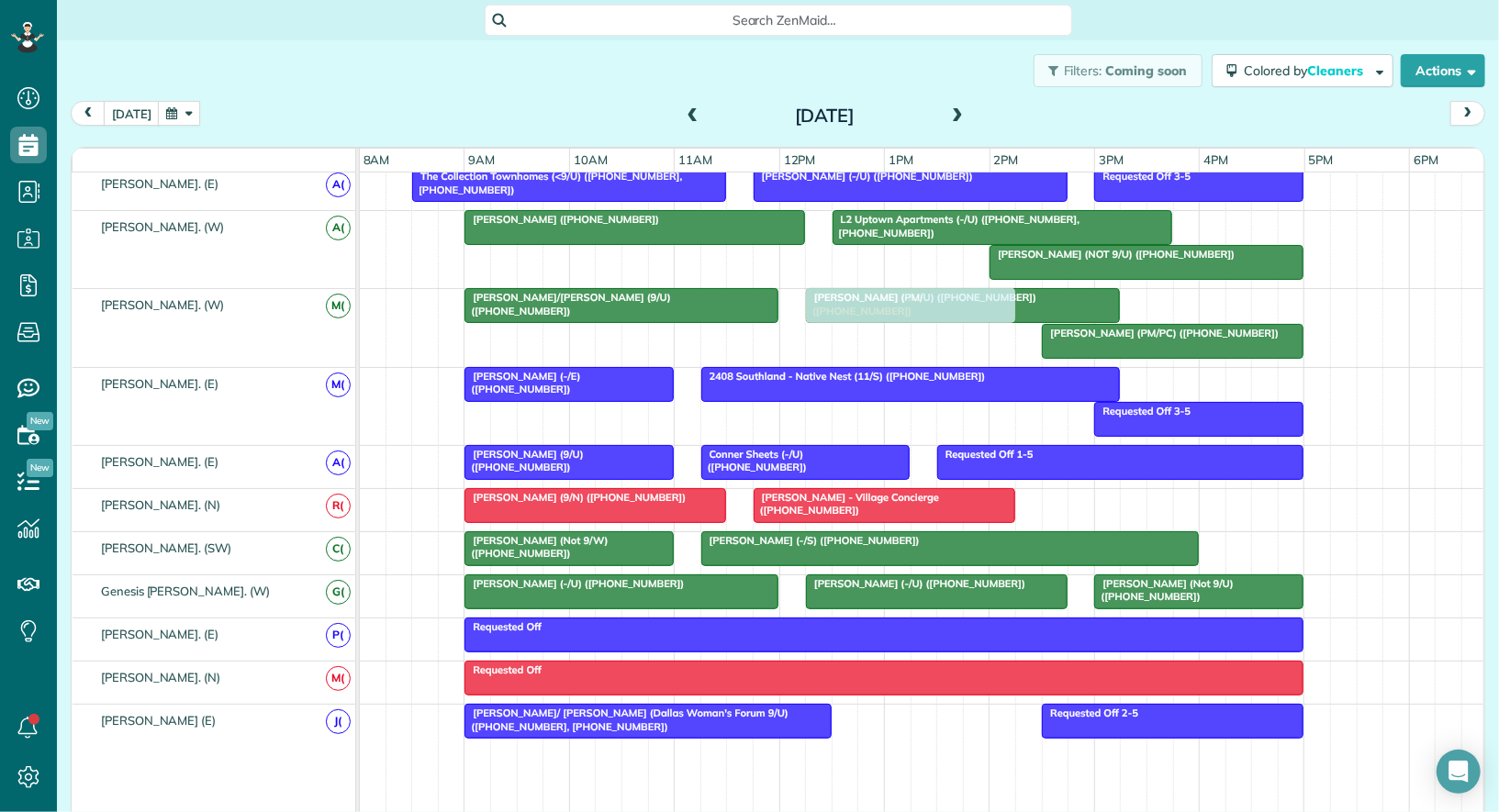 drag, startPoint x: 900, startPoint y: 743, endPoint x: 894, endPoint y: 281, distance: 462.039 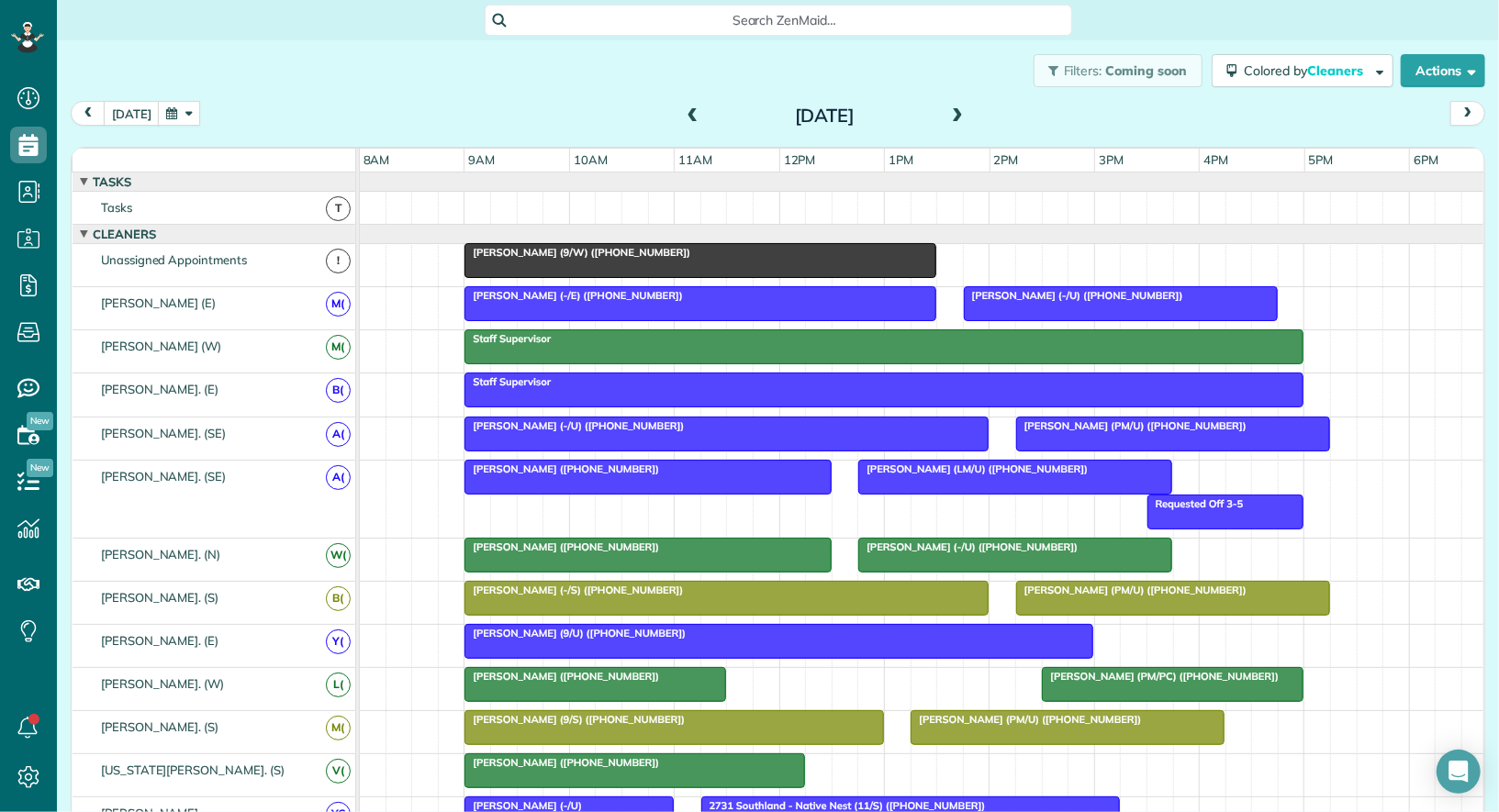 click at bounding box center [700, 261] 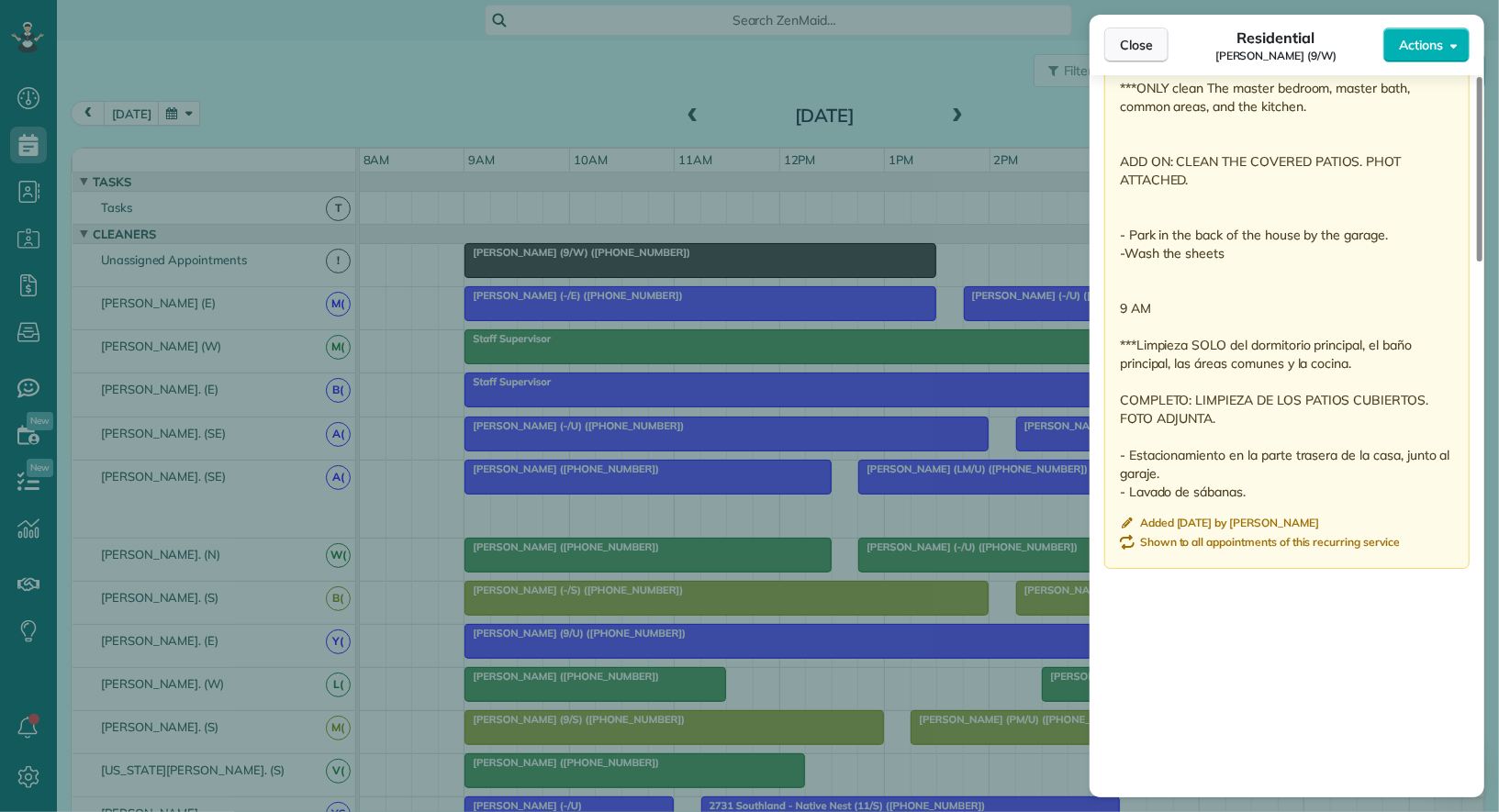 click on "Close" at bounding box center [1136, 45] 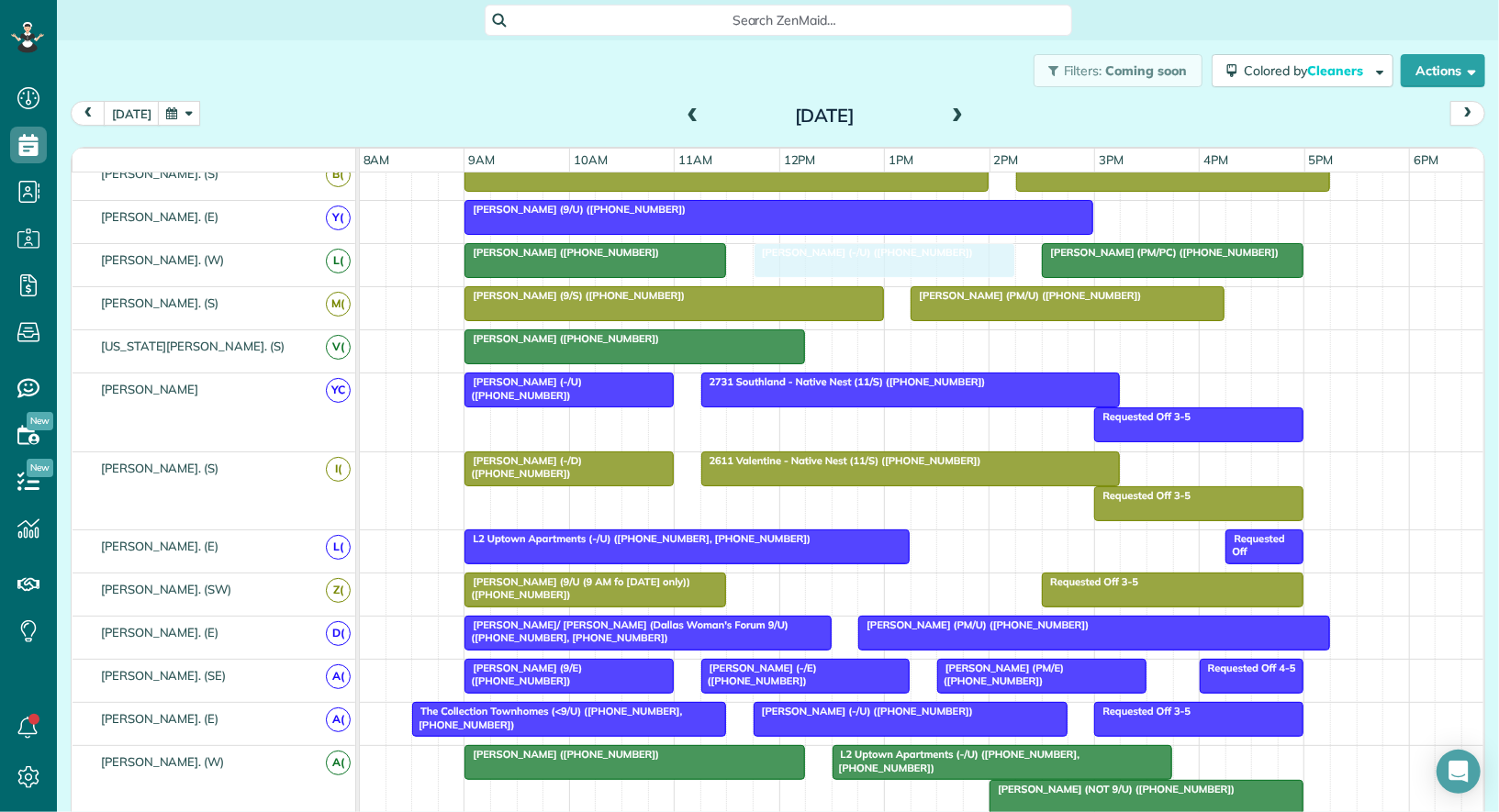 drag, startPoint x: 811, startPoint y: 556, endPoint x: 810, endPoint y: 246, distance: 310.00161 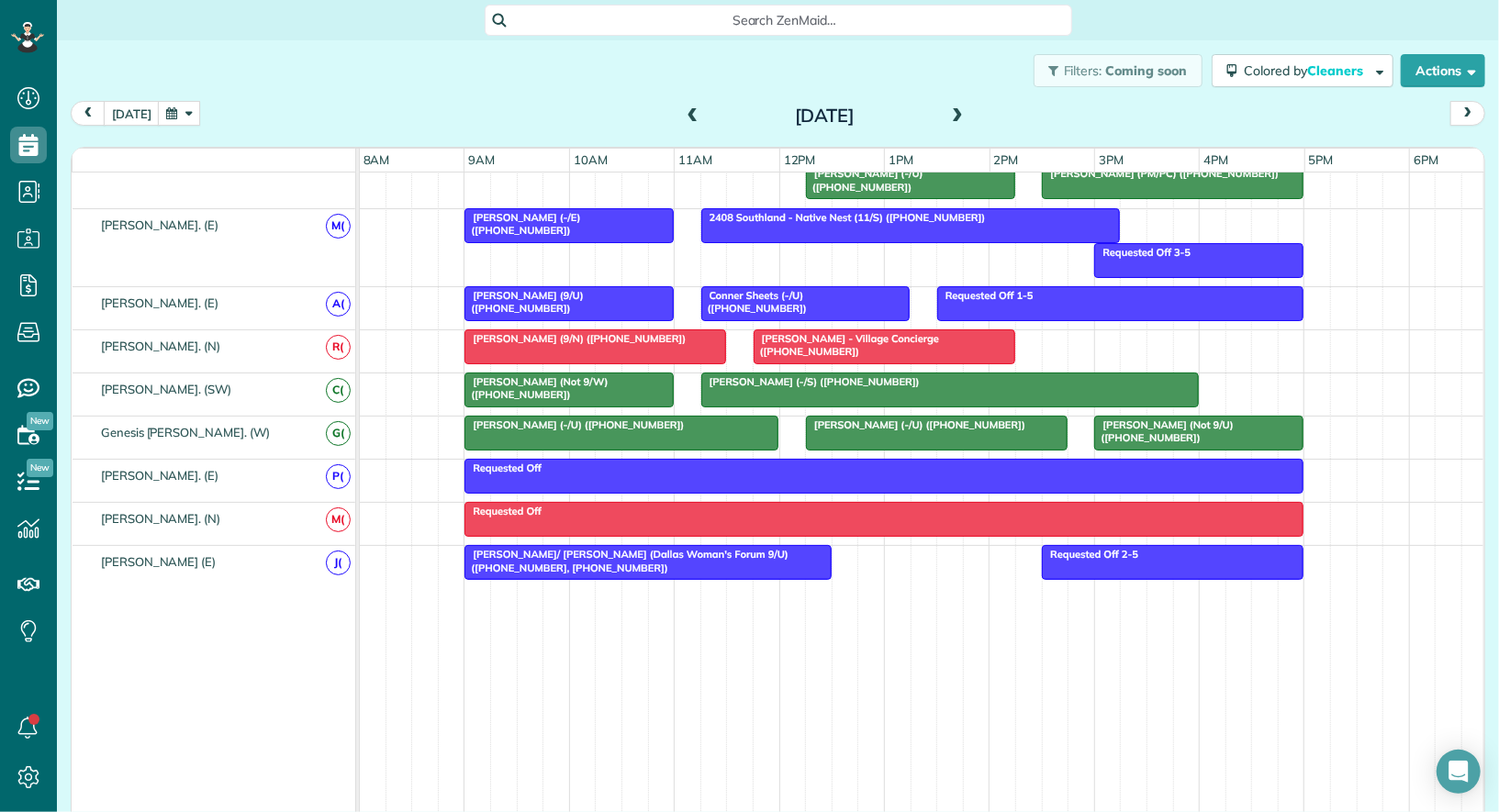 click on "Requested Off" at bounding box center (884, 511) 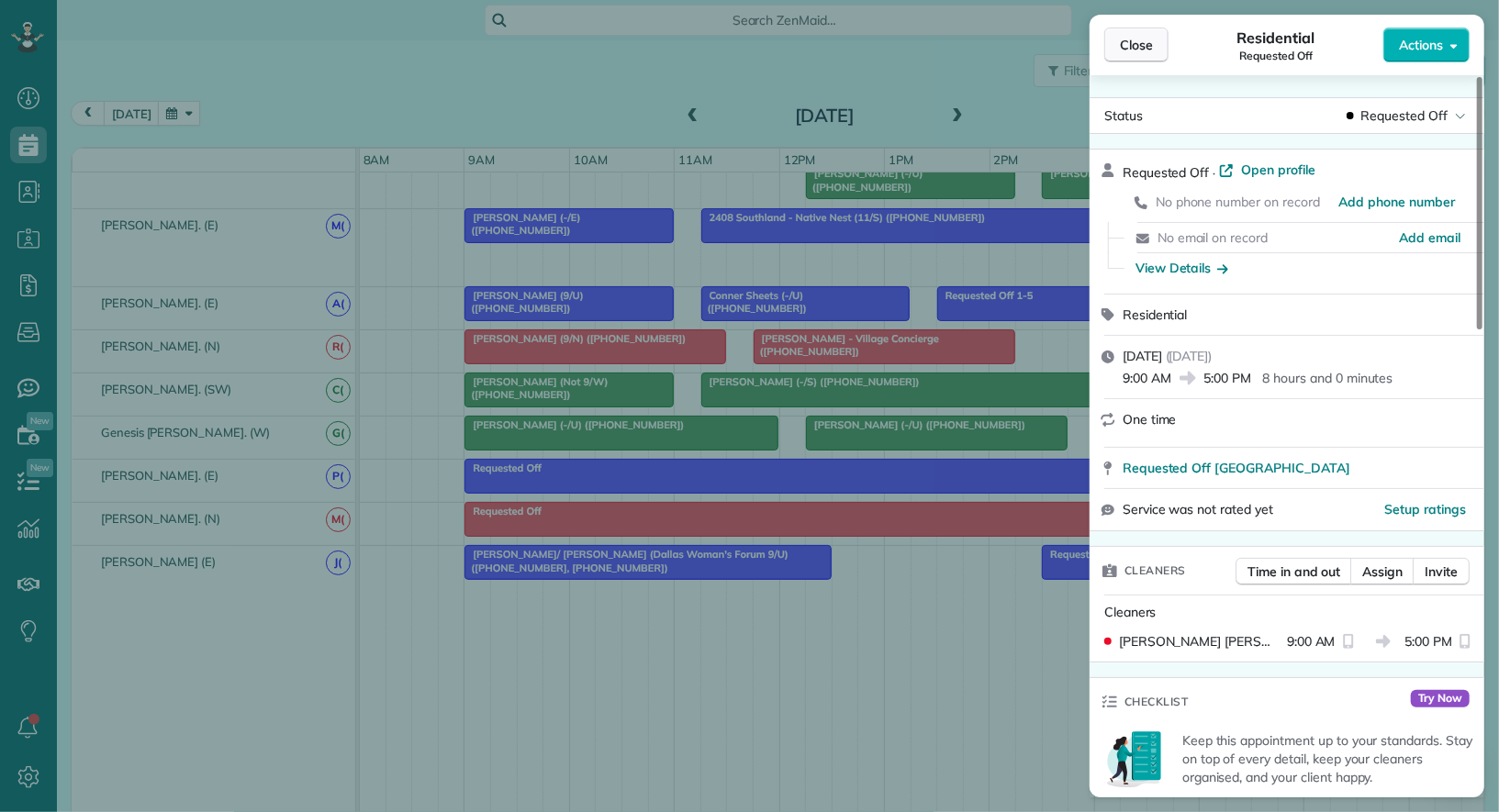 click on "Close" at bounding box center (1136, 45) 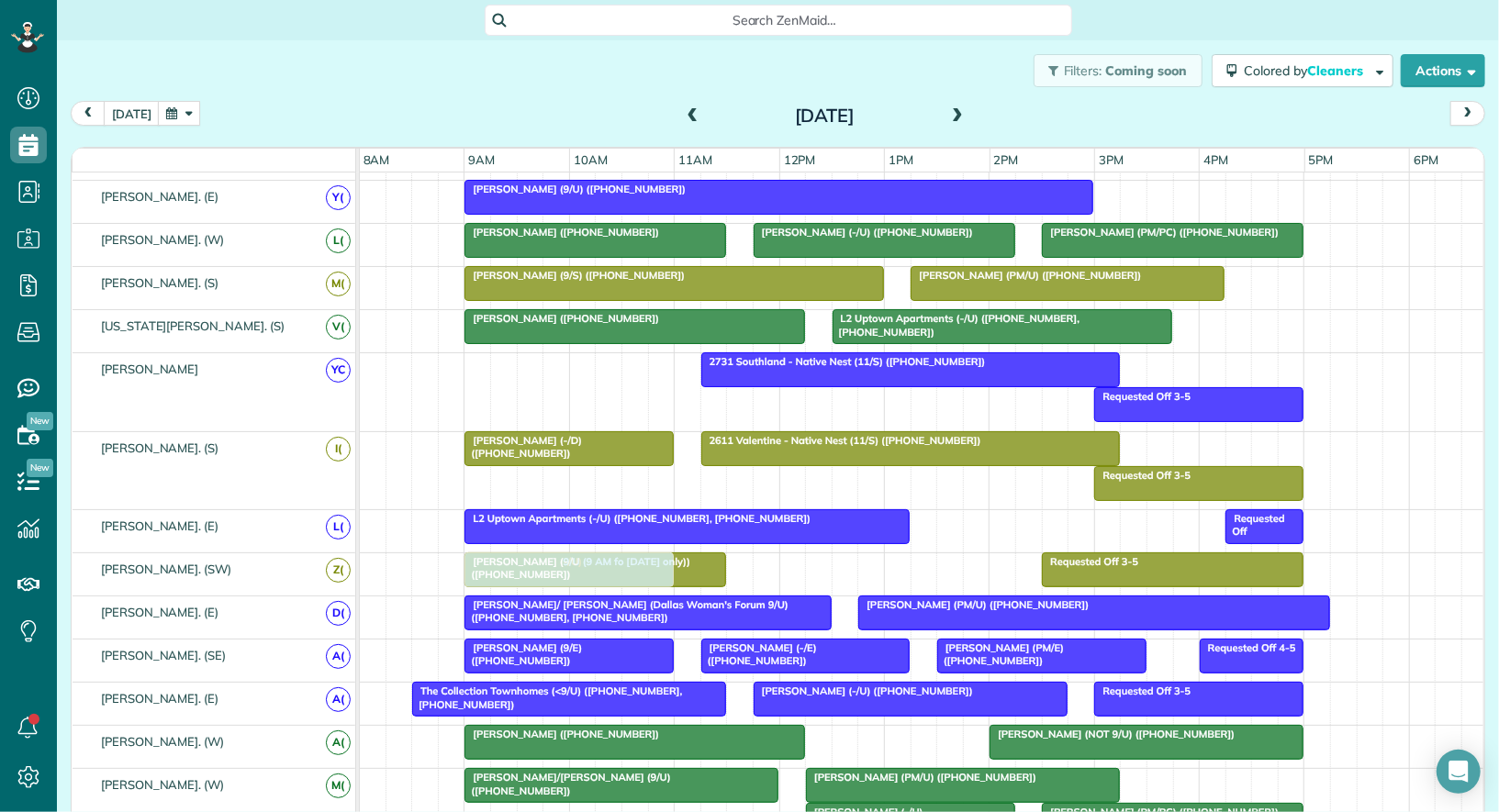 drag, startPoint x: 547, startPoint y: 366, endPoint x: 536, endPoint y: 551, distance: 185.3267 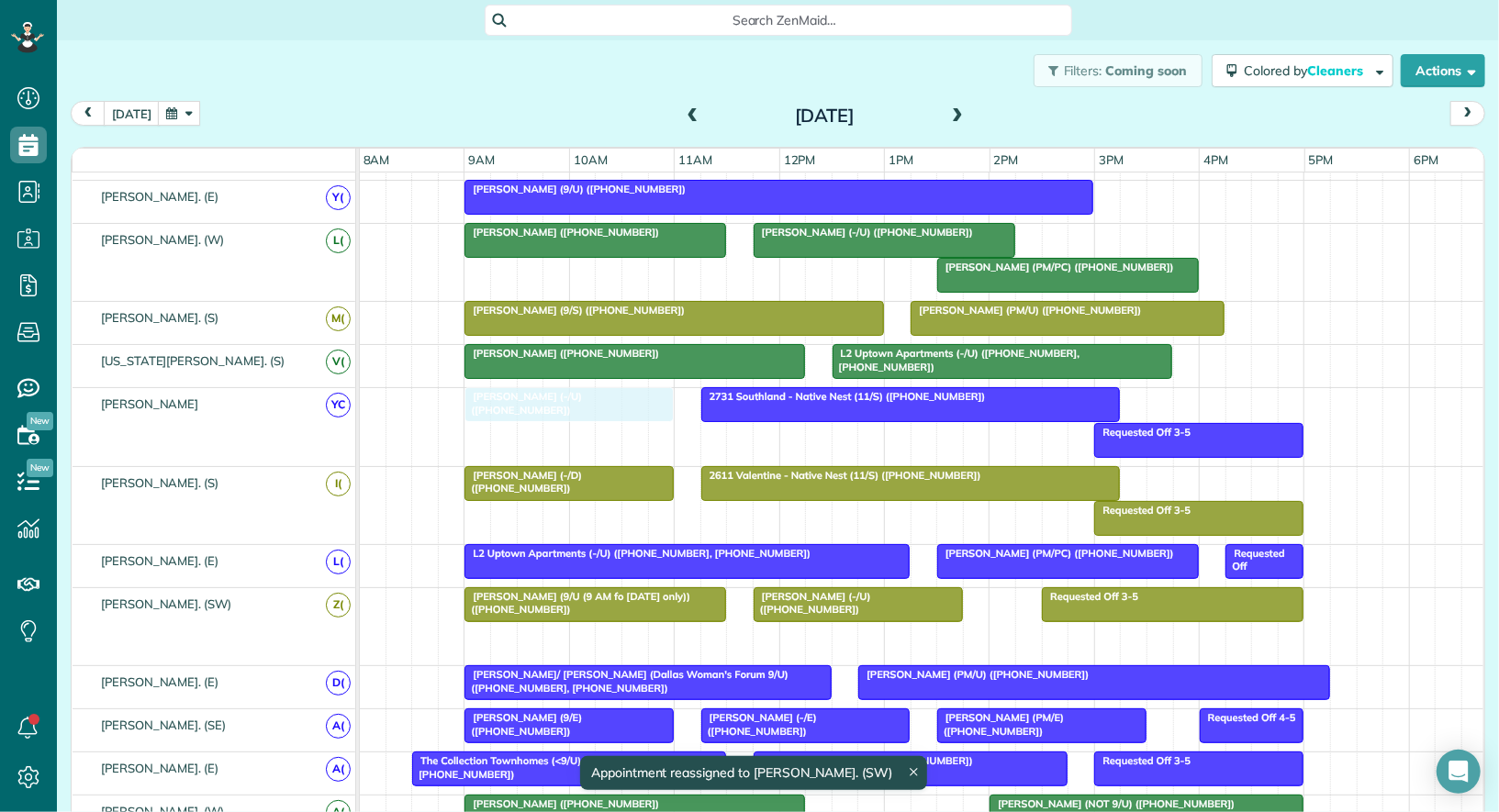 drag, startPoint x: 554, startPoint y: 627, endPoint x: 565, endPoint y: 426, distance: 201.30077 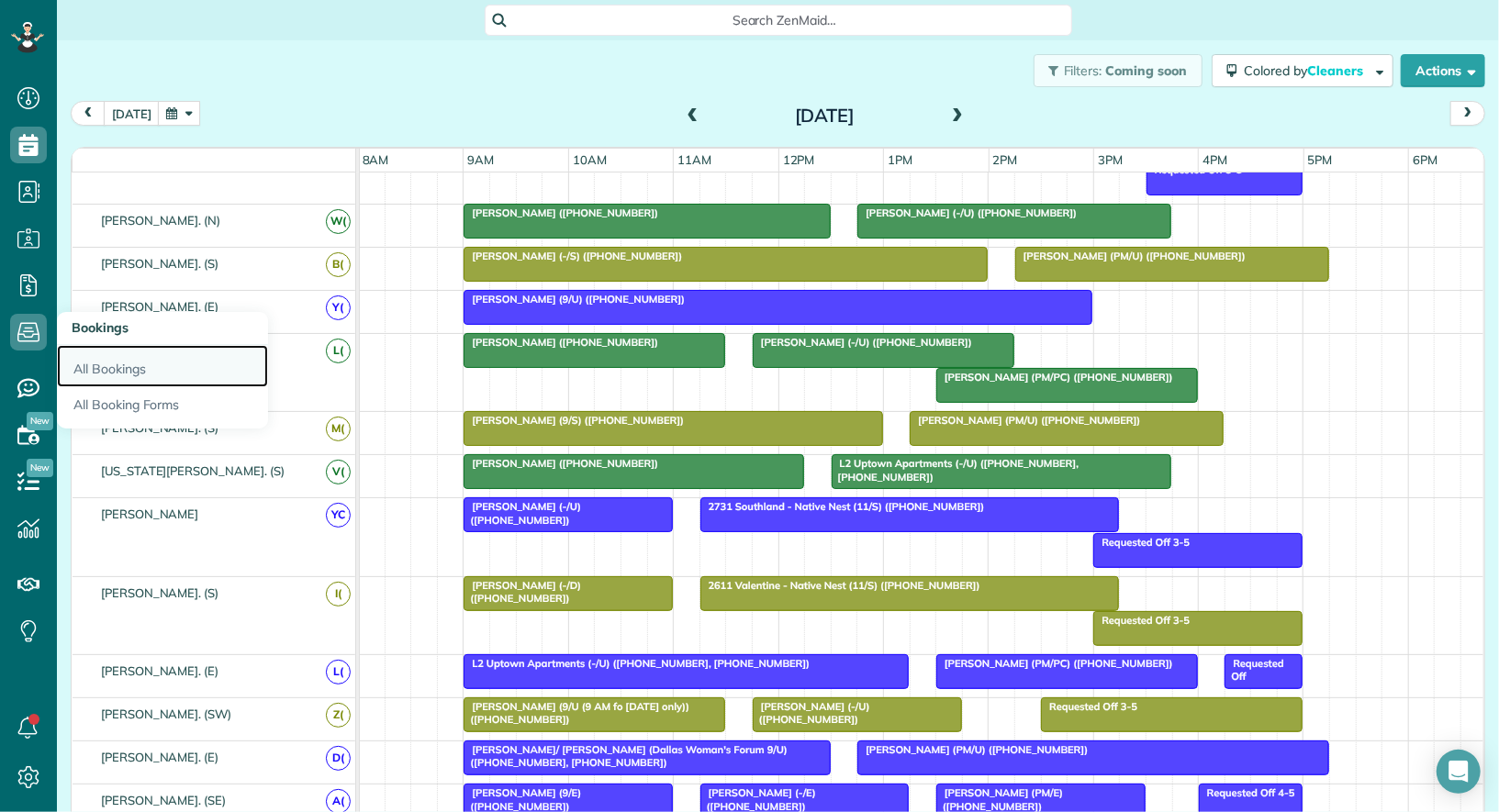 click on "All Bookings" at bounding box center (162, 366) 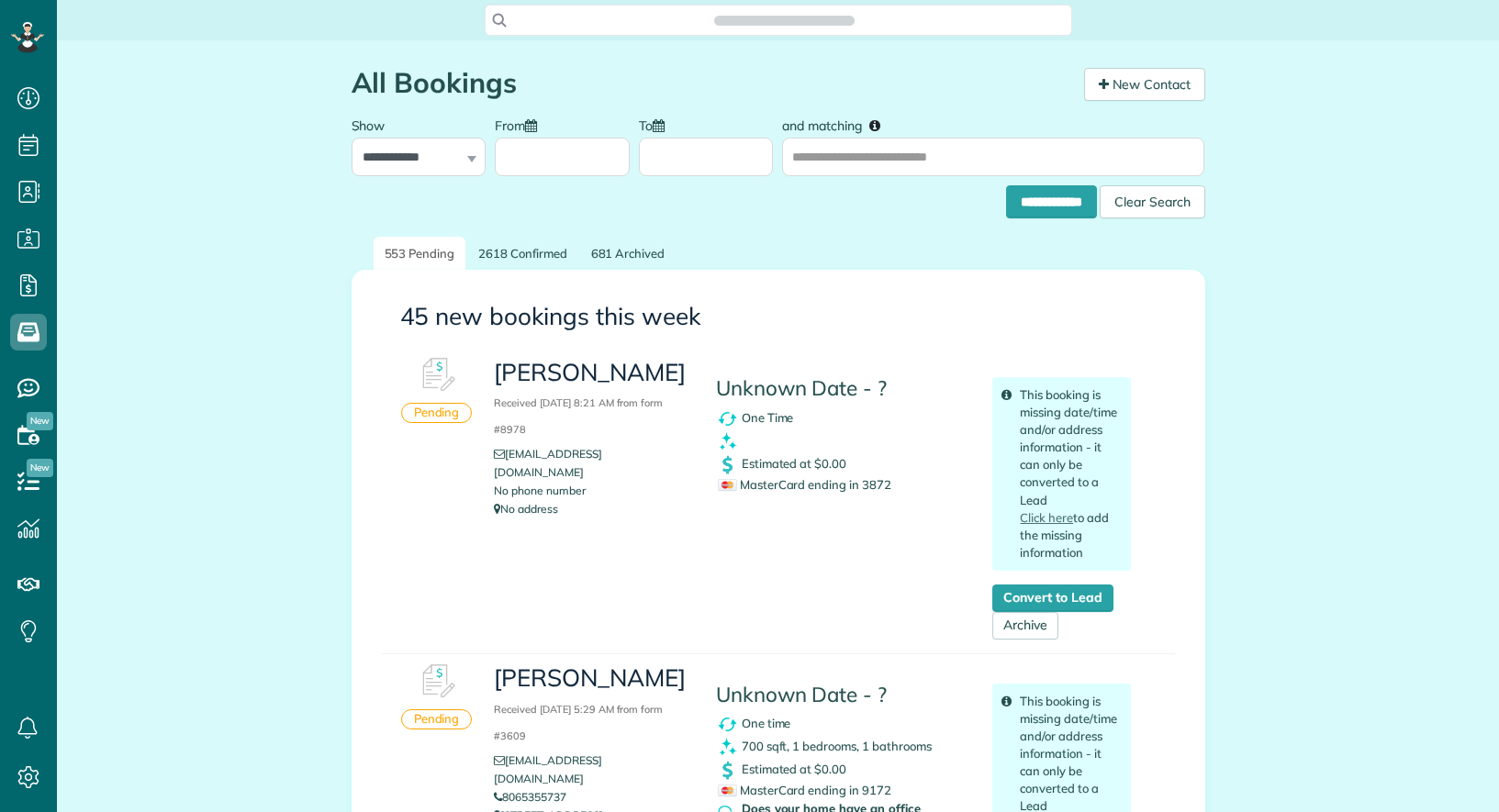 scroll, scrollTop: 0, scrollLeft: 0, axis: both 